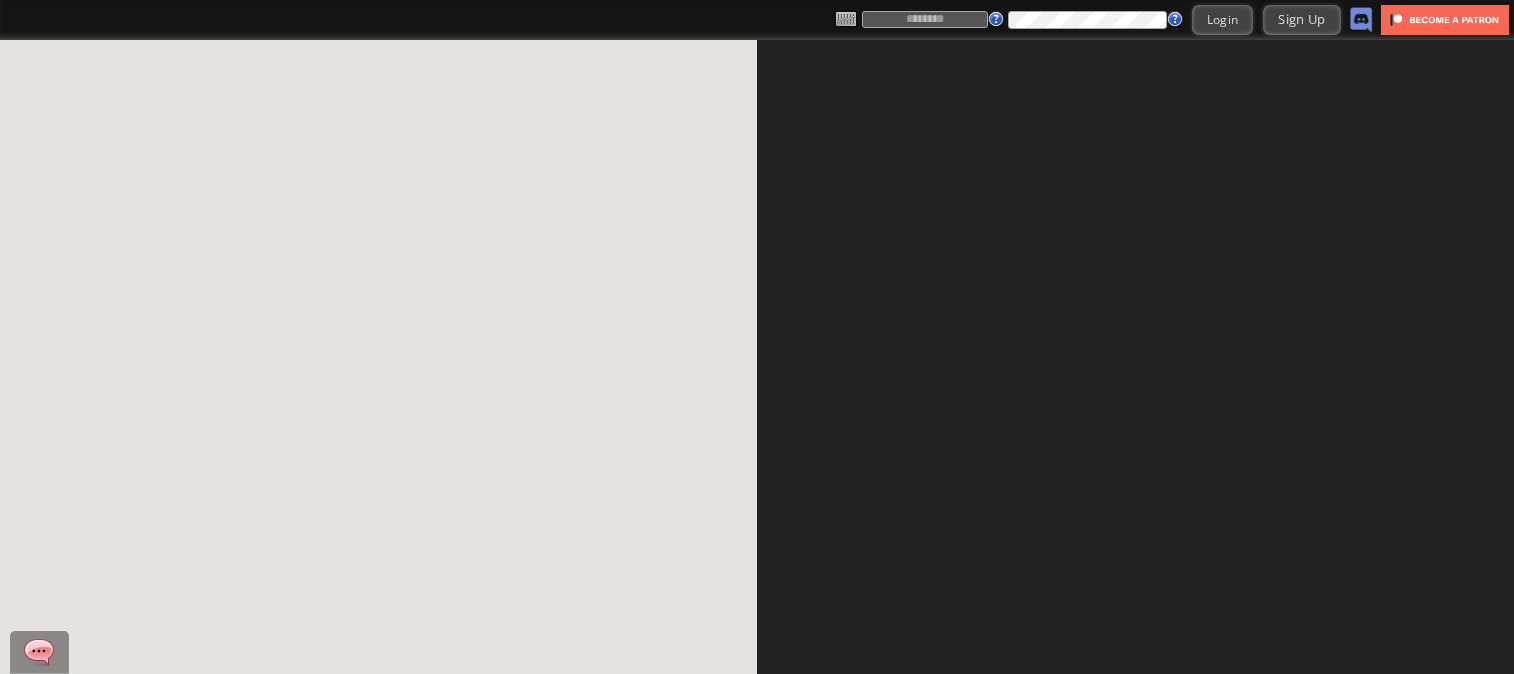 scroll, scrollTop: 0, scrollLeft: 0, axis: both 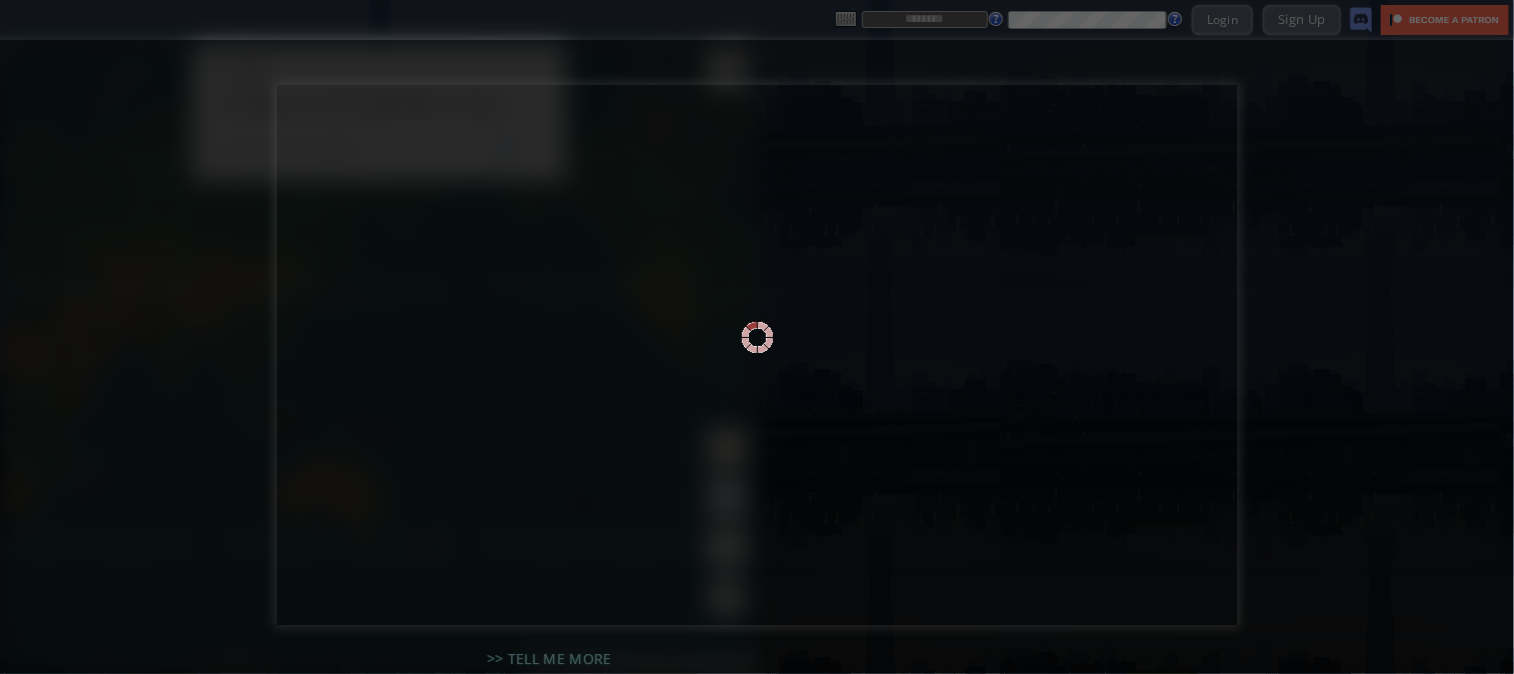 click at bounding box center [757, 337] 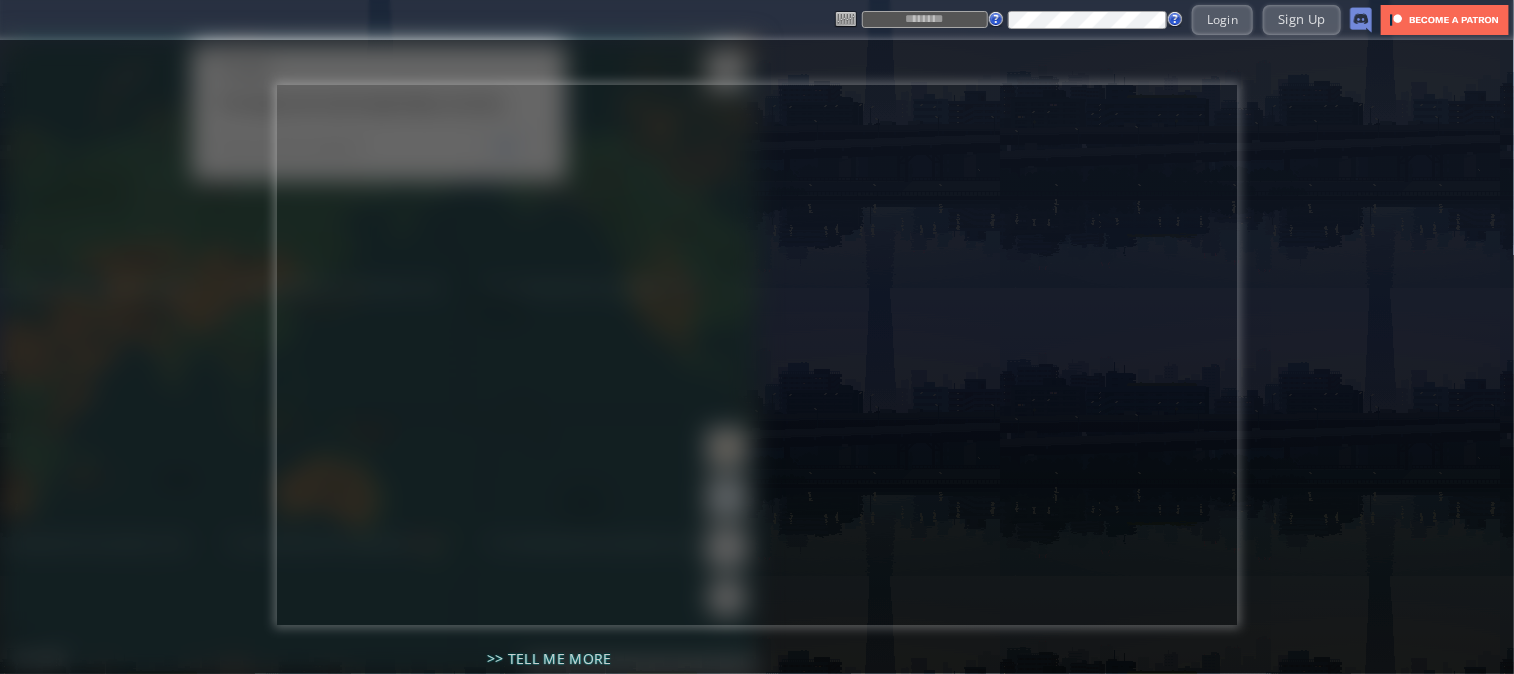 click at bounding box center (925, 19) 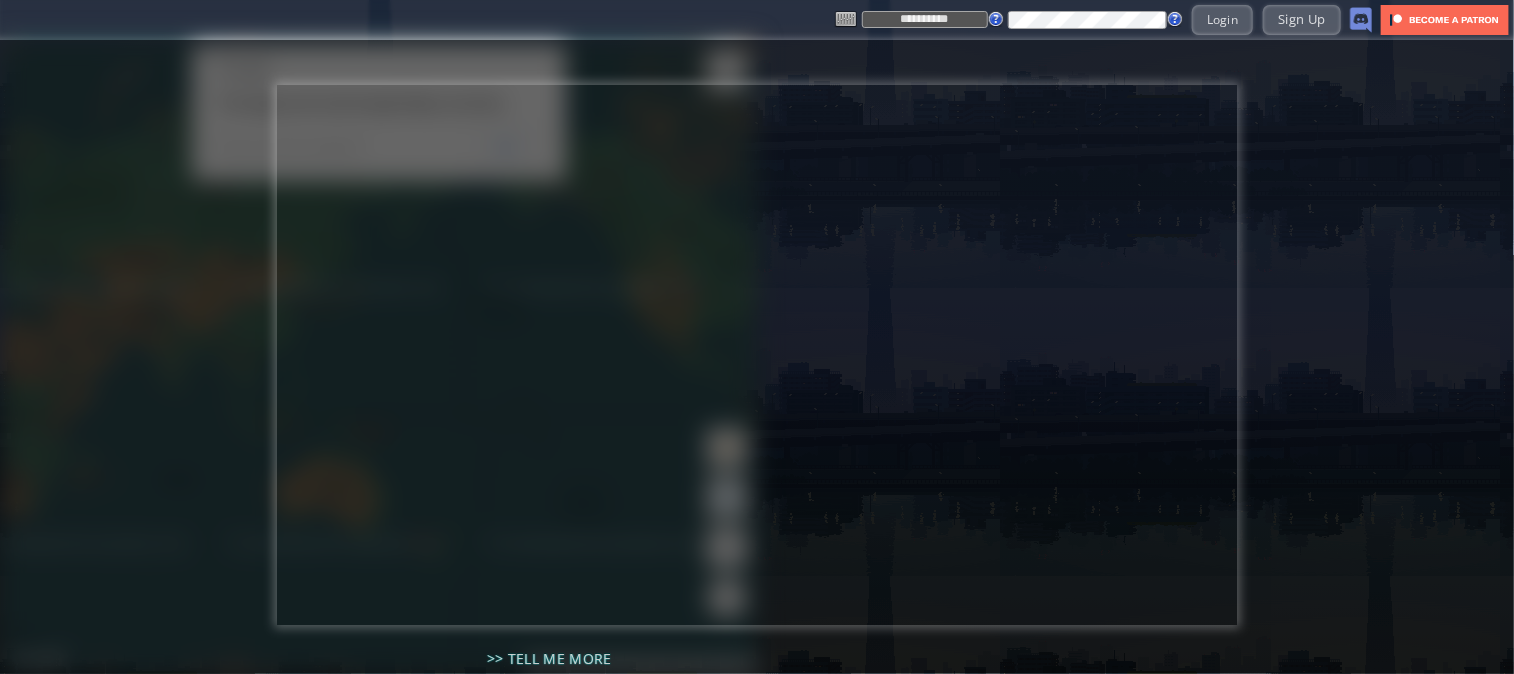 type on "**********" 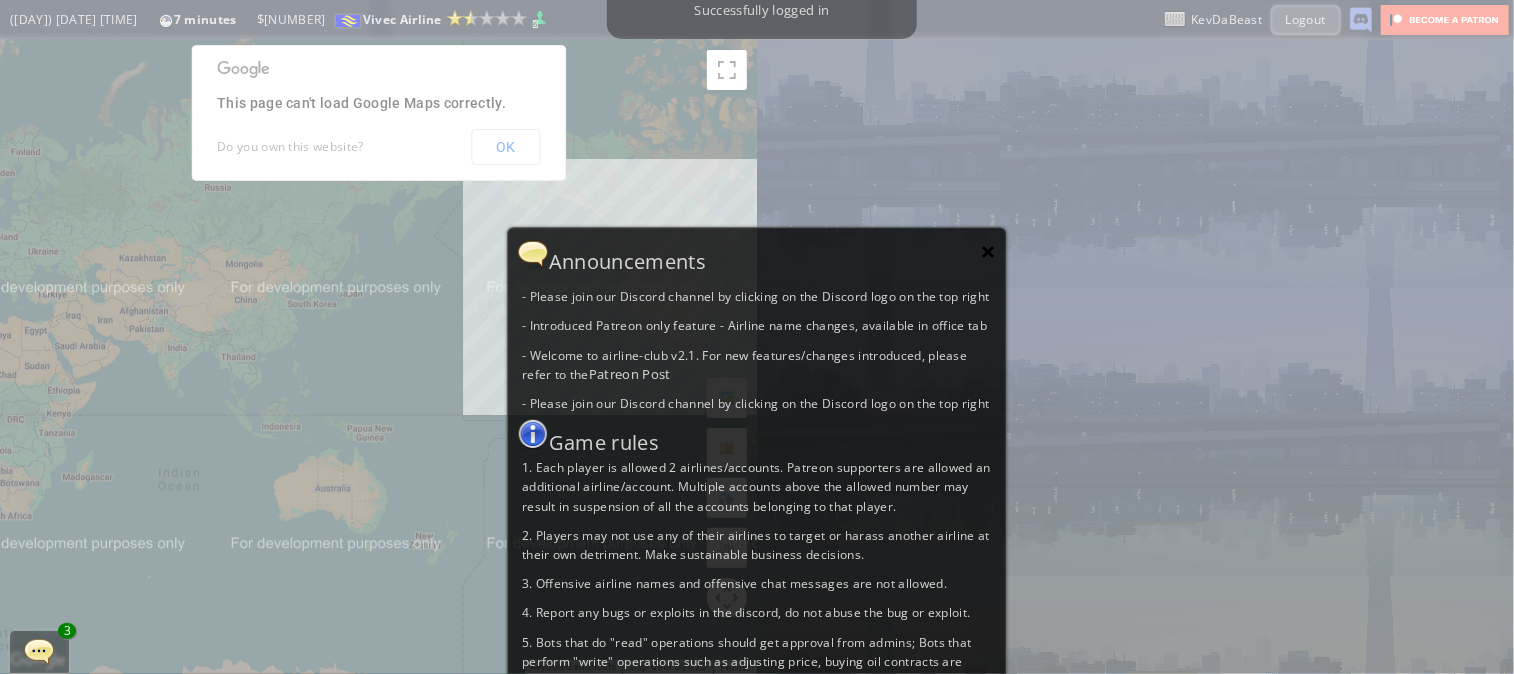 click on "×" at bounding box center [989, 251] 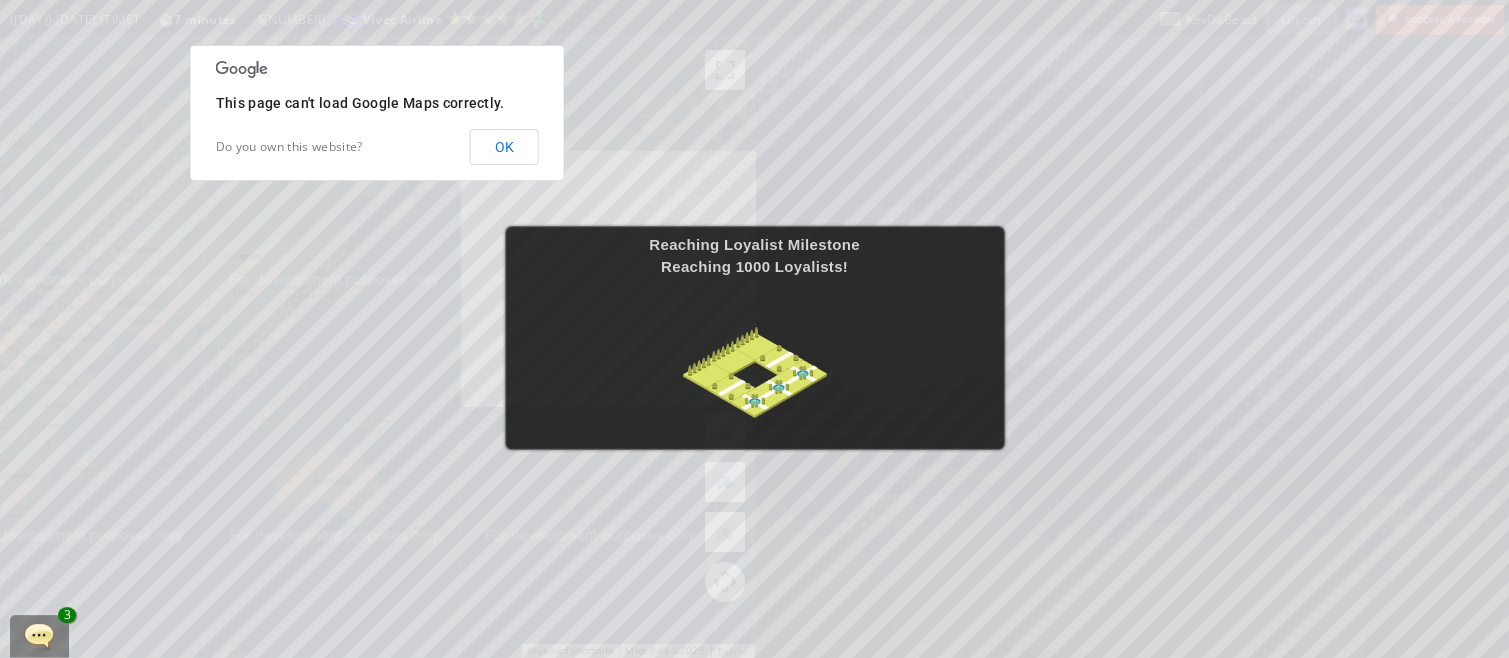 click on "Reaching Loyalist Milestone
Reaching 1000 Loyalists!" at bounding box center (755, 338) 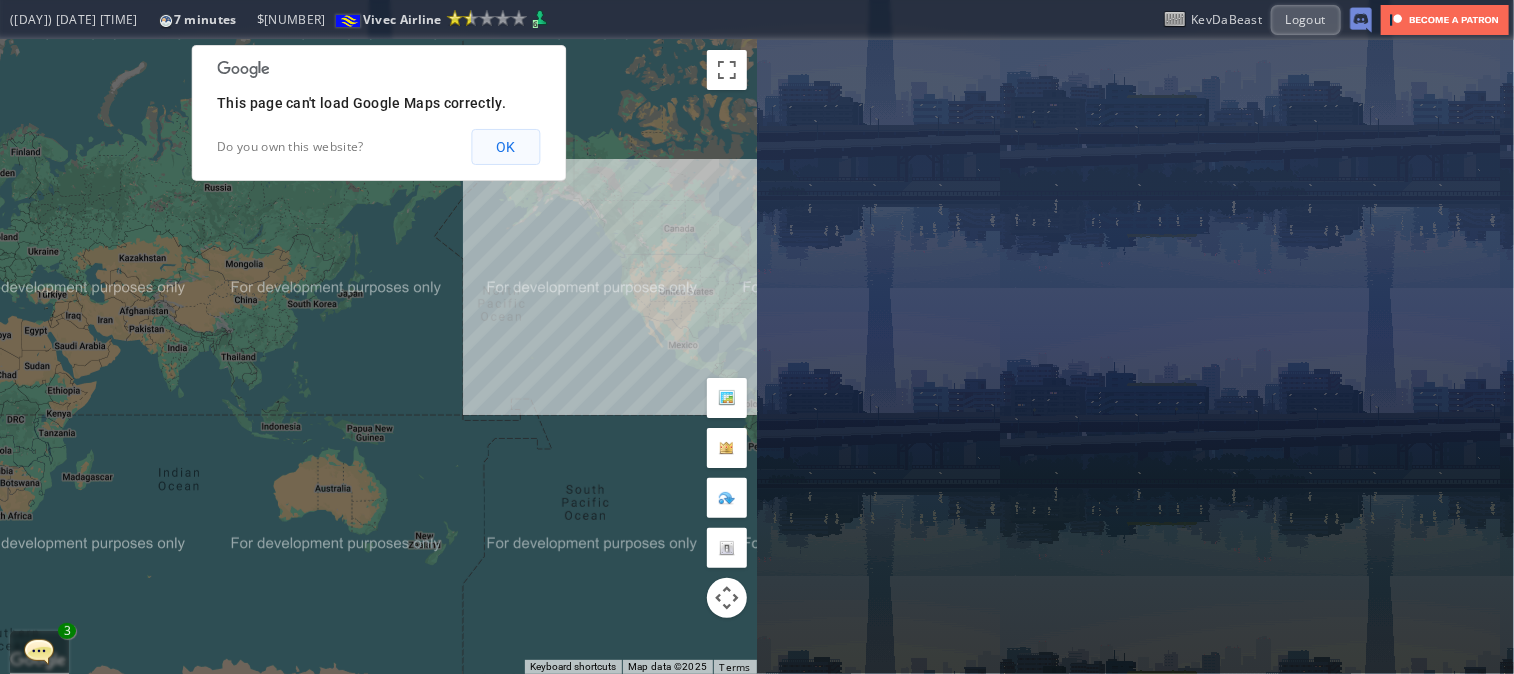click on "OK" at bounding box center (505, 147) 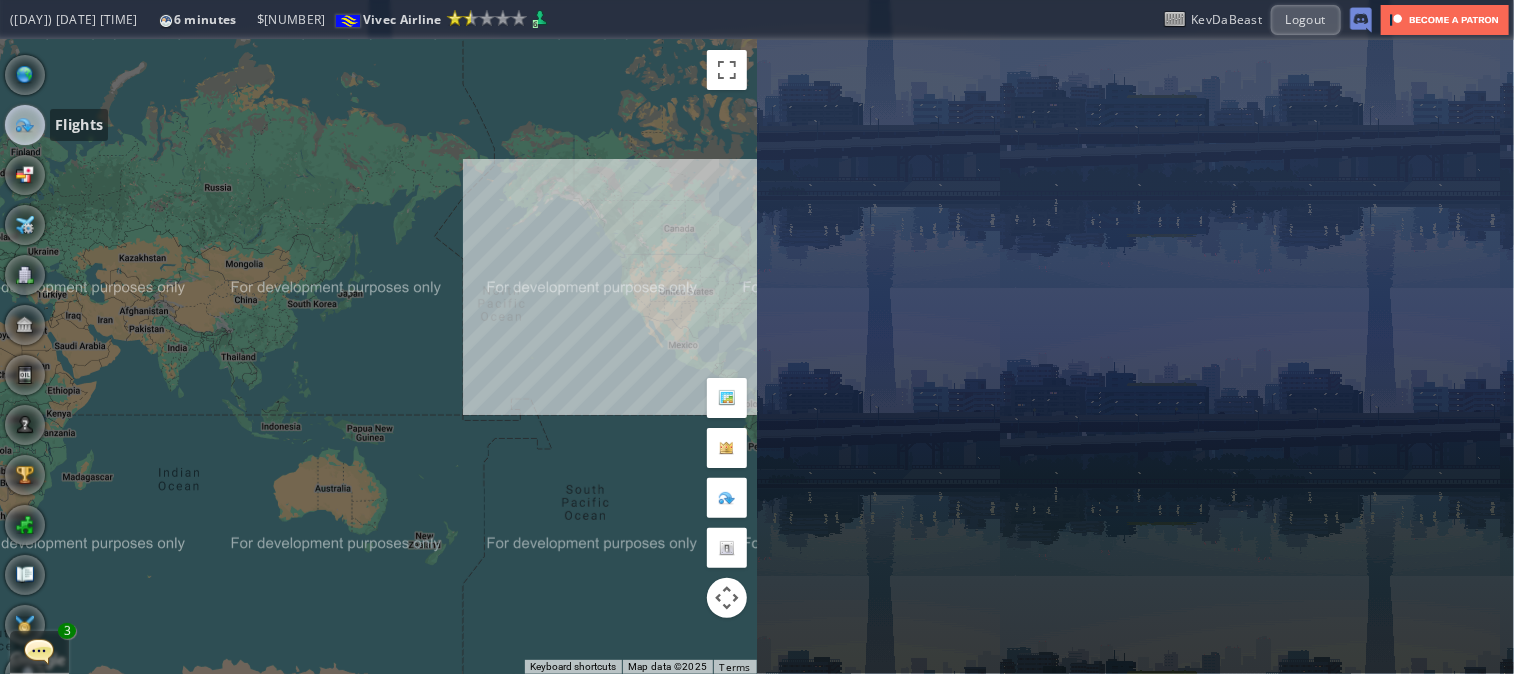 click at bounding box center (25, 125) 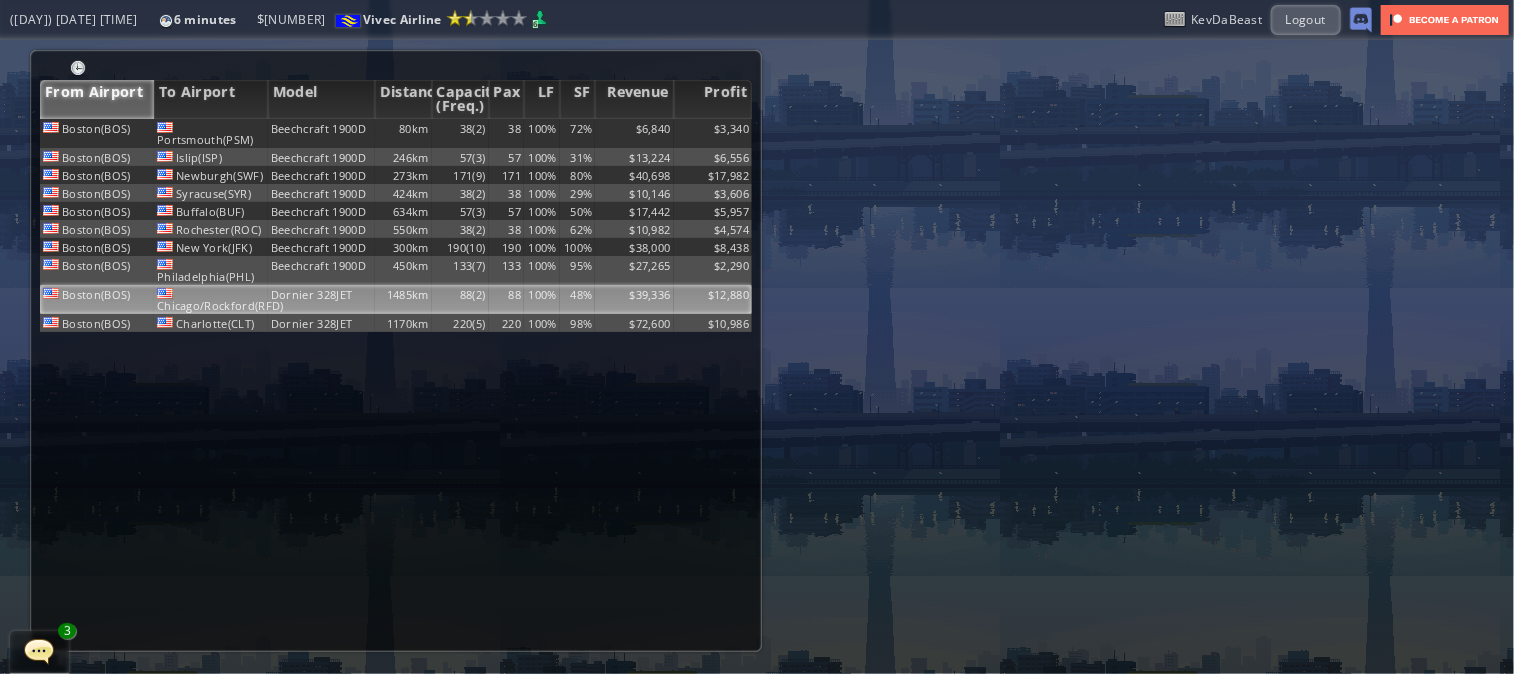 click on "88(2)" at bounding box center [460, 133] 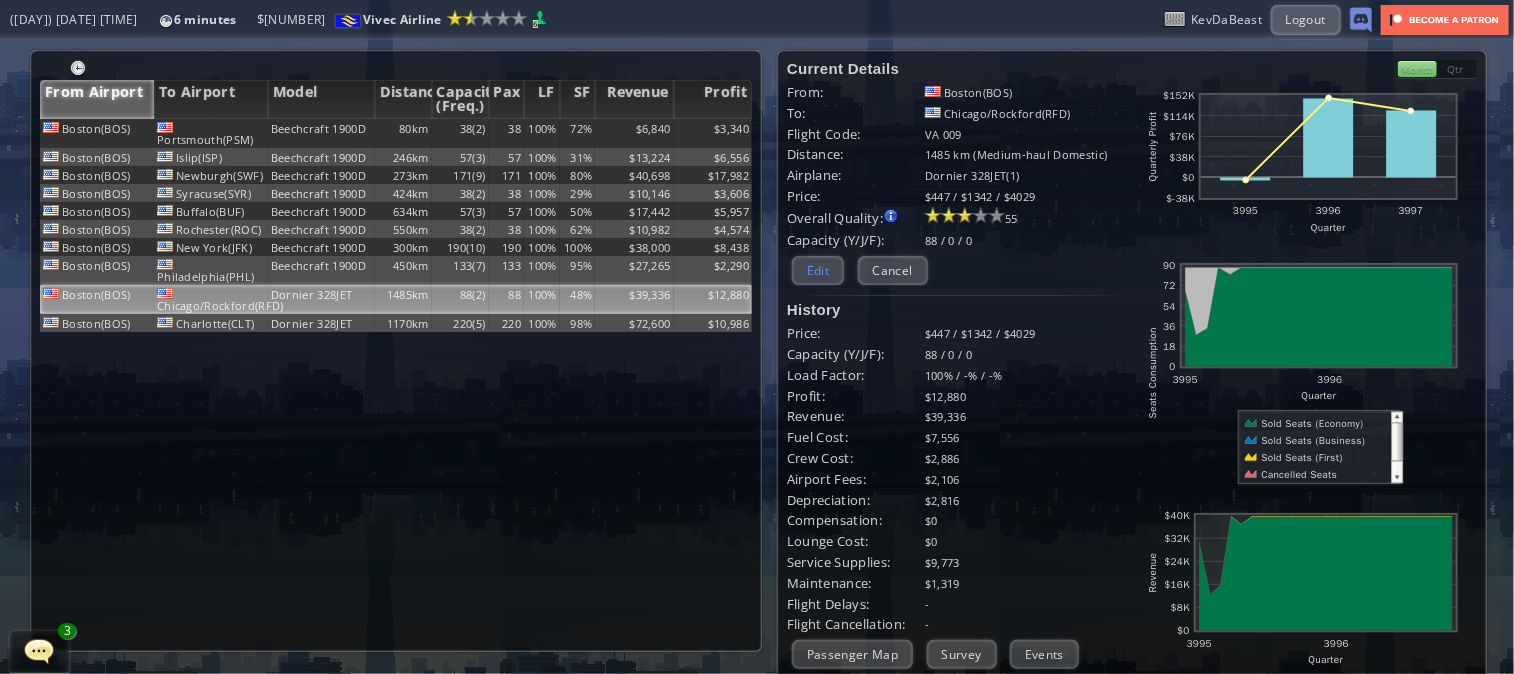 click on "Edit" at bounding box center (818, 270) 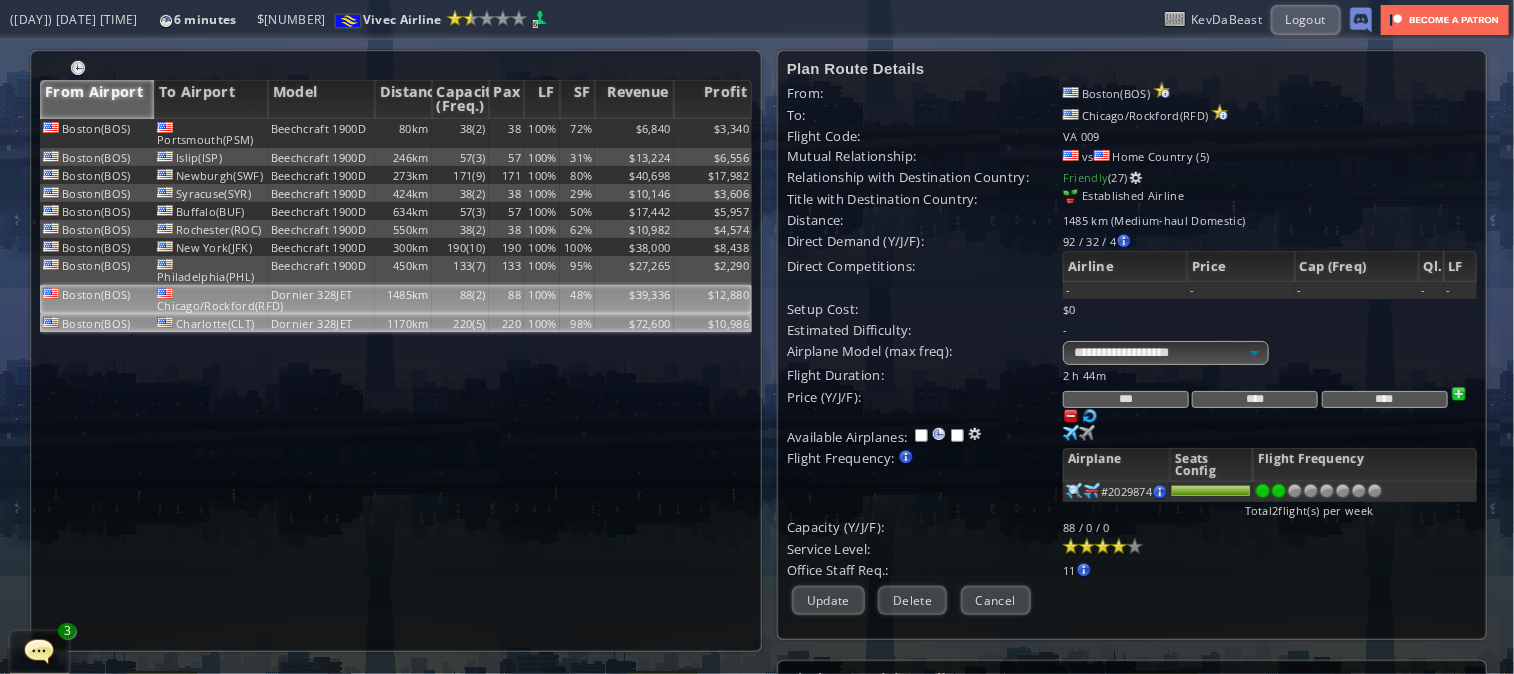 click on "220(5)" at bounding box center (460, 133) 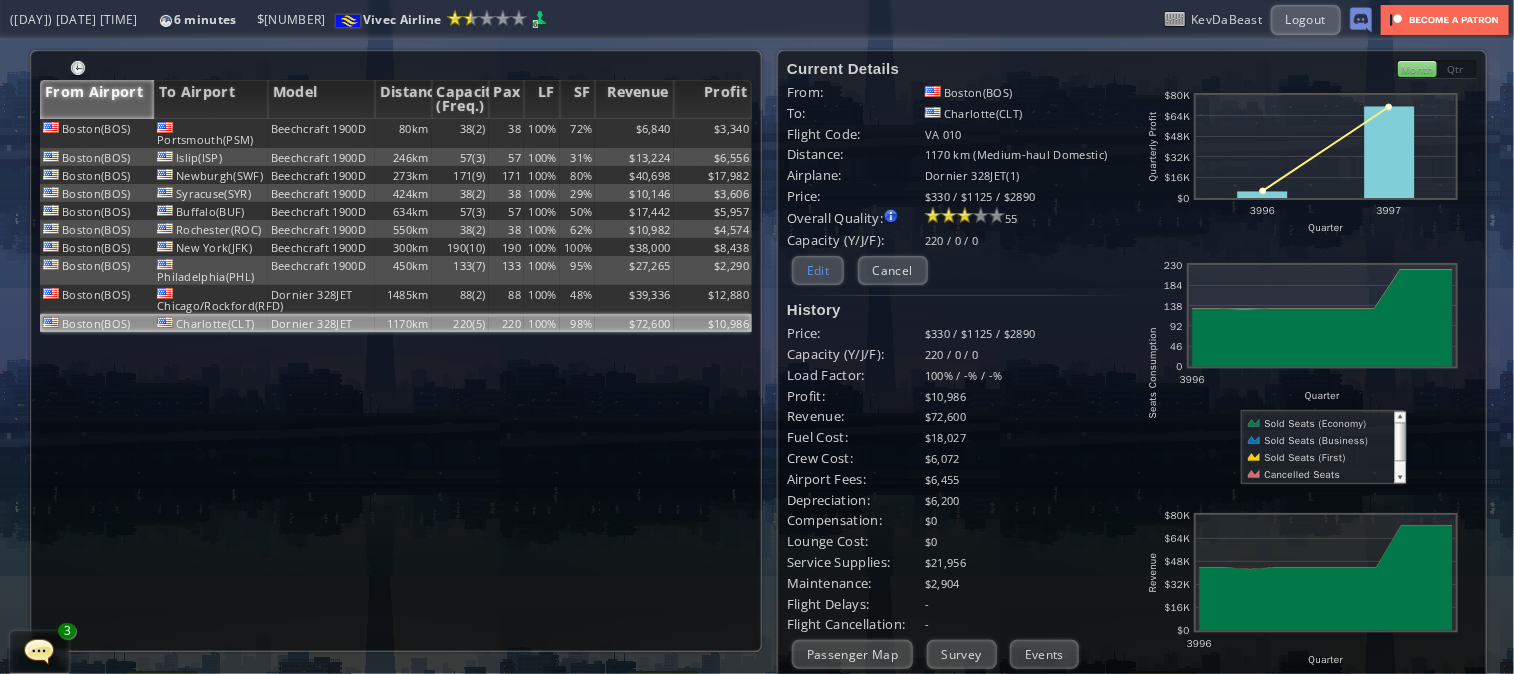 click on "Edit" at bounding box center [818, 270] 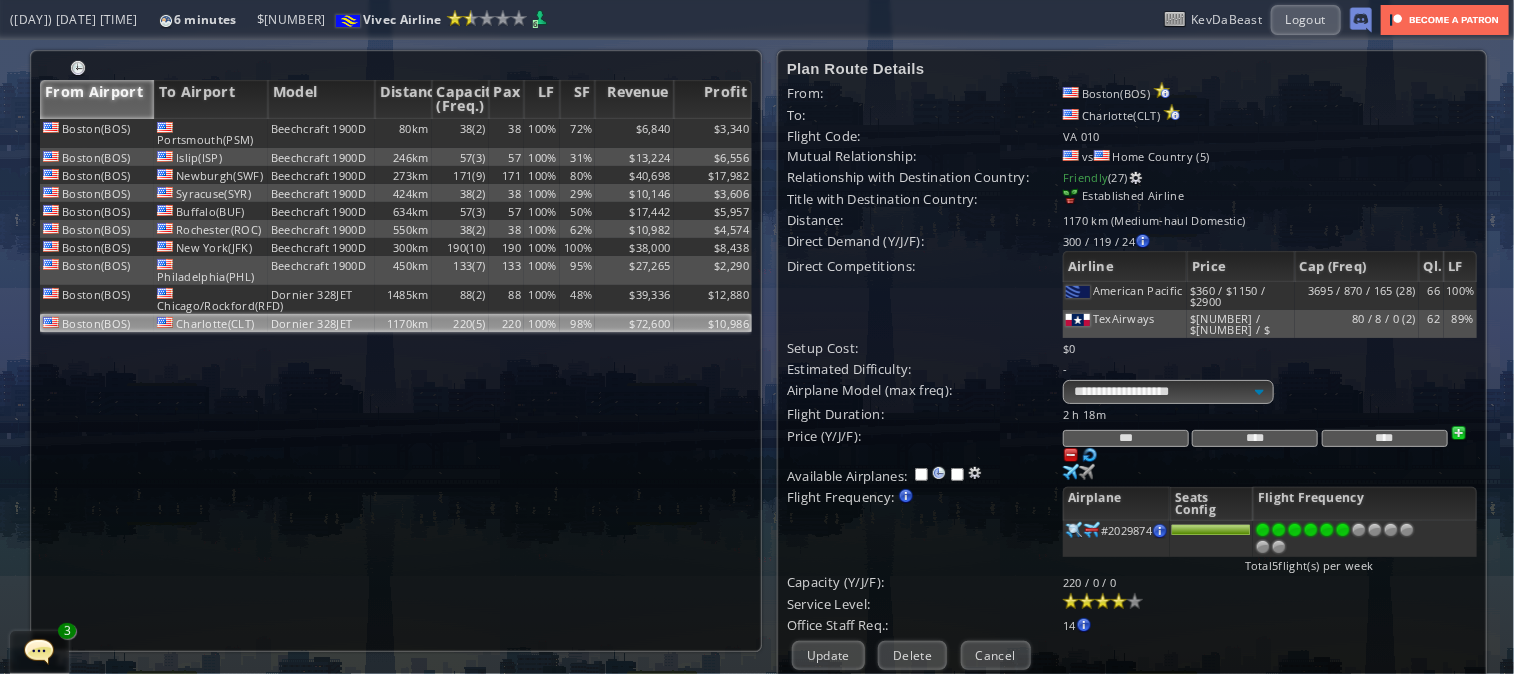 click at bounding box center (1343, 530) 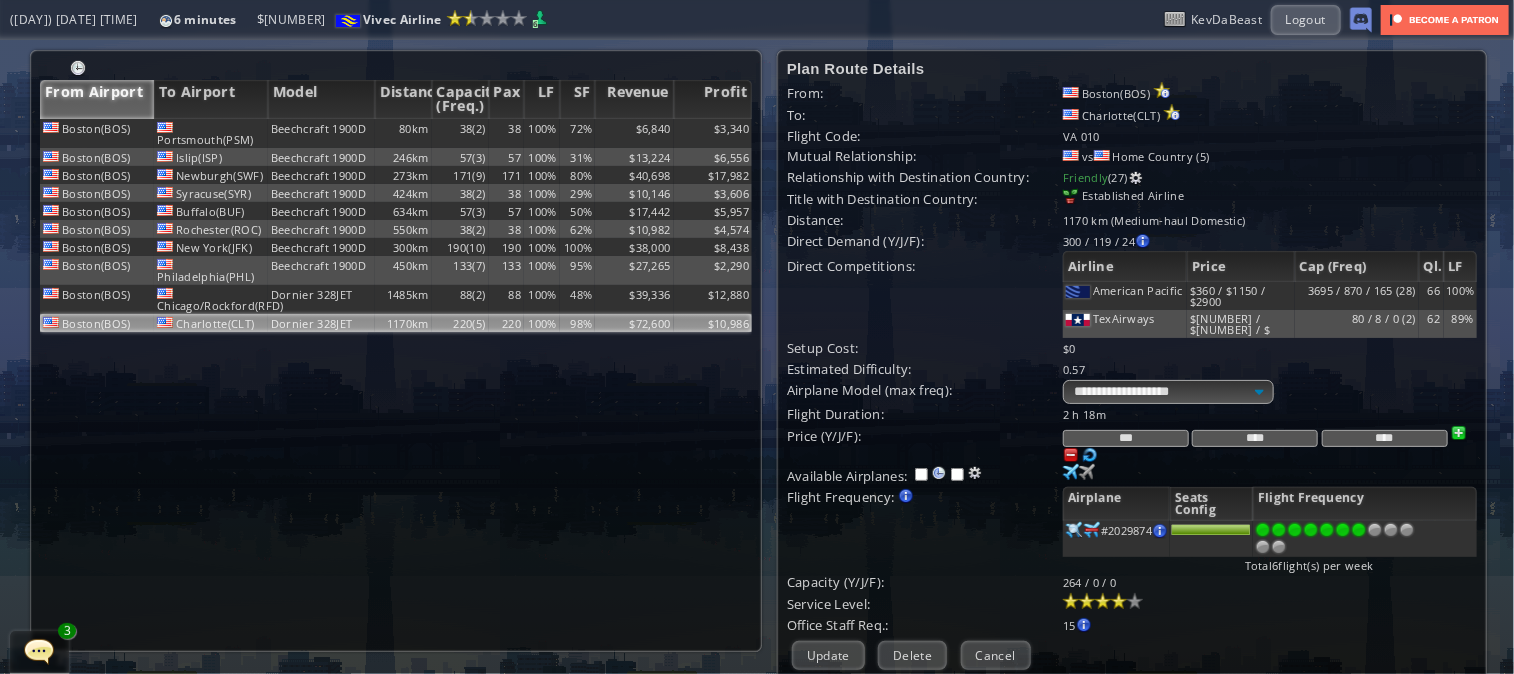 click at bounding box center [1359, 530] 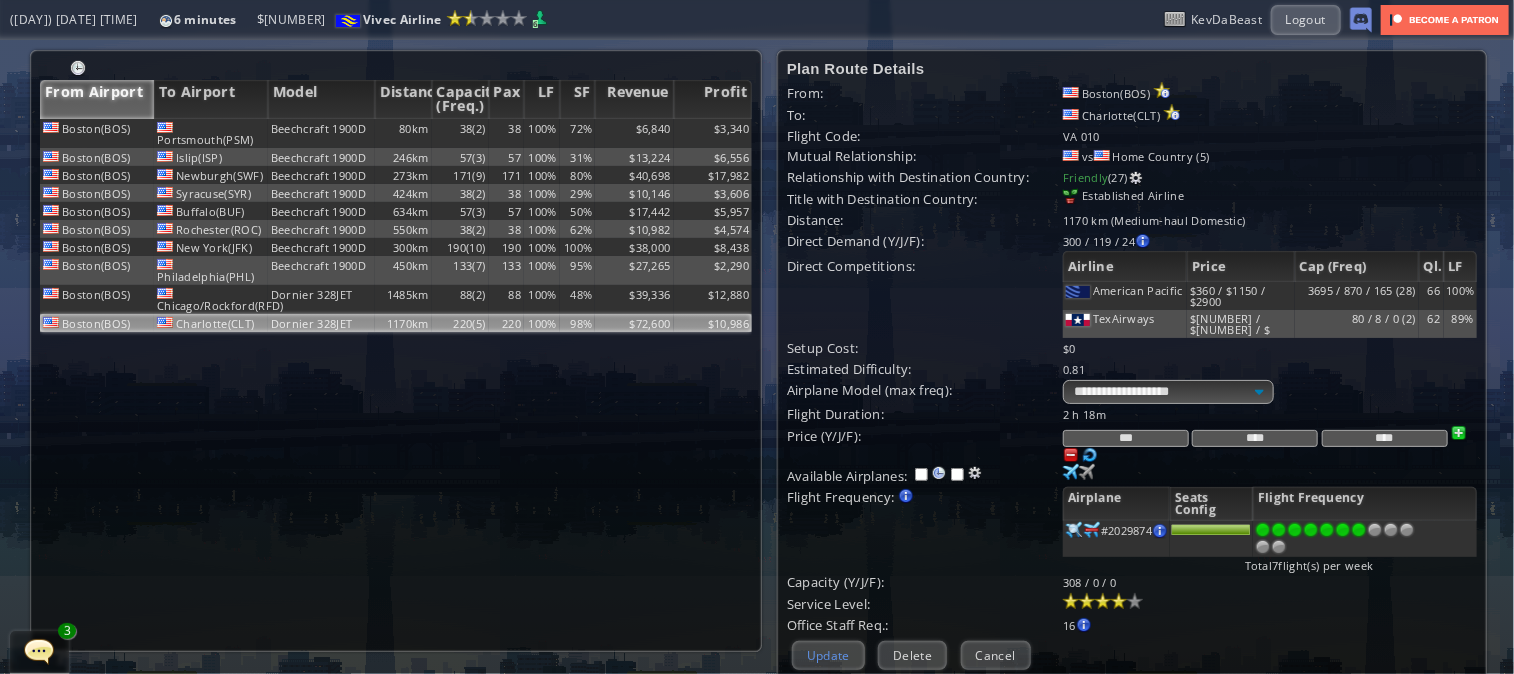 click on "Update" at bounding box center (828, 655) 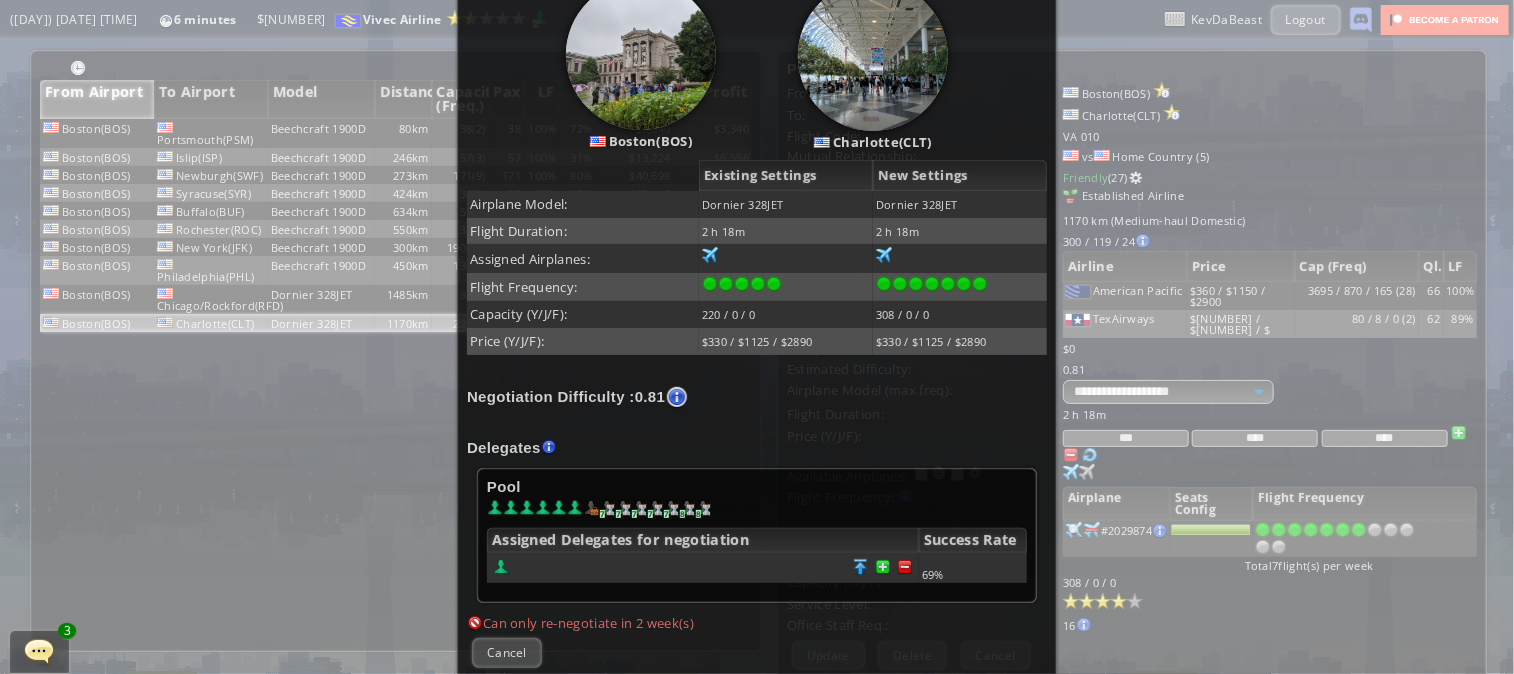 scroll, scrollTop: 287, scrollLeft: 0, axis: vertical 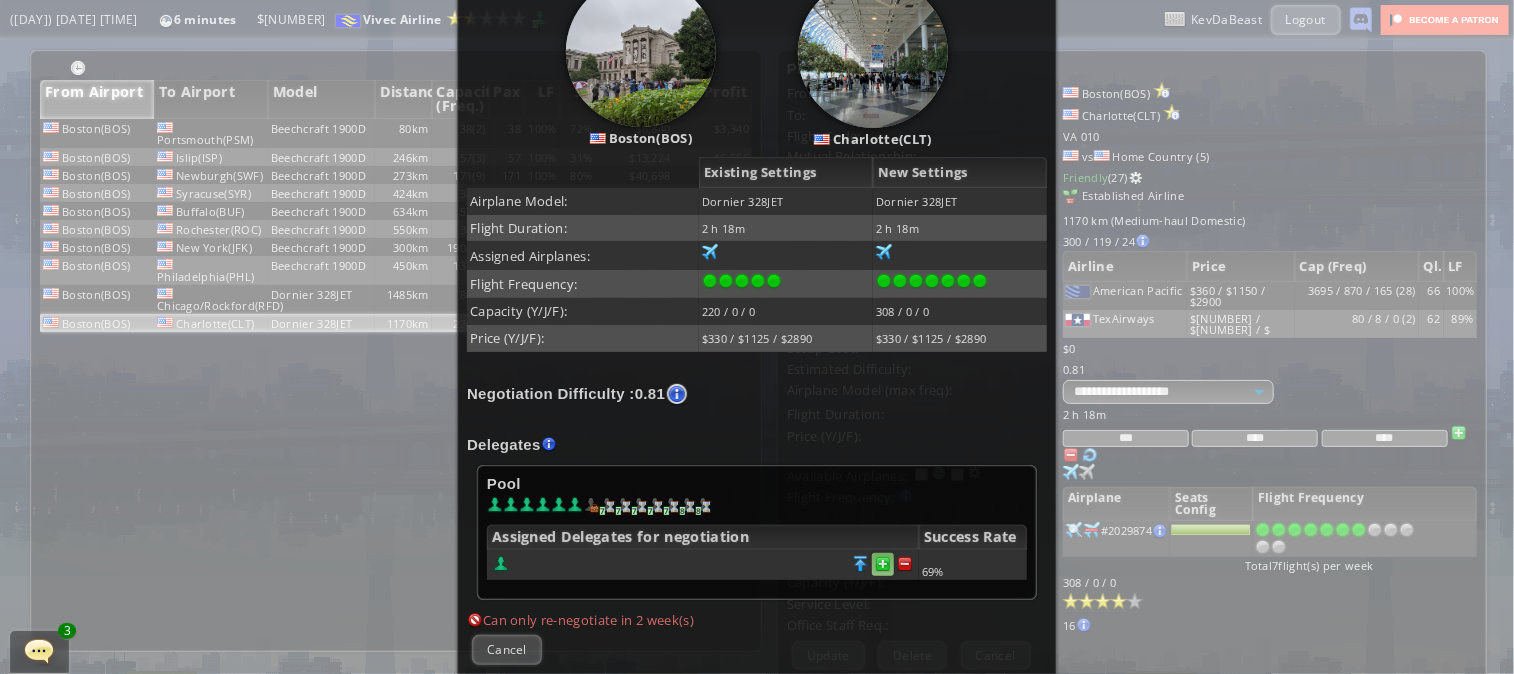 click at bounding box center (905, 564) 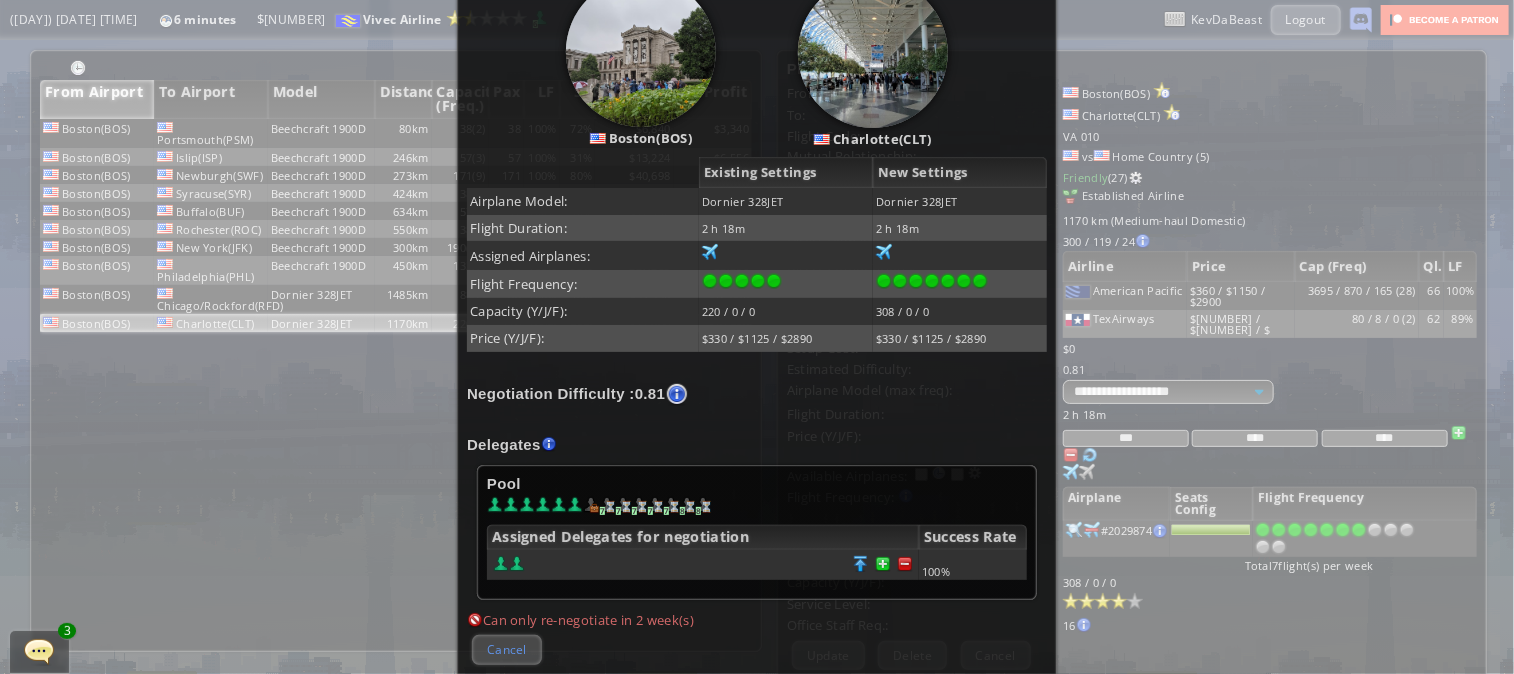 click on "Cancel" at bounding box center (507, 649) 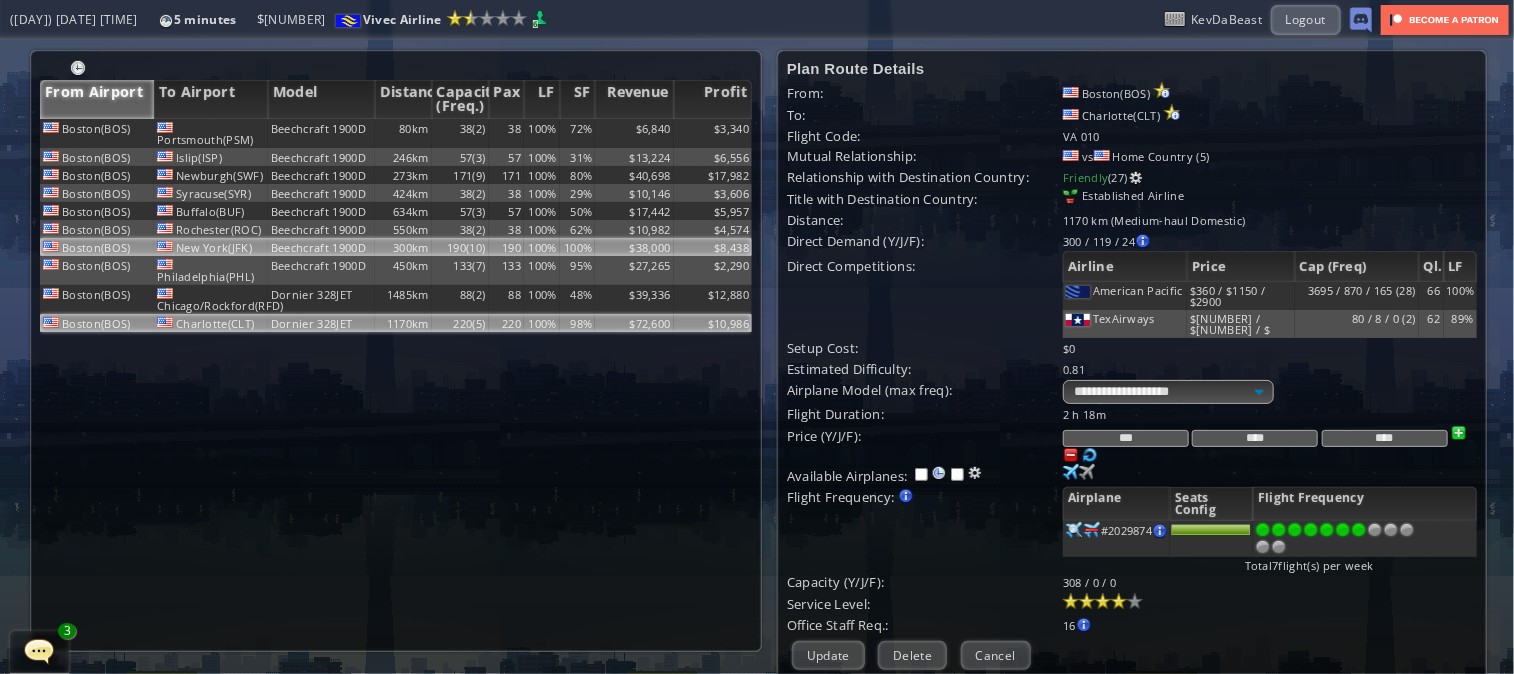 click on "New York(JFK)" at bounding box center [211, 133] 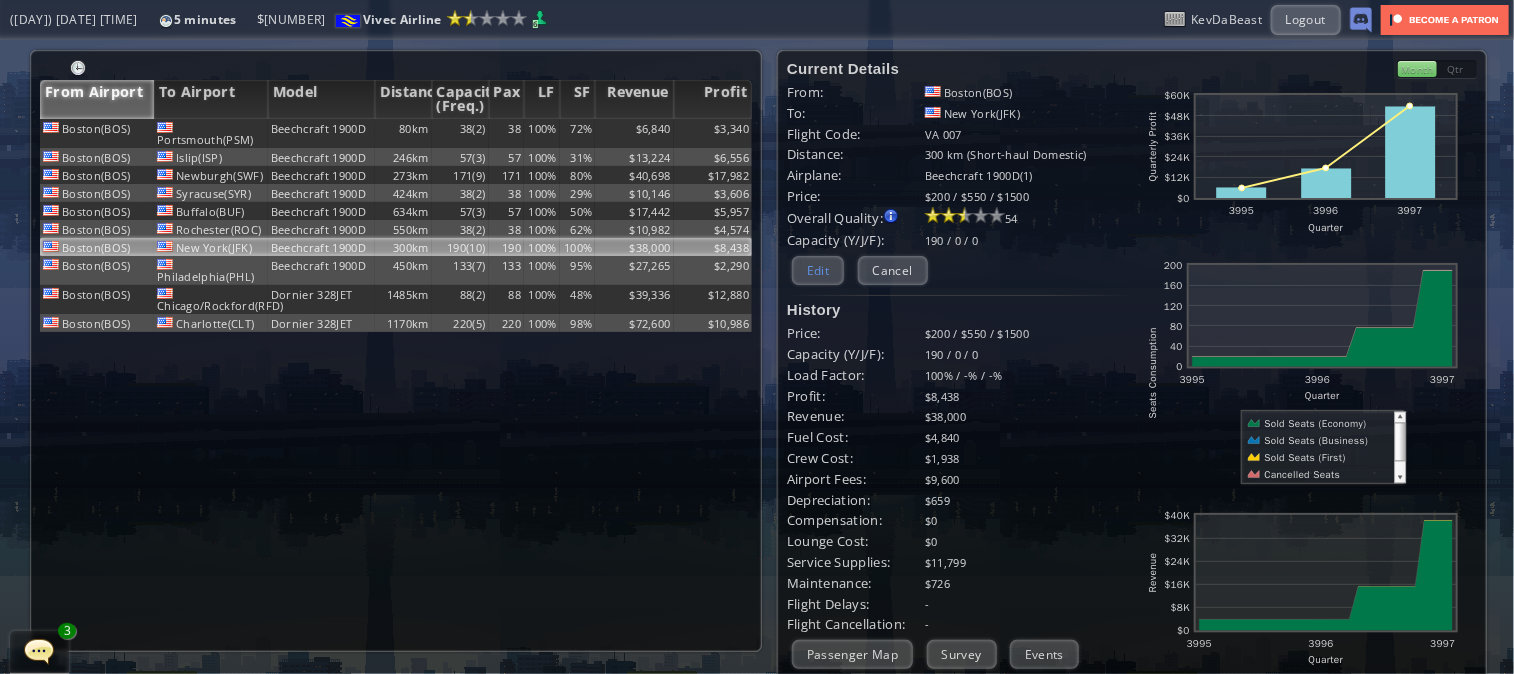 click on "Edit" at bounding box center (818, 270) 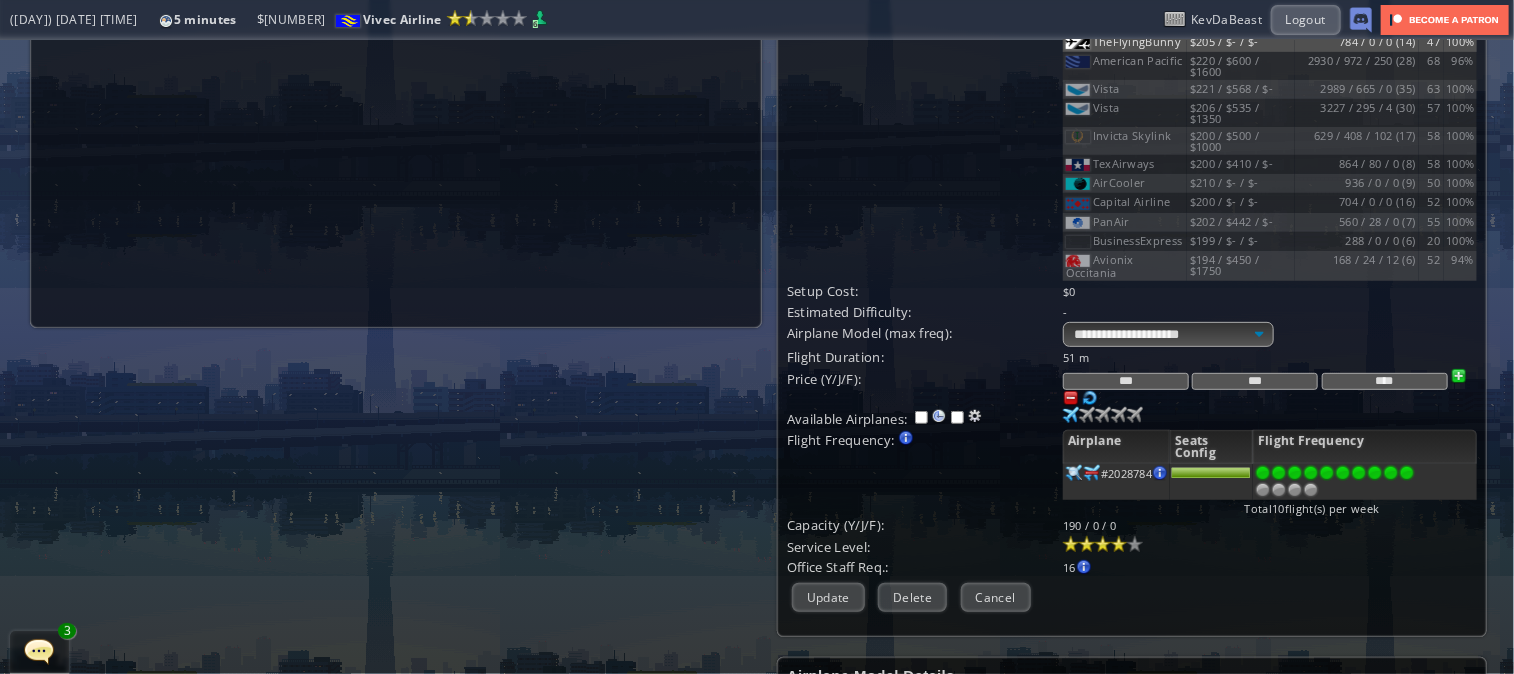 scroll, scrollTop: 326, scrollLeft: 0, axis: vertical 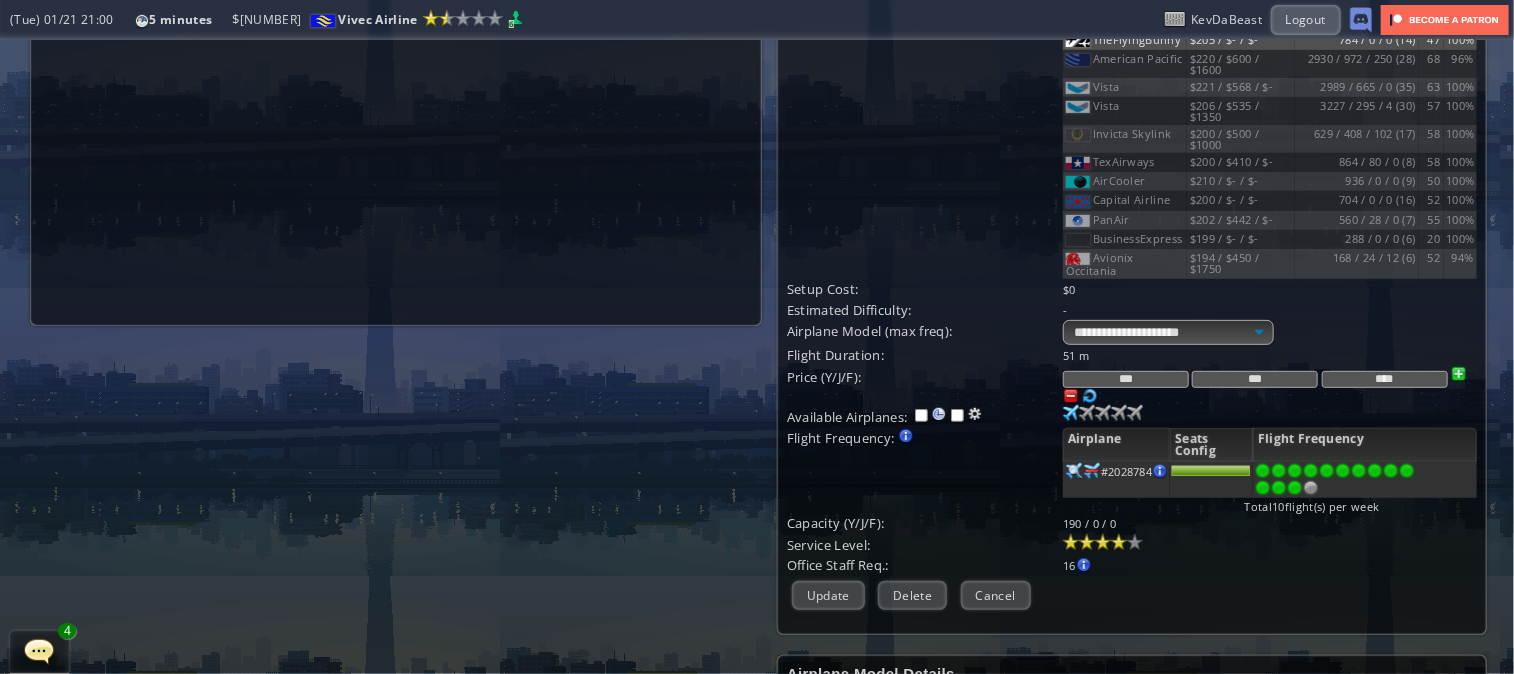 click at bounding box center (1295, 488) 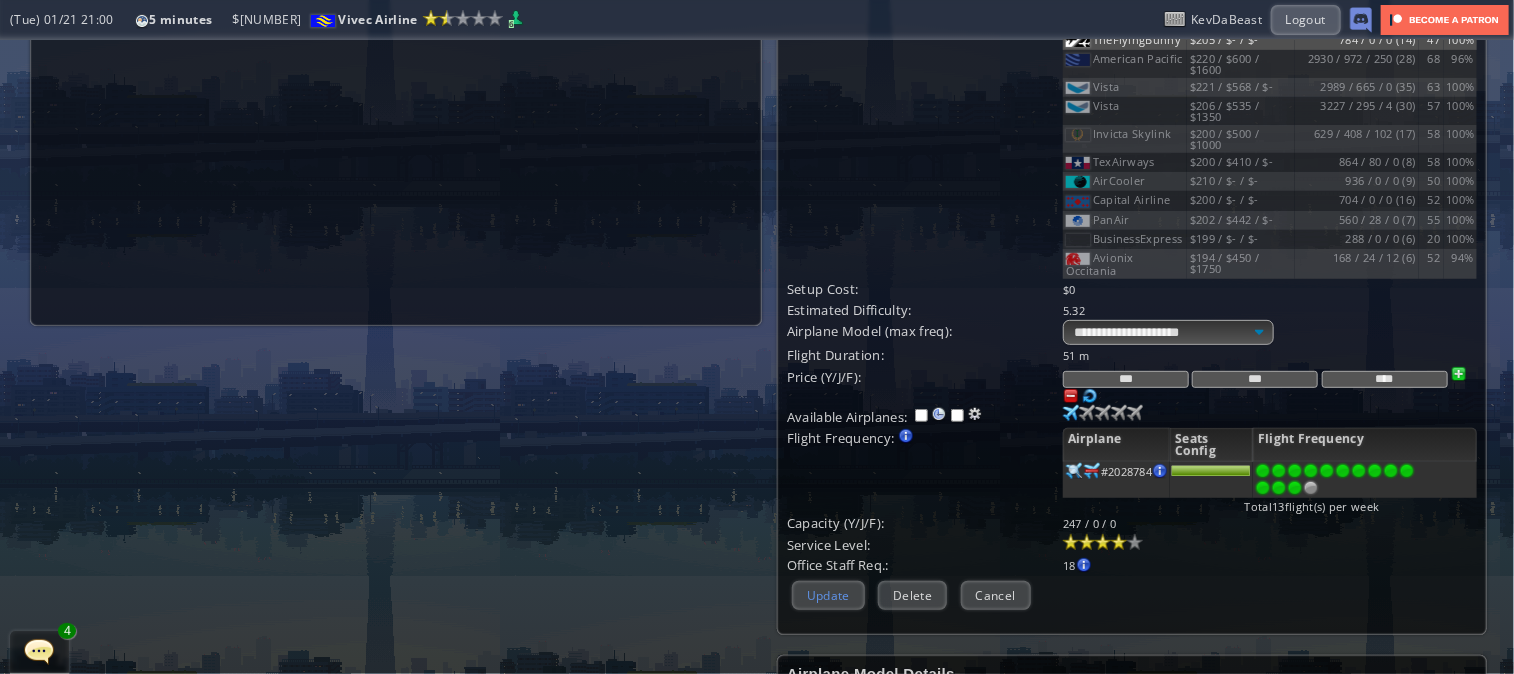click on "Update" at bounding box center (828, 595) 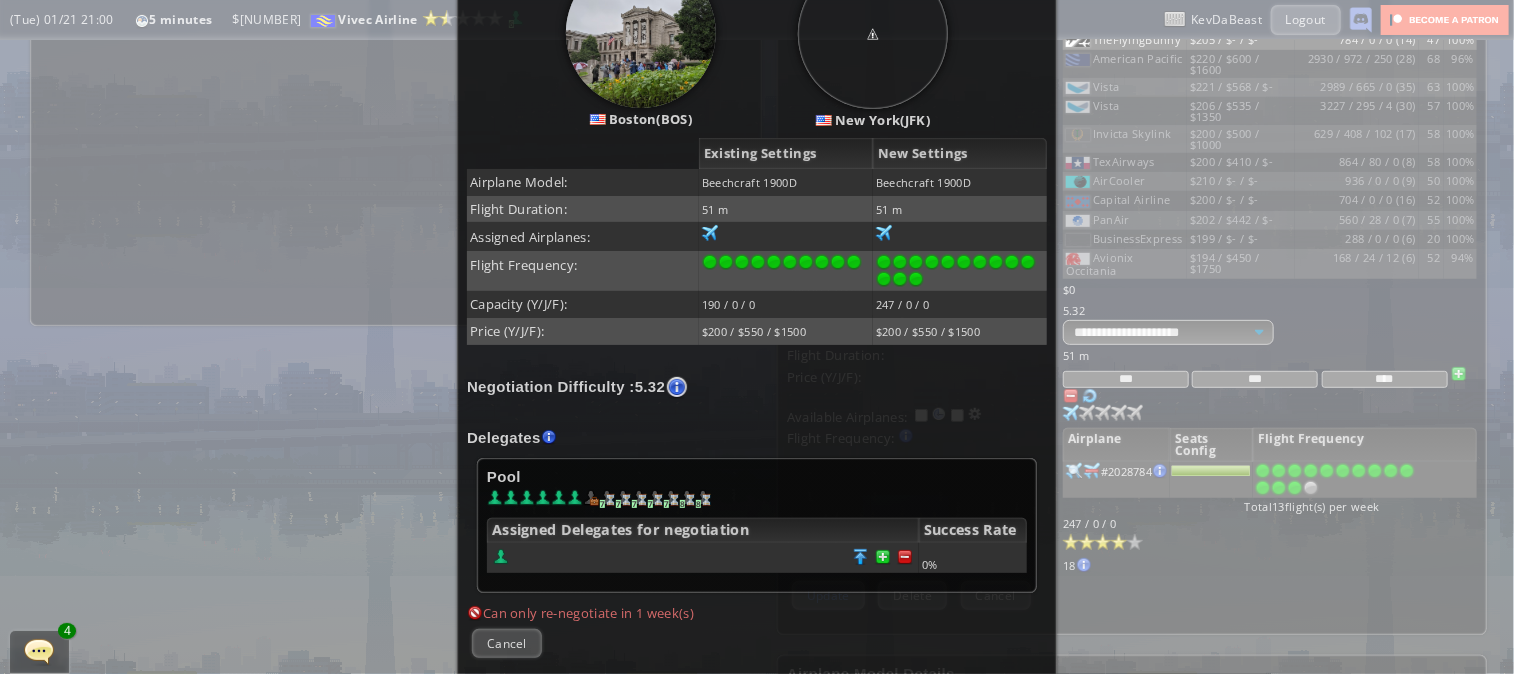 scroll, scrollTop: 307, scrollLeft: 0, axis: vertical 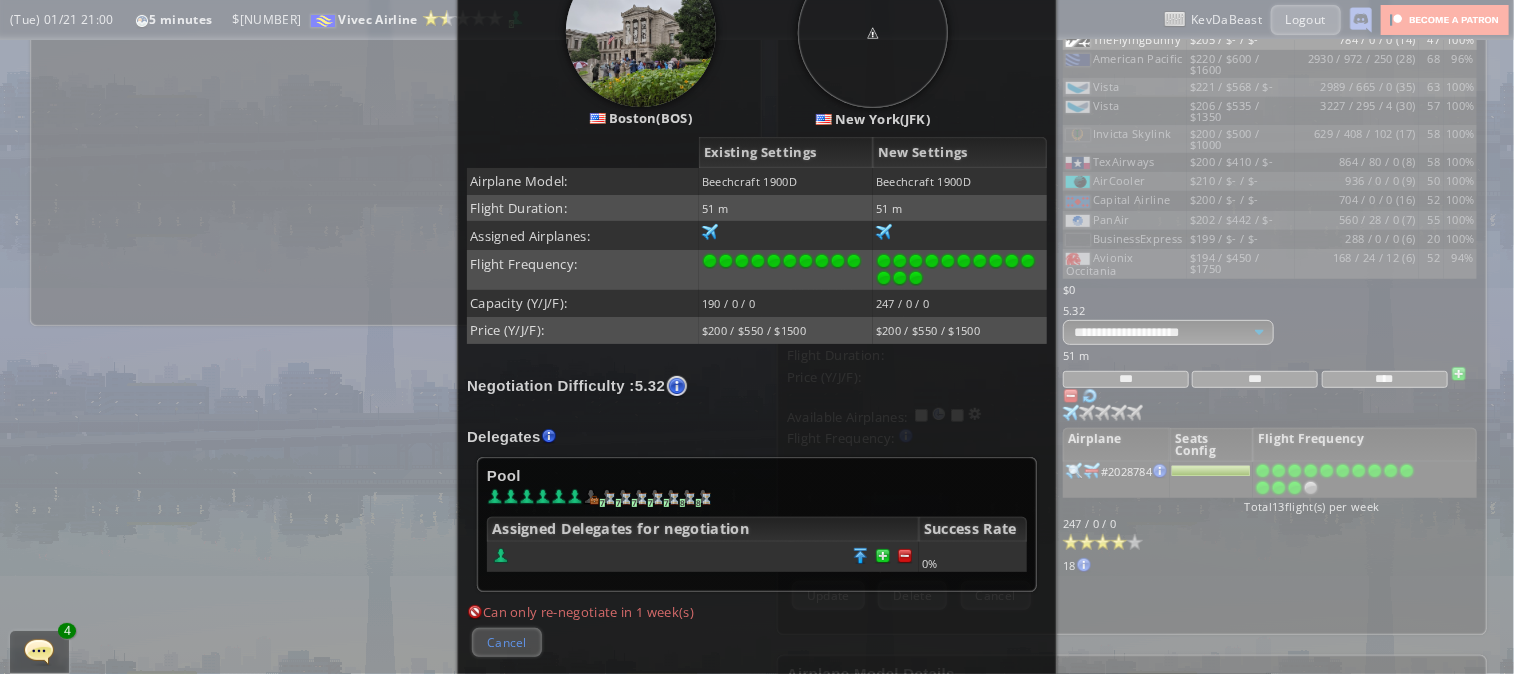 click on "Cancel" at bounding box center (507, 642) 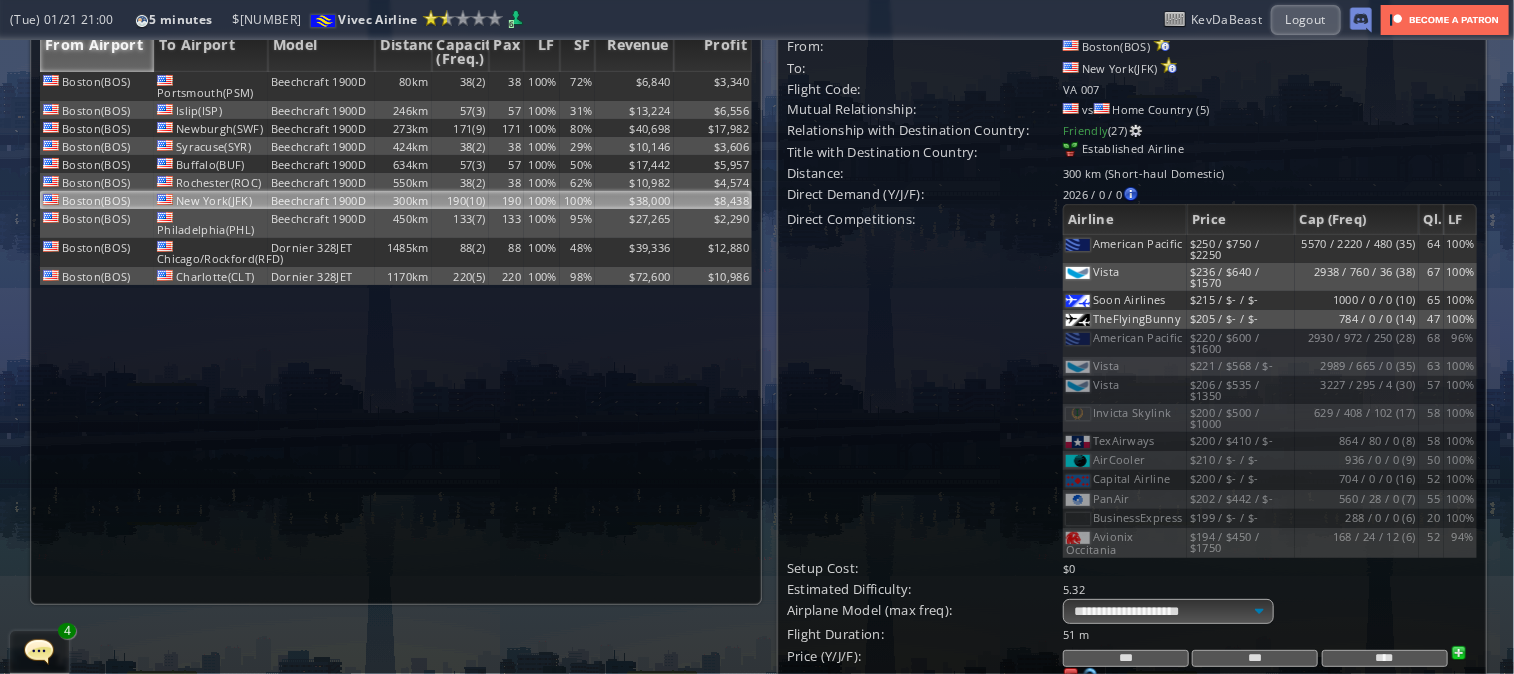 scroll, scrollTop: 0, scrollLeft: 0, axis: both 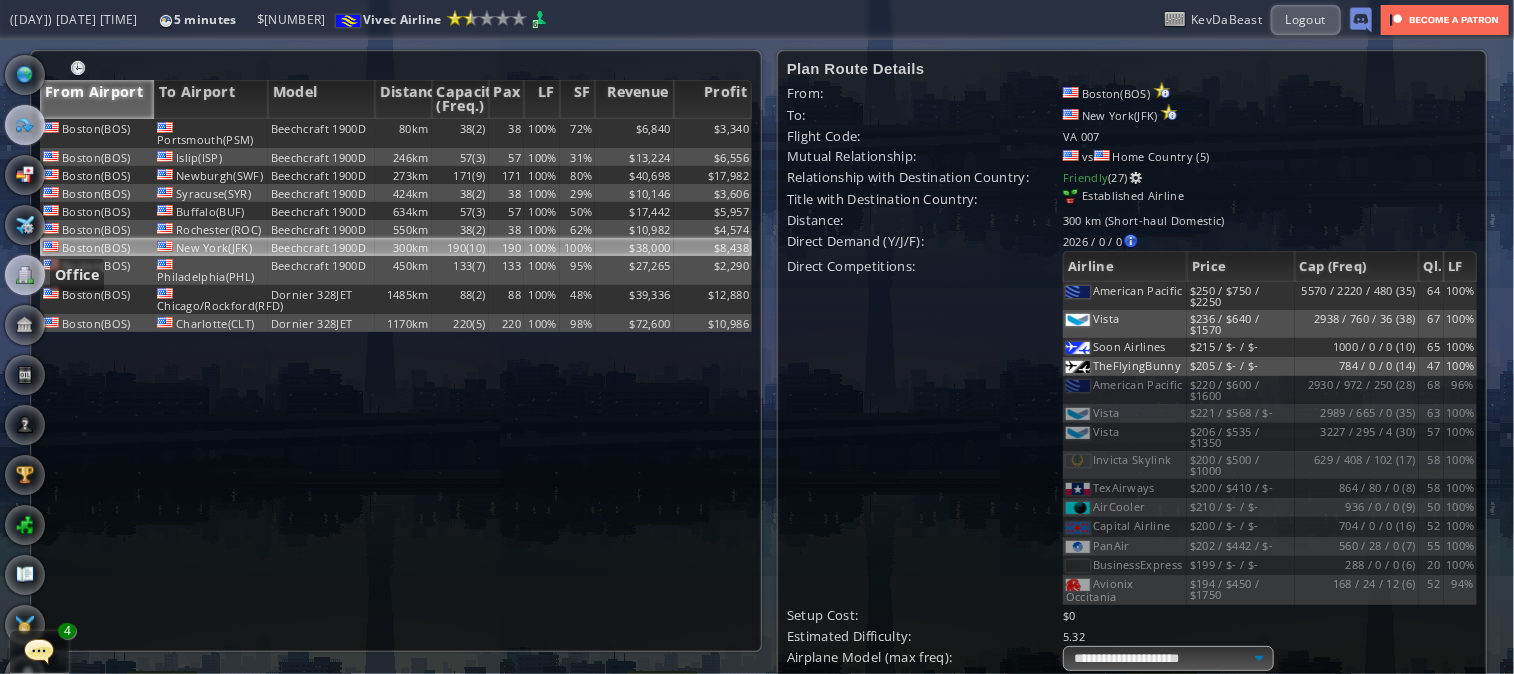 click at bounding box center [25, 275] 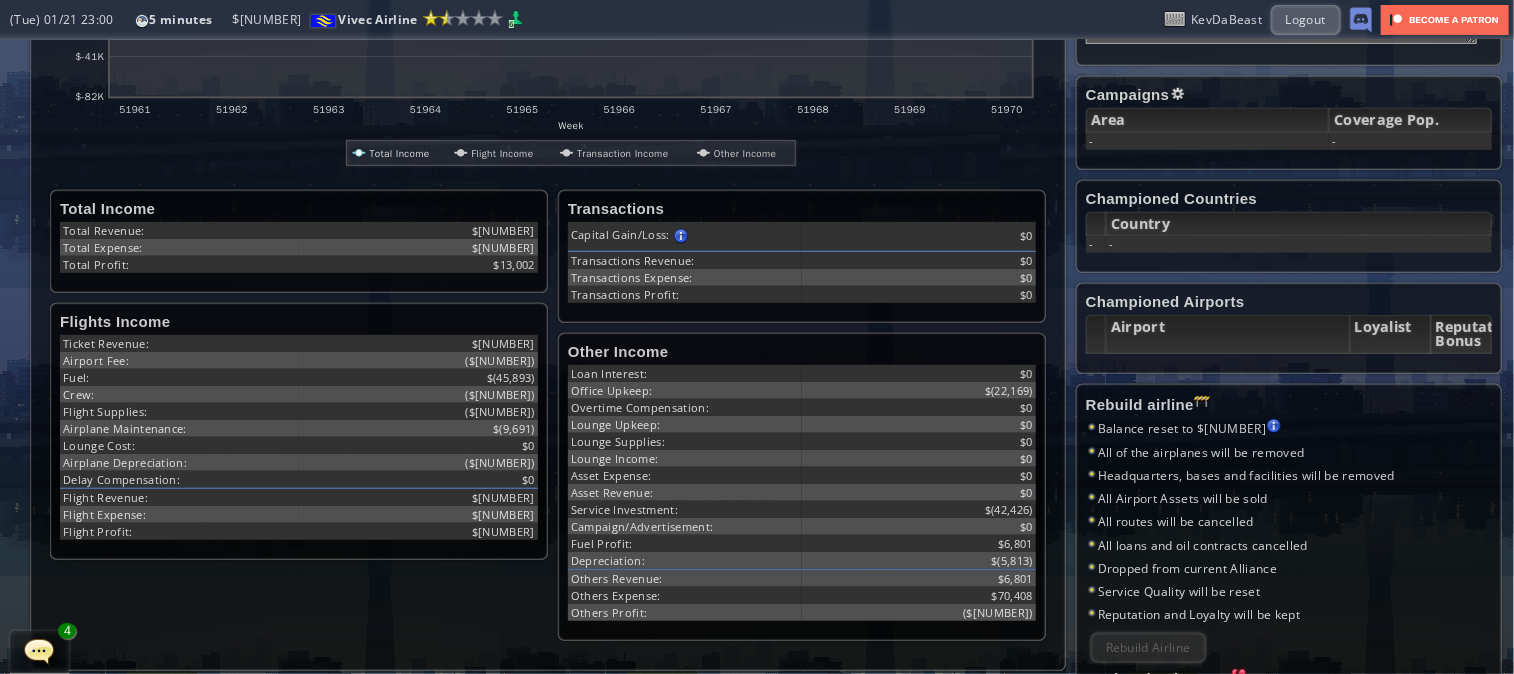 scroll, scrollTop: 460, scrollLeft: 0, axis: vertical 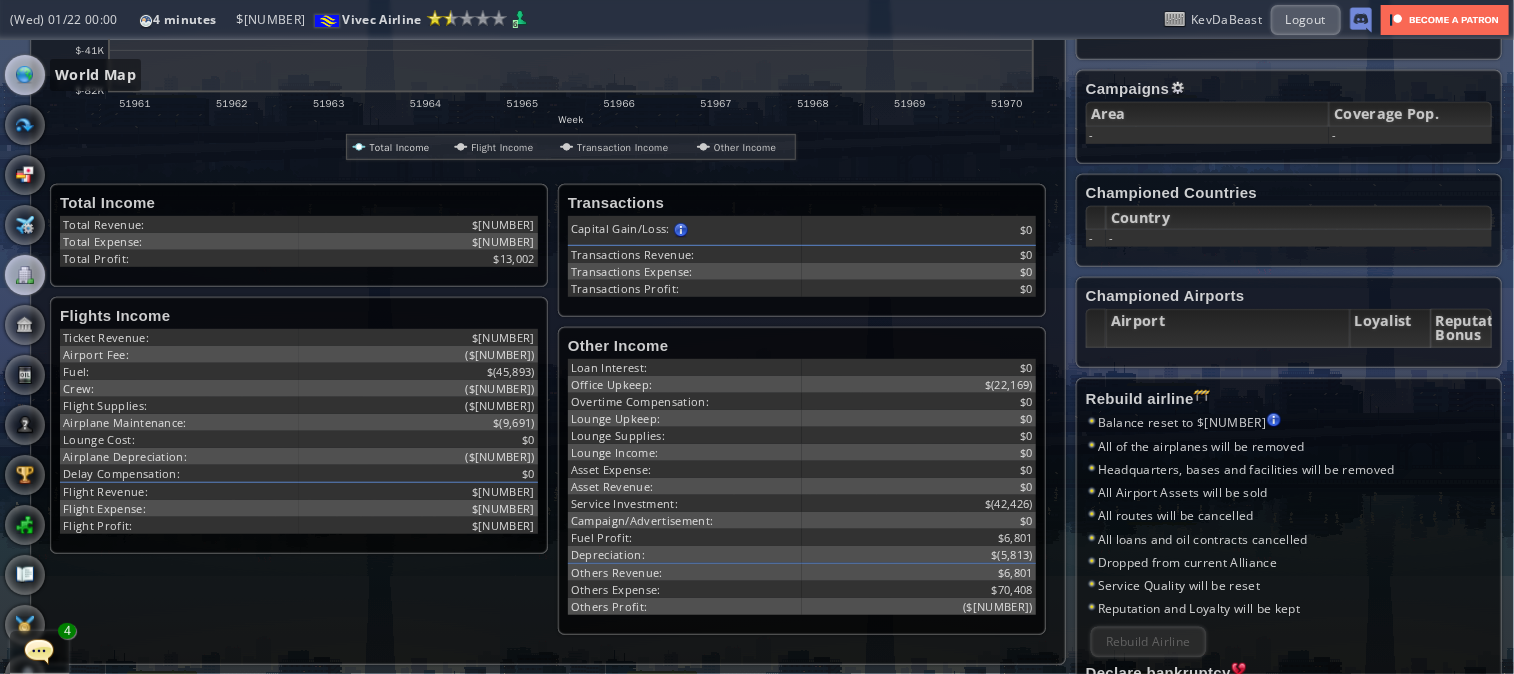 click at bounding box center [25, 75] 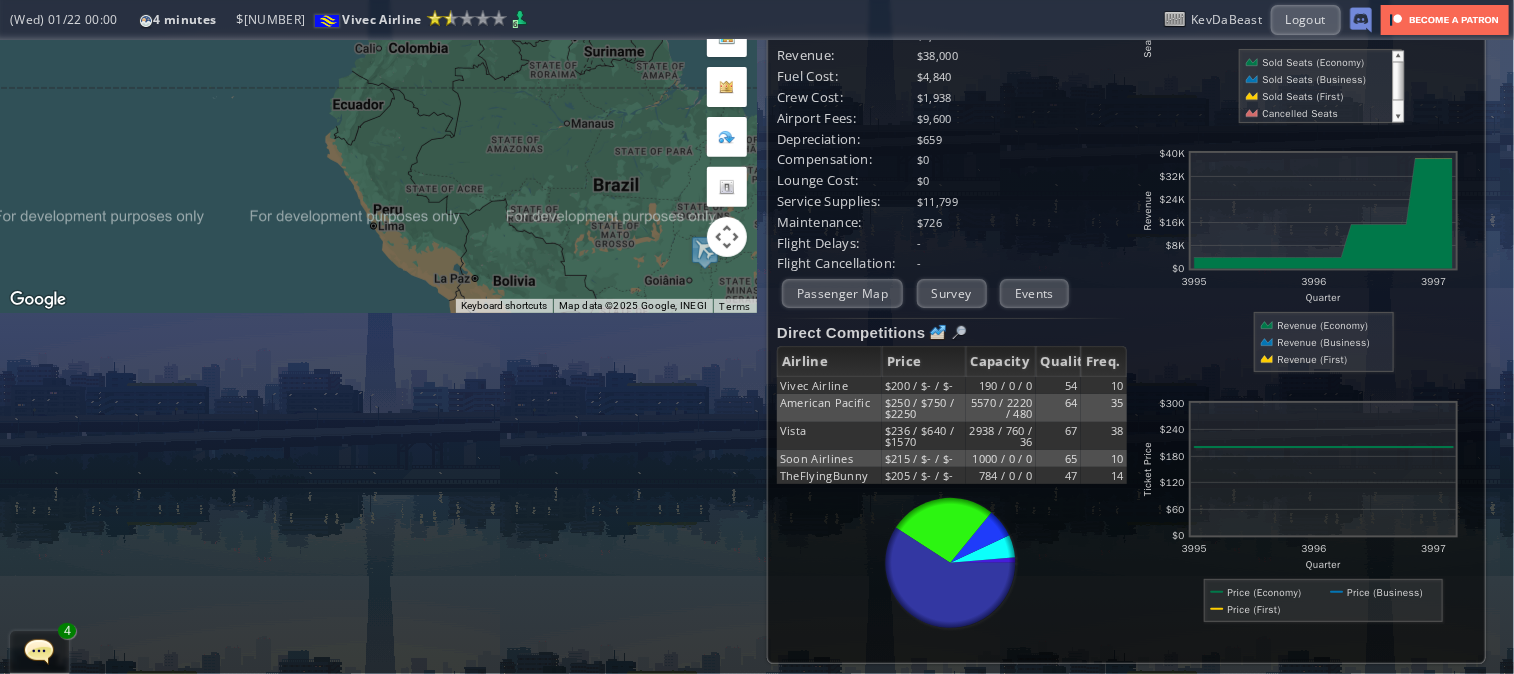 scroll, scrollTop: 0, scrollLeft: 0, axis: both 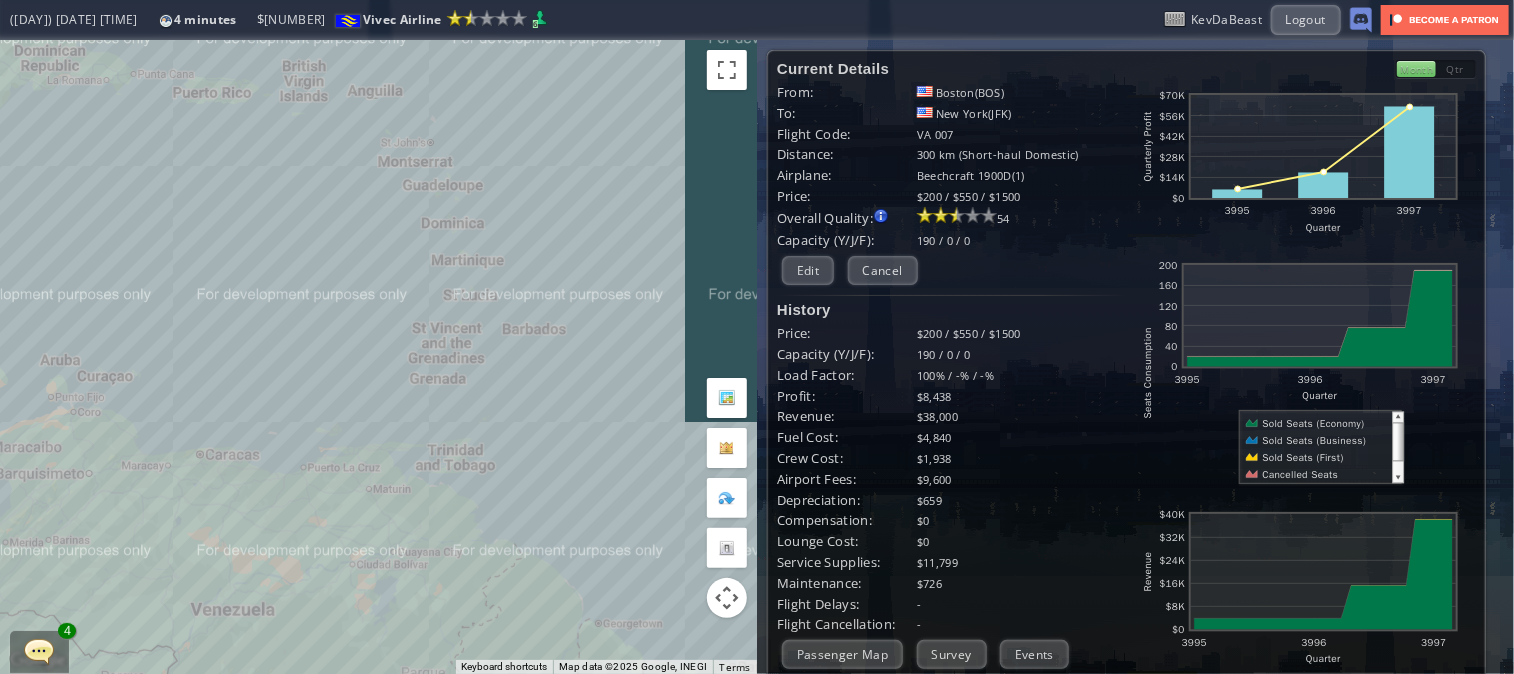 drag, startPoint x: 119, startPoint y: 90, endPoint x: 405, endPoint y: 483, distance: 486.0504 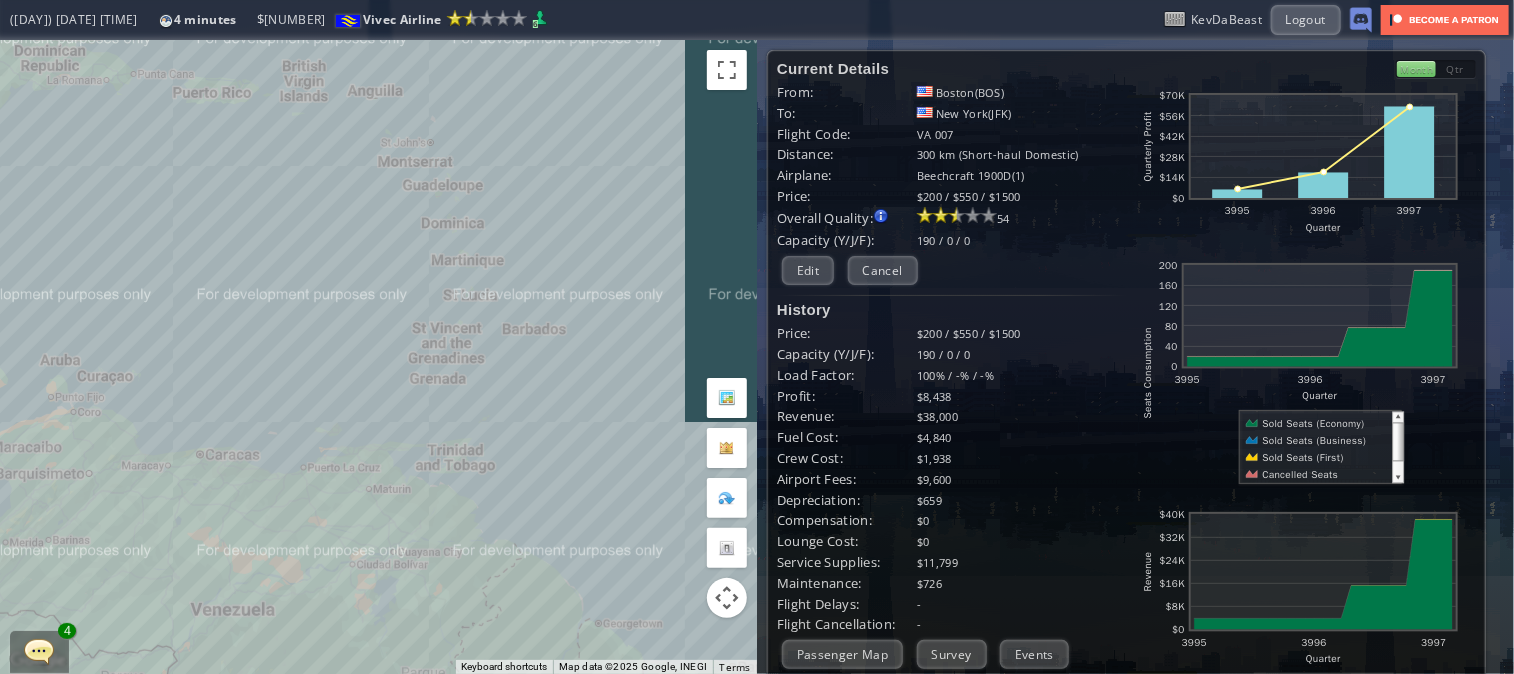 click on "To navigate, press the arrow keys." at bounding box center [378, 357] 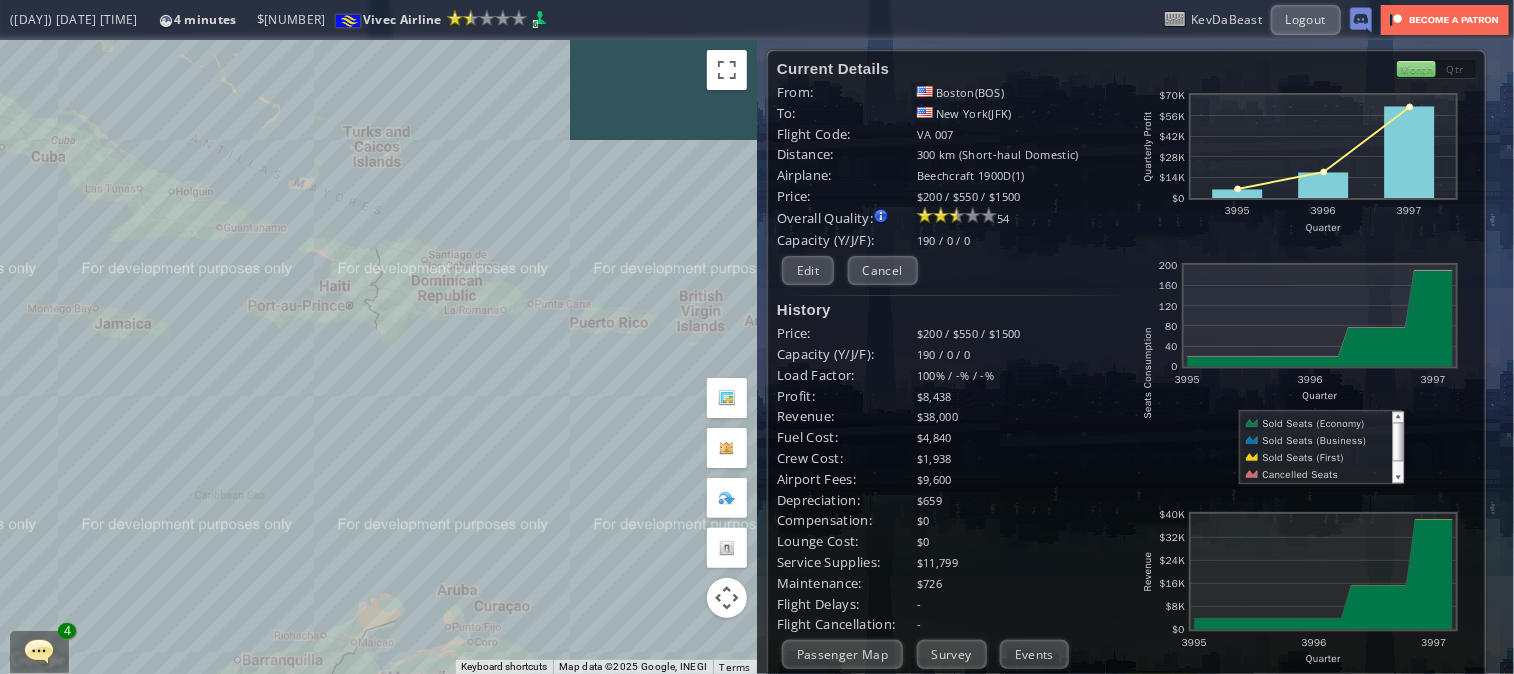 drag, startPoint x: 141, startPoint y: 308, endPoint x: 511, endPoint y: 448, distance: 395.6008 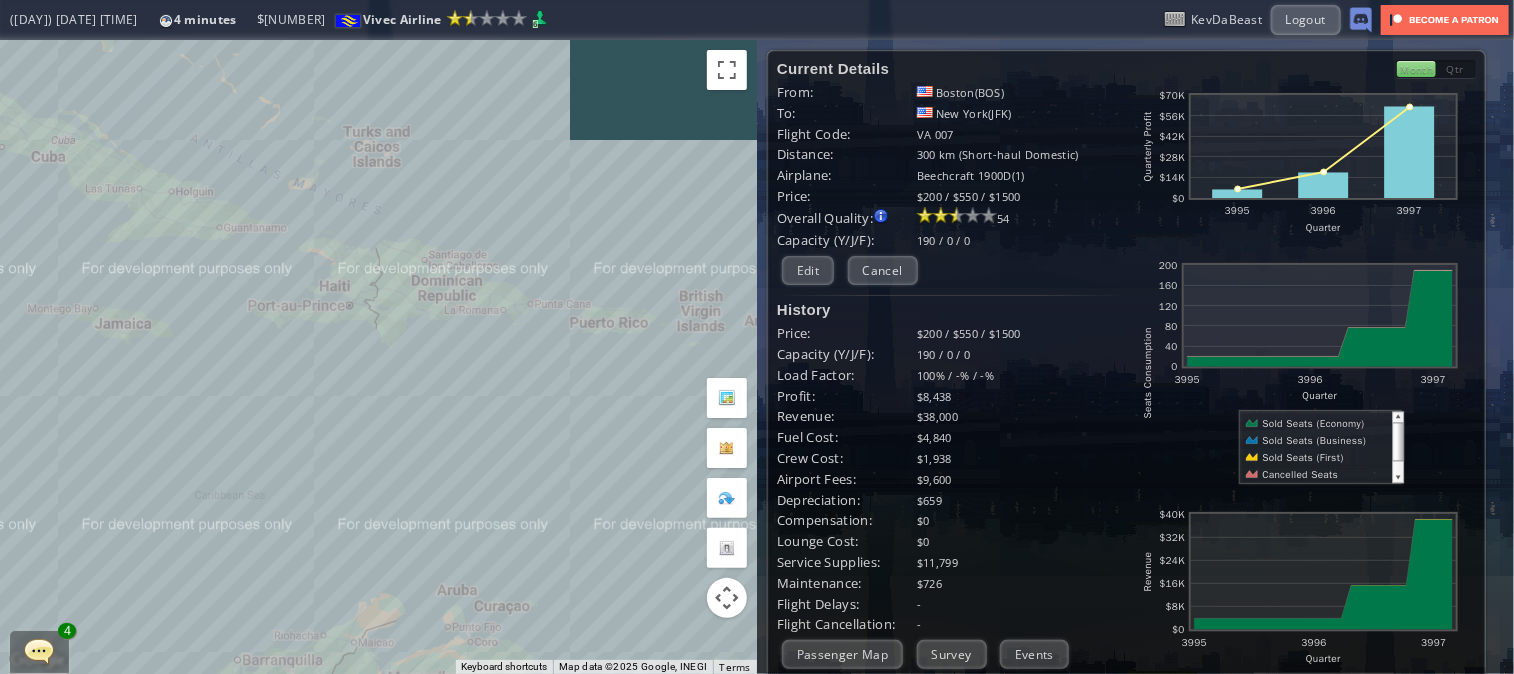 click on "To navigate, press the arrow keys." at bounding box center (378, 357) 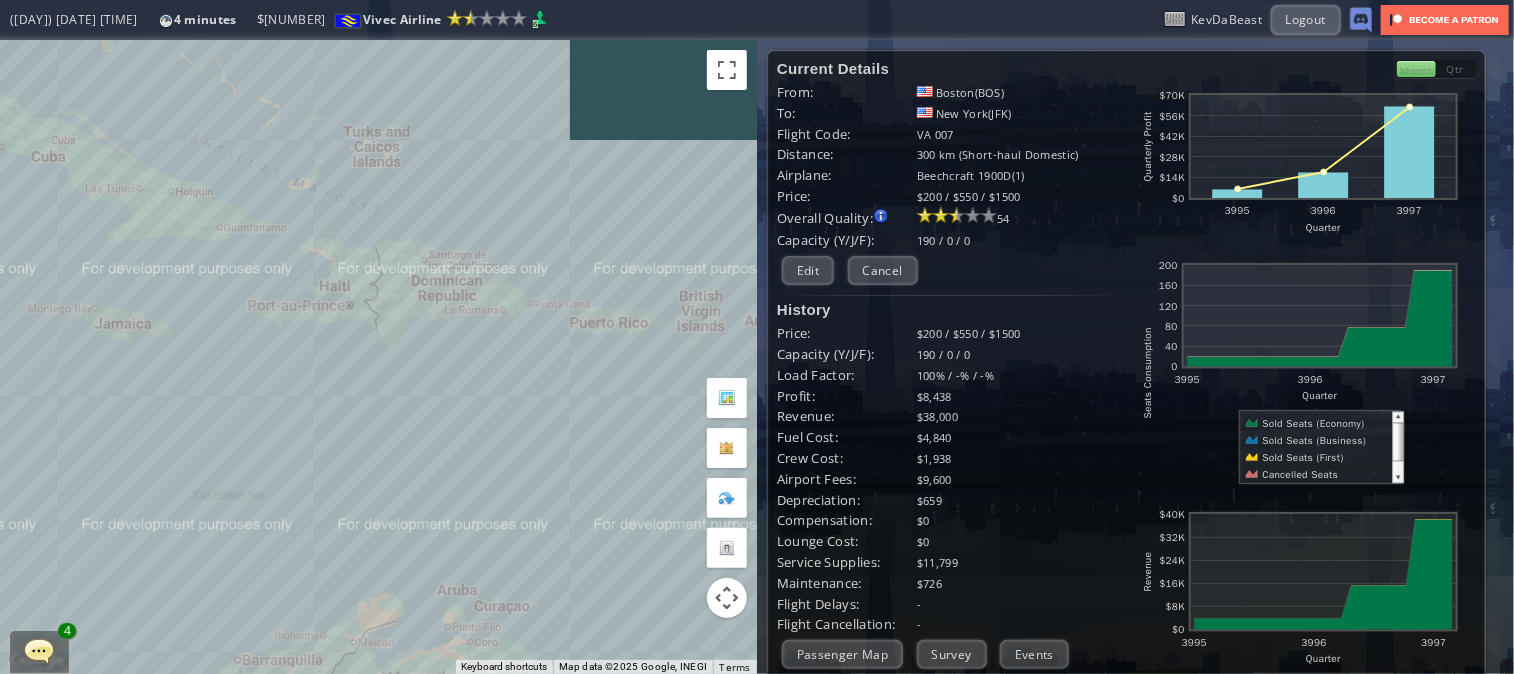 click on "To navigate, press the arrow keys." at bounding box center (378, 357) 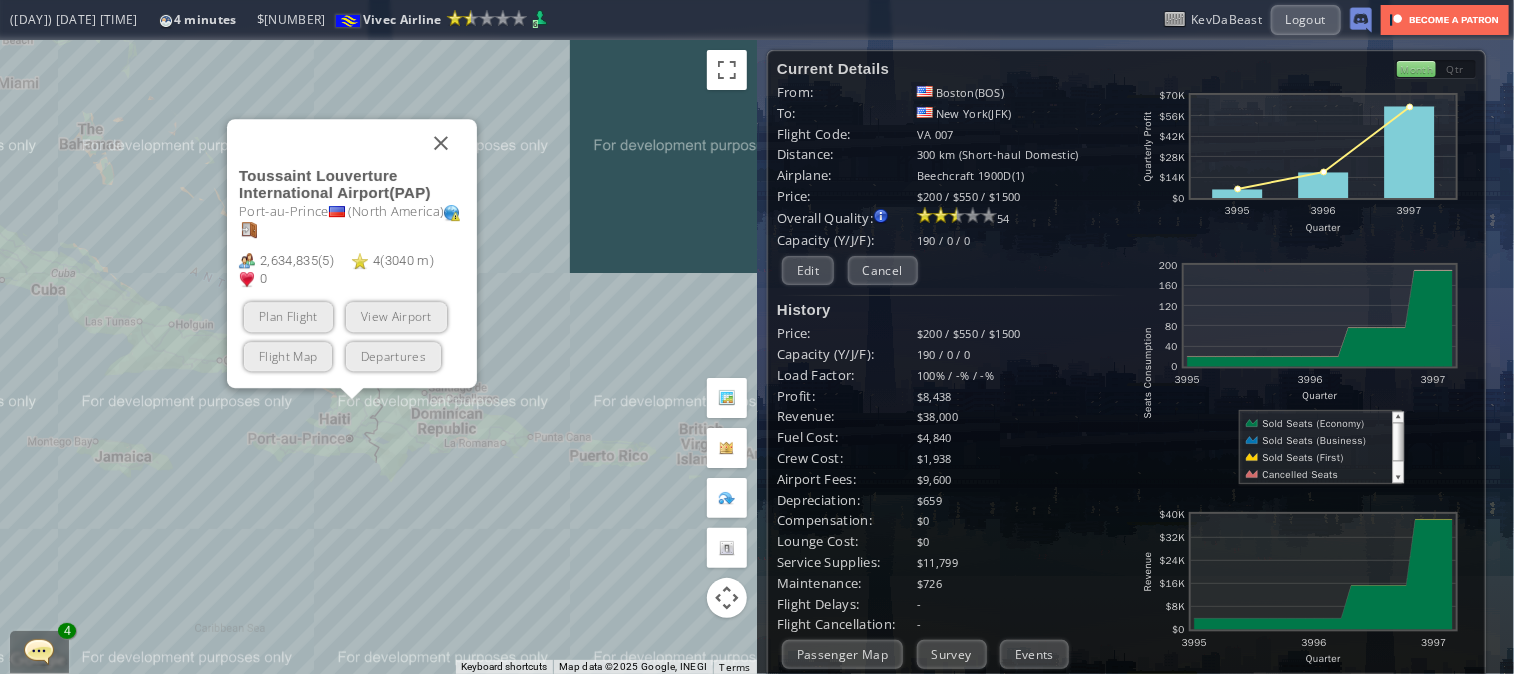 click on "To navigate, press the arrow keys.
[AIRPORT_NAME] ([CODE])
[CITY] ([CONTINENT])
[NUMBER] ([NUMBER])
[NUMBER] ([NUMBER] m)
0
Plan Flight
View Airport
Flight Map
Departures" at bounding box center [378, 357] 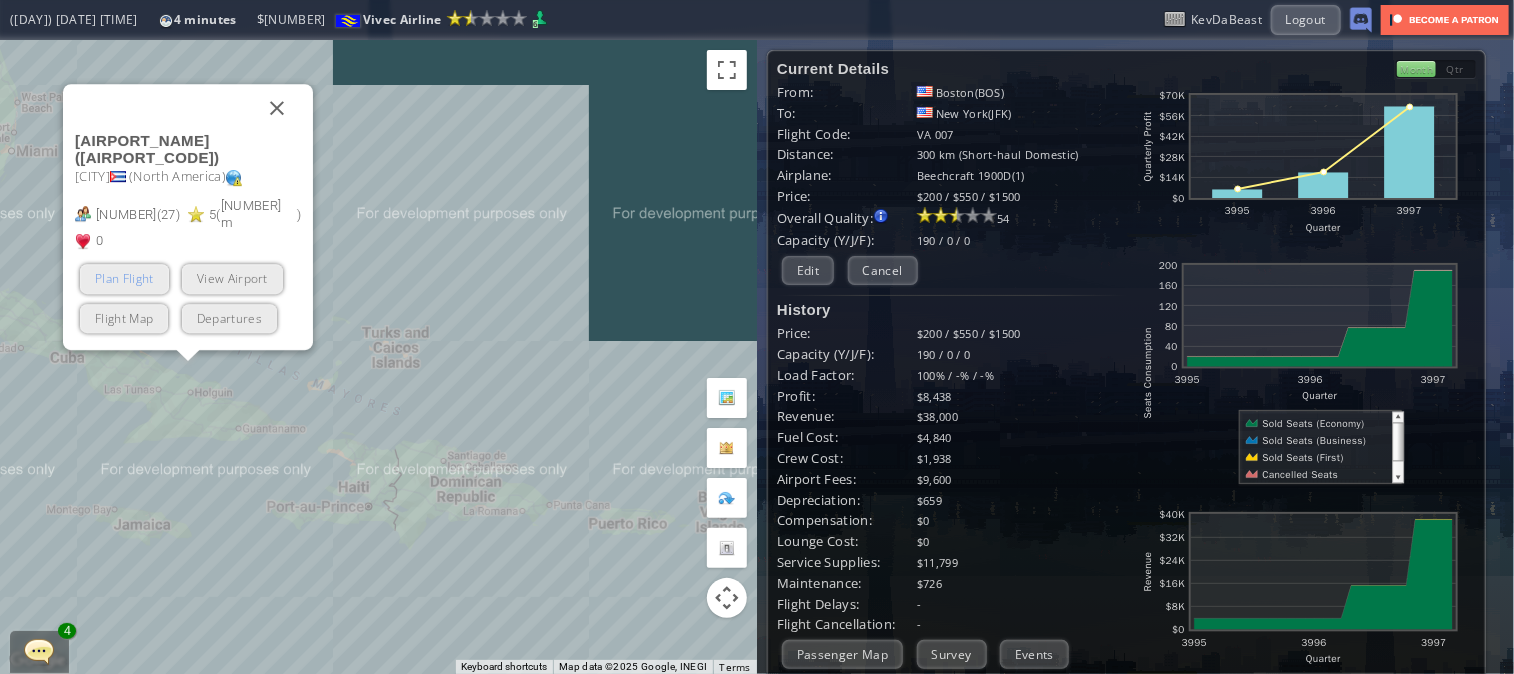 click on "Plan Flight" at bounding box center (124, 279) 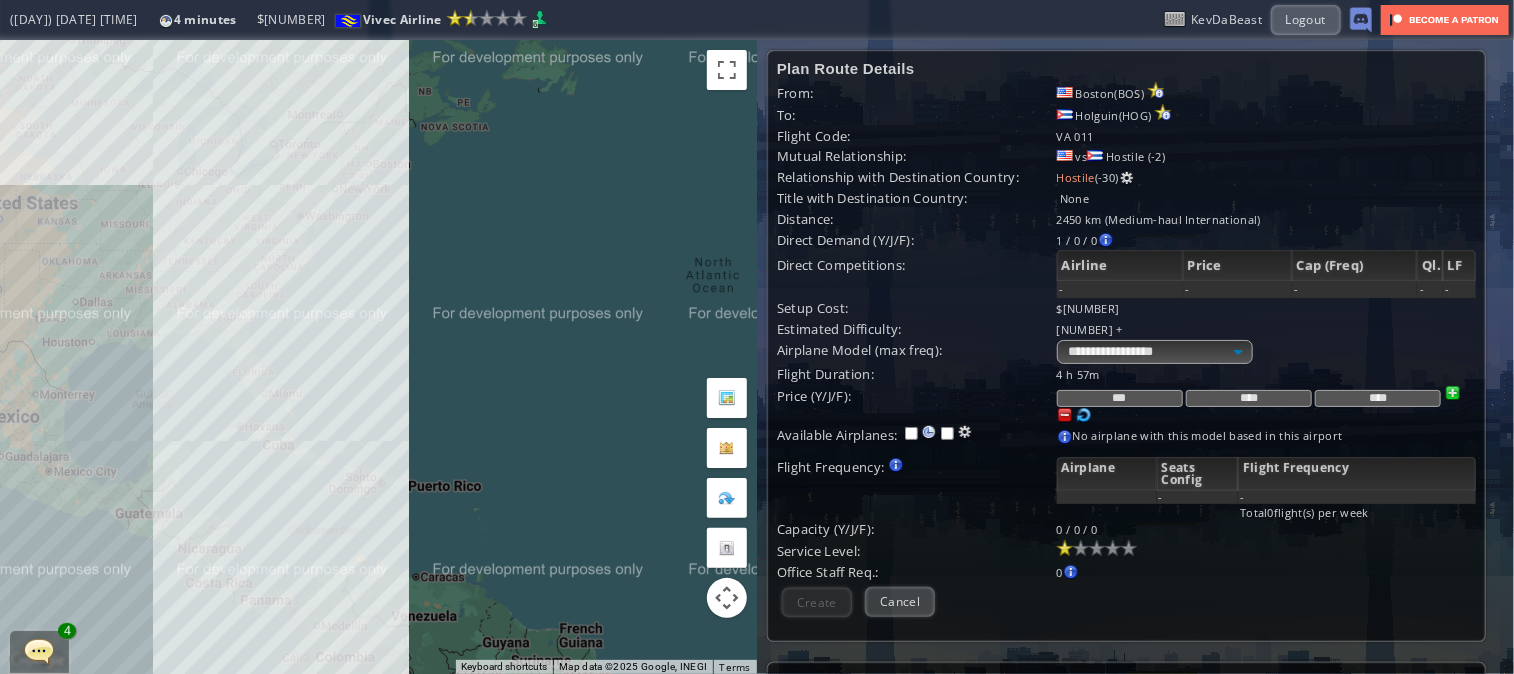 drag, startPoint x: 192, startPoint y: 167, endPoint x: 349, endPoint y: 385, distance: 268.65033 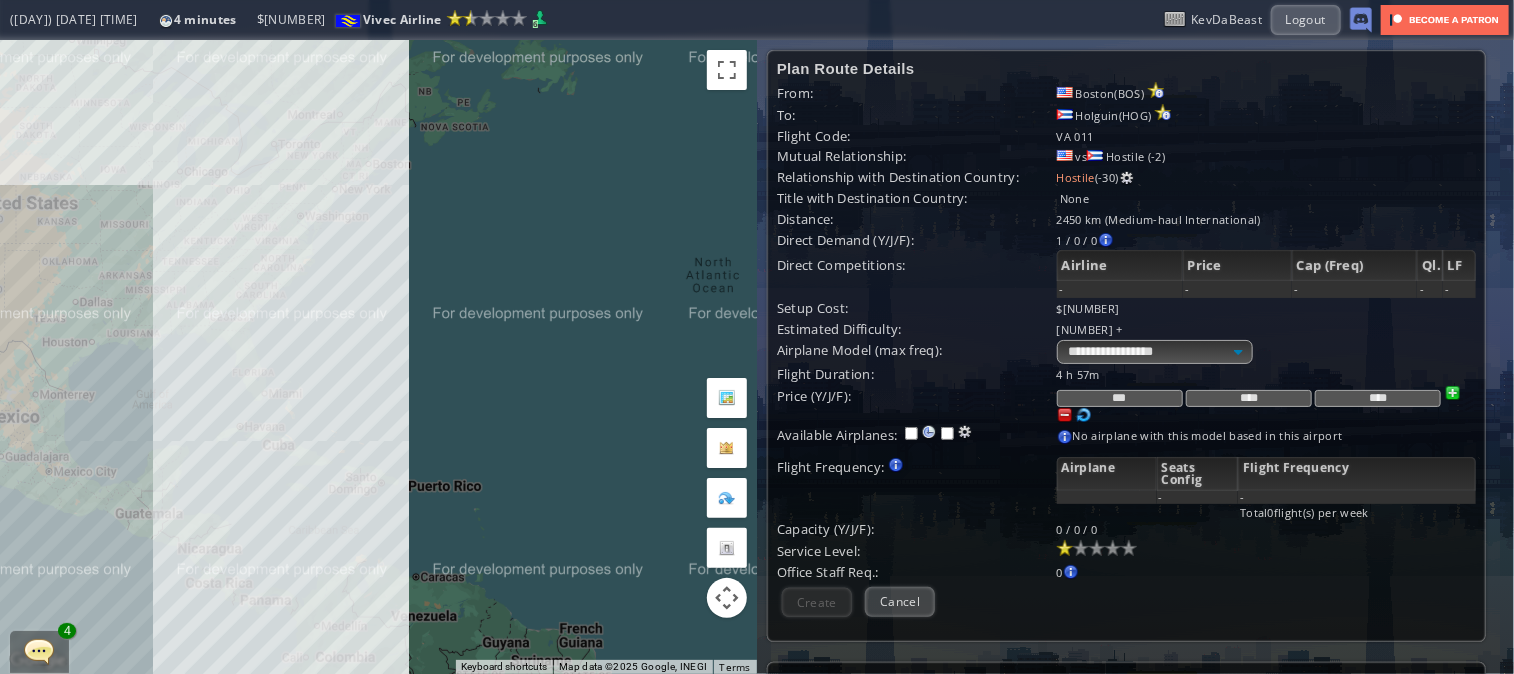 click on "To navigate, press the arrow keys." at bounding box center [378, 357] 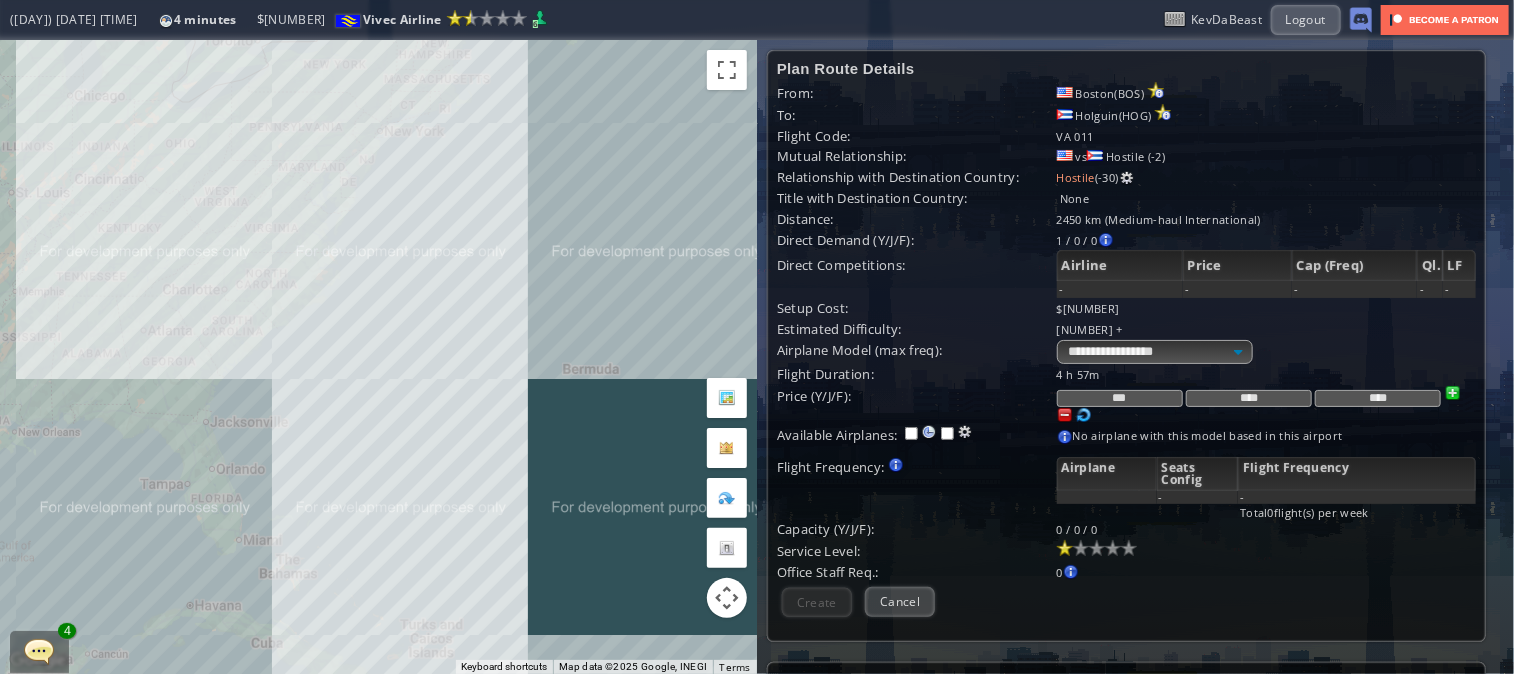 click on "To navigate, press the arrow keys." at bounding box center [378, 357] 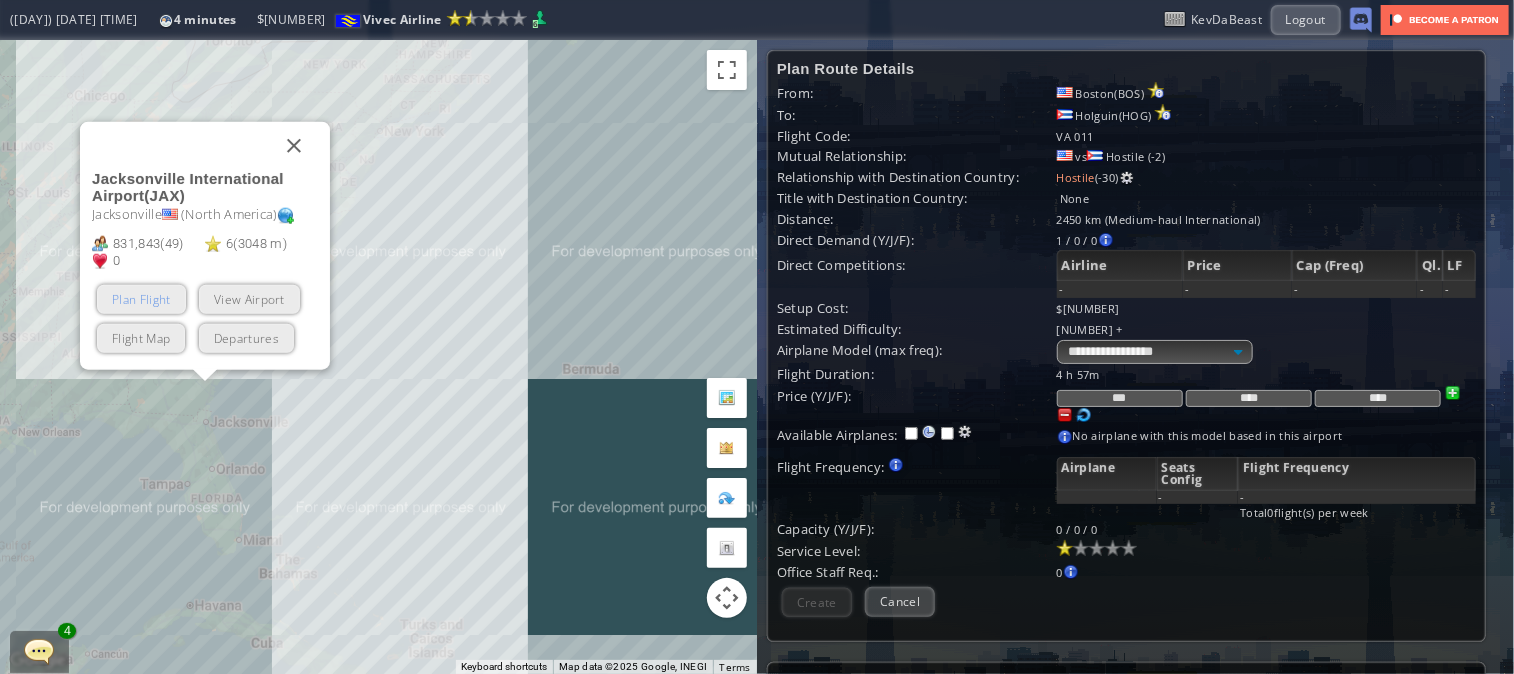 click on "Plan Flight" at bounding box center (141, 299) 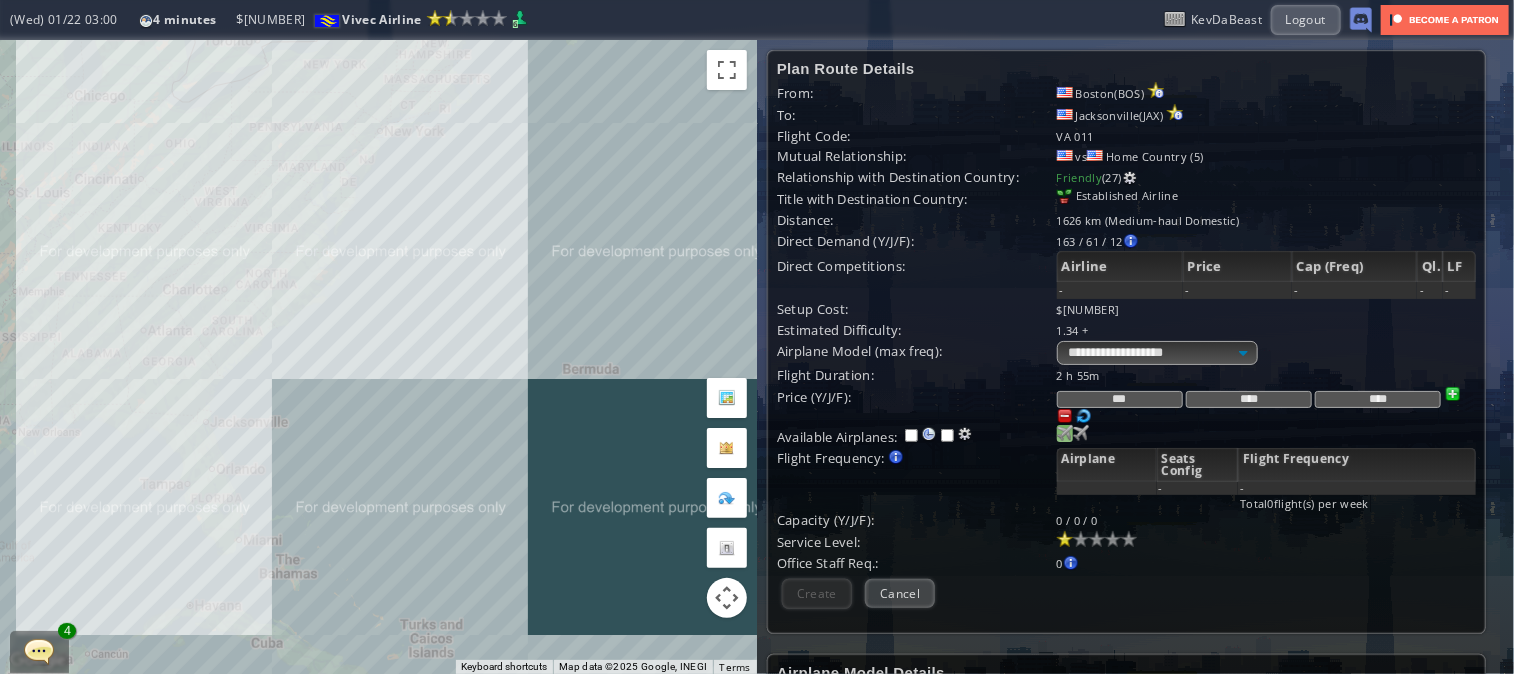 click at bounding box center [1065, 433] 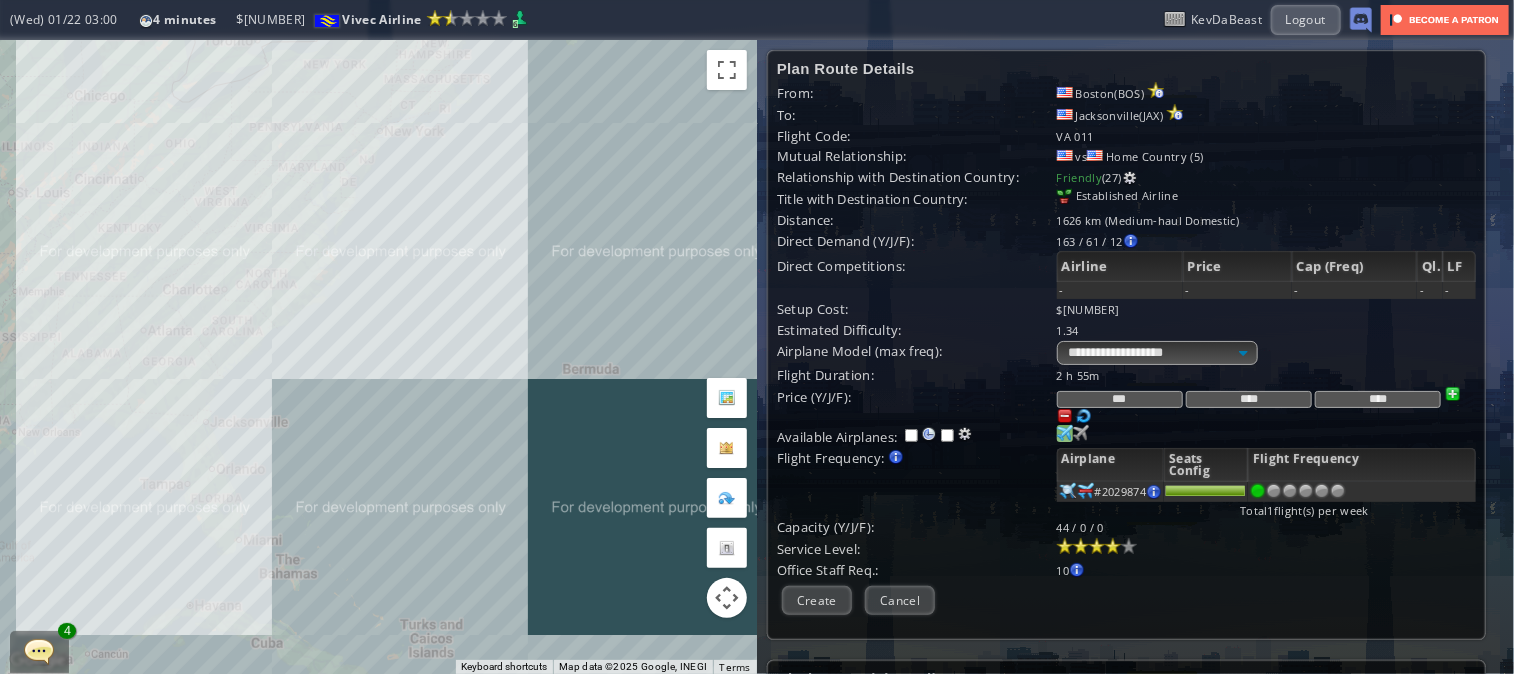 click at bounding box center [1113, 546] 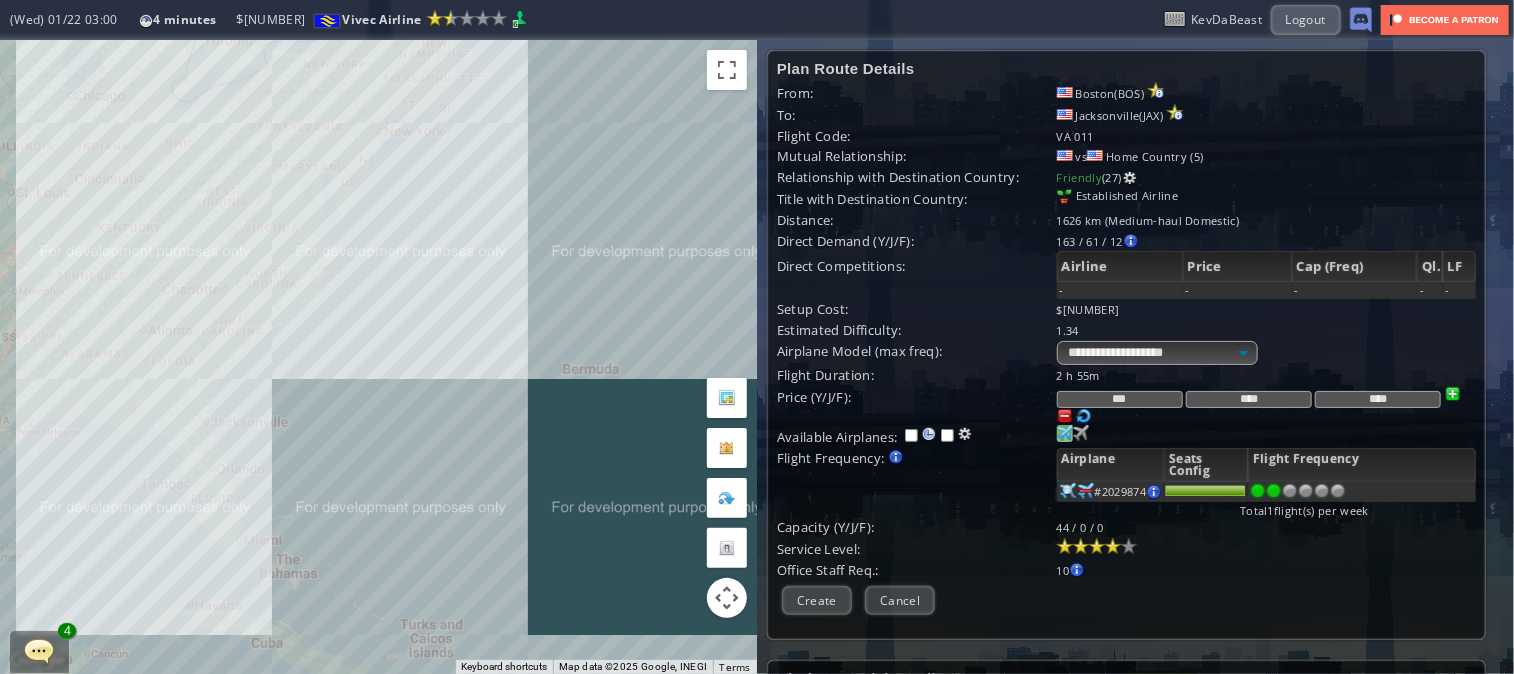click at bounding box center (1274, 491) 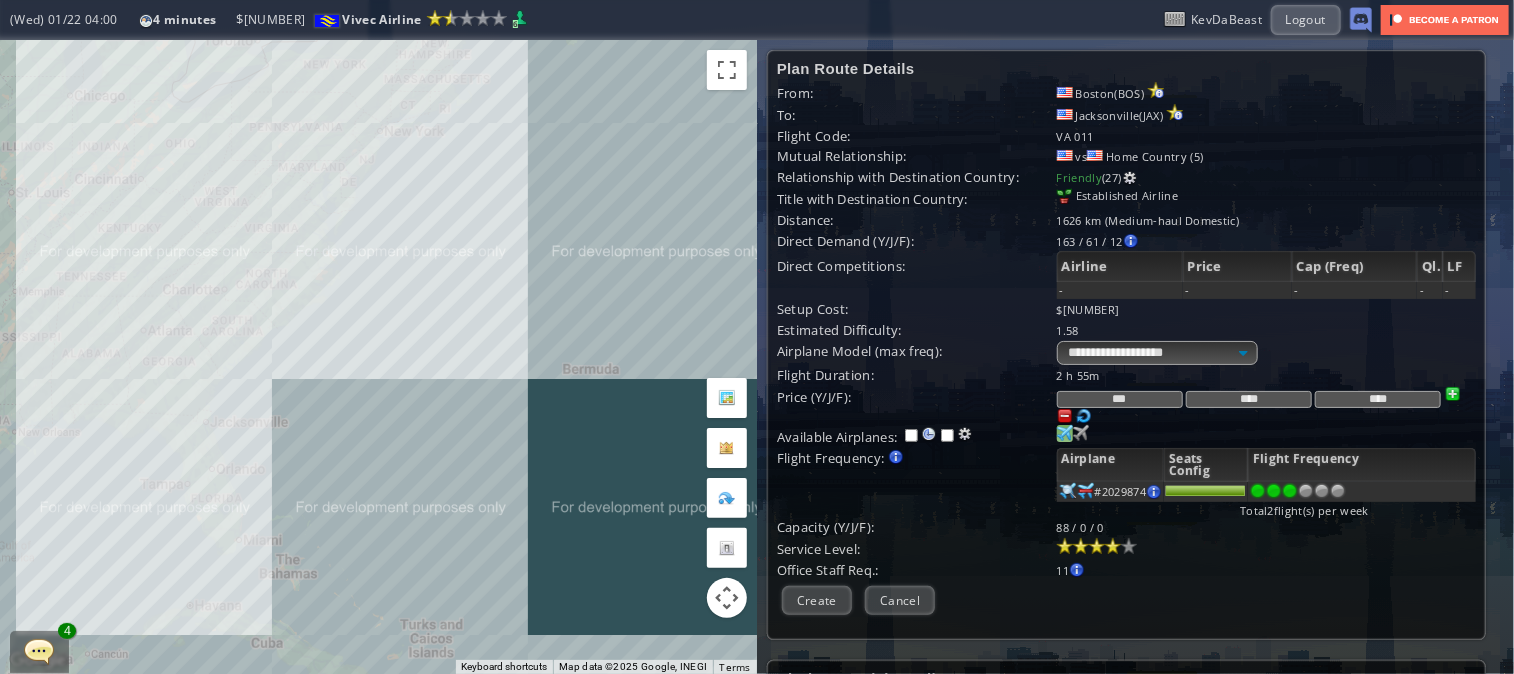click at bounding box center (1290, 491) 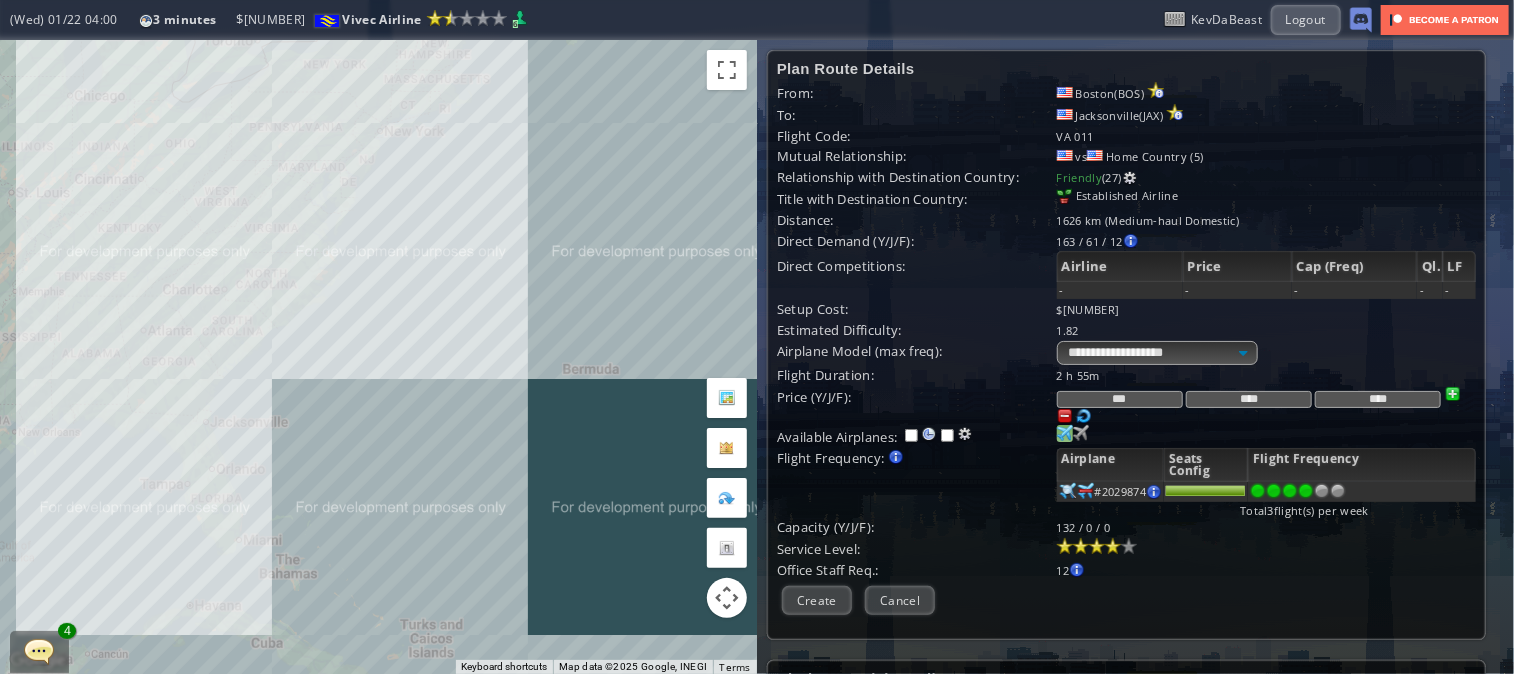 click at bounding box center [1306, 491] 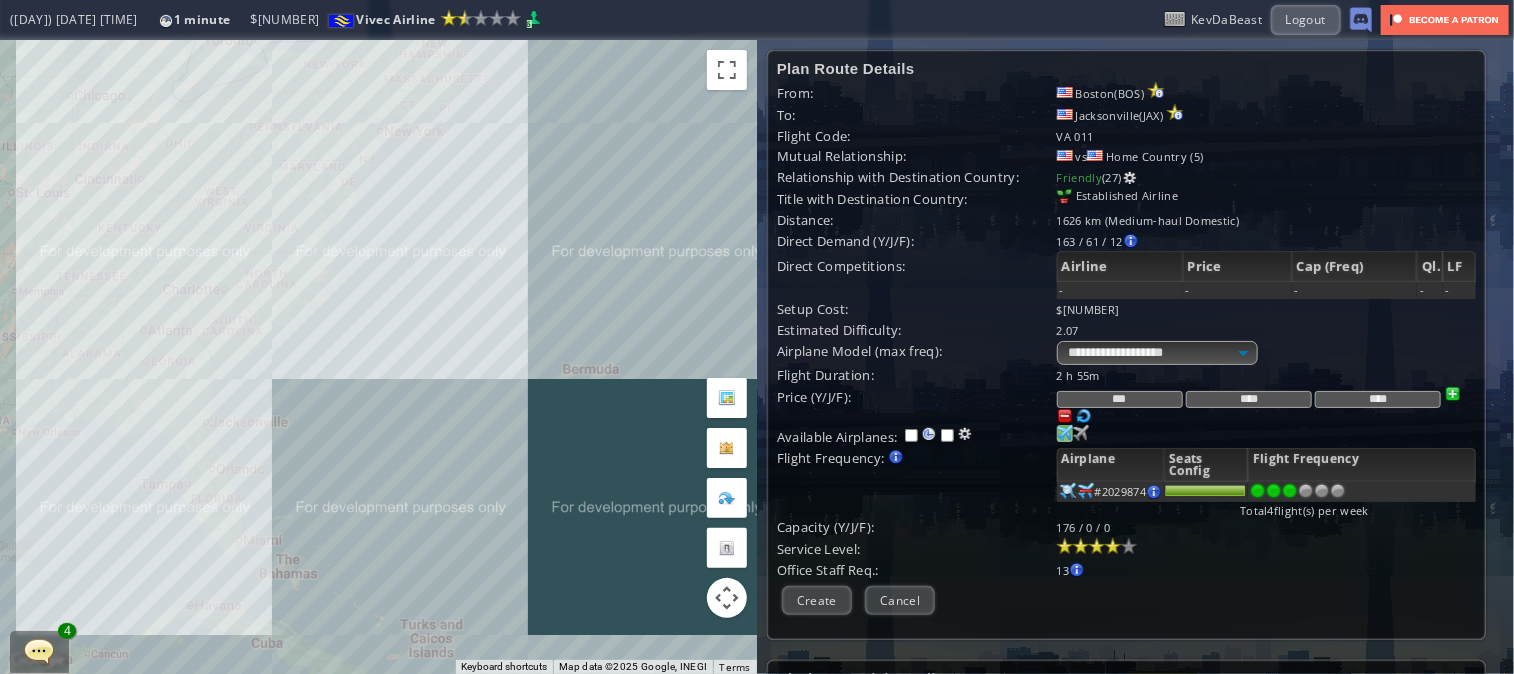 click at bounding box center (1290, 491) 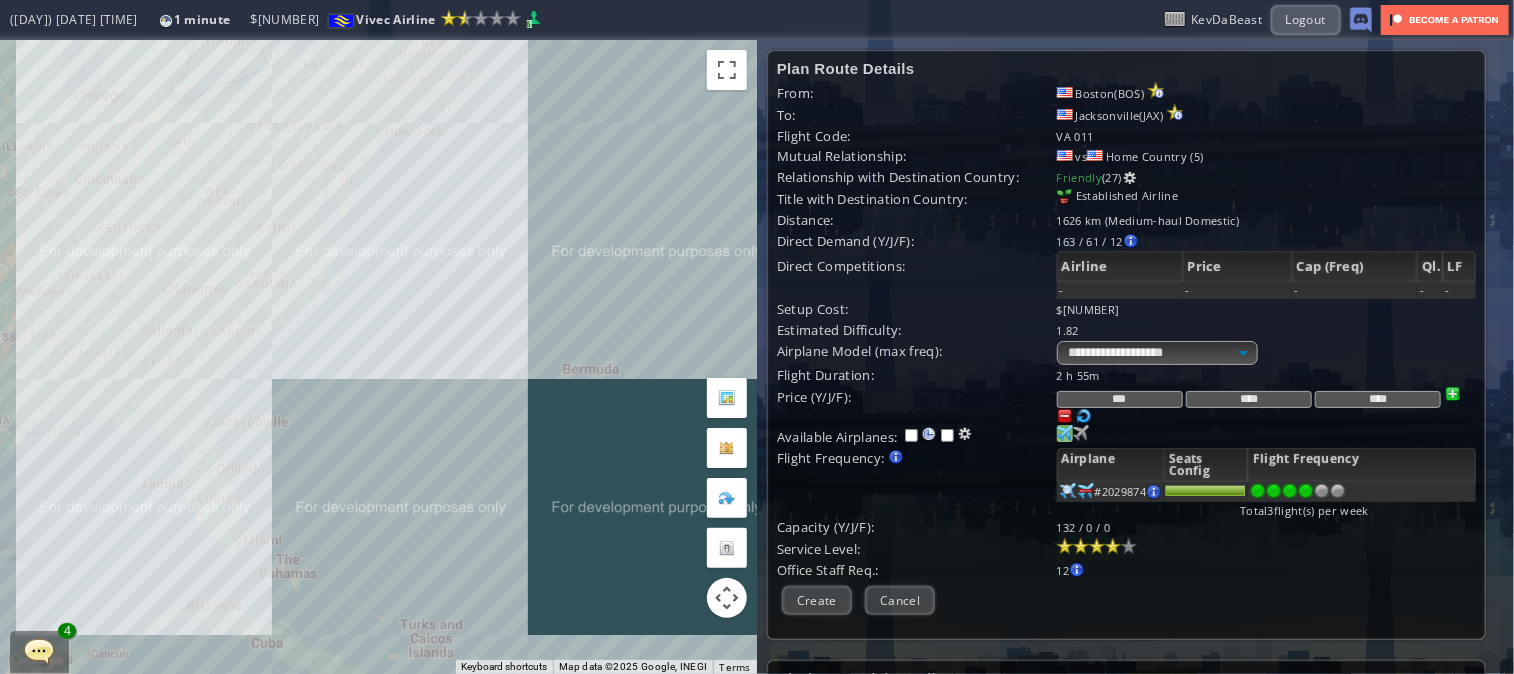 click at bounding box center (1306, 491) 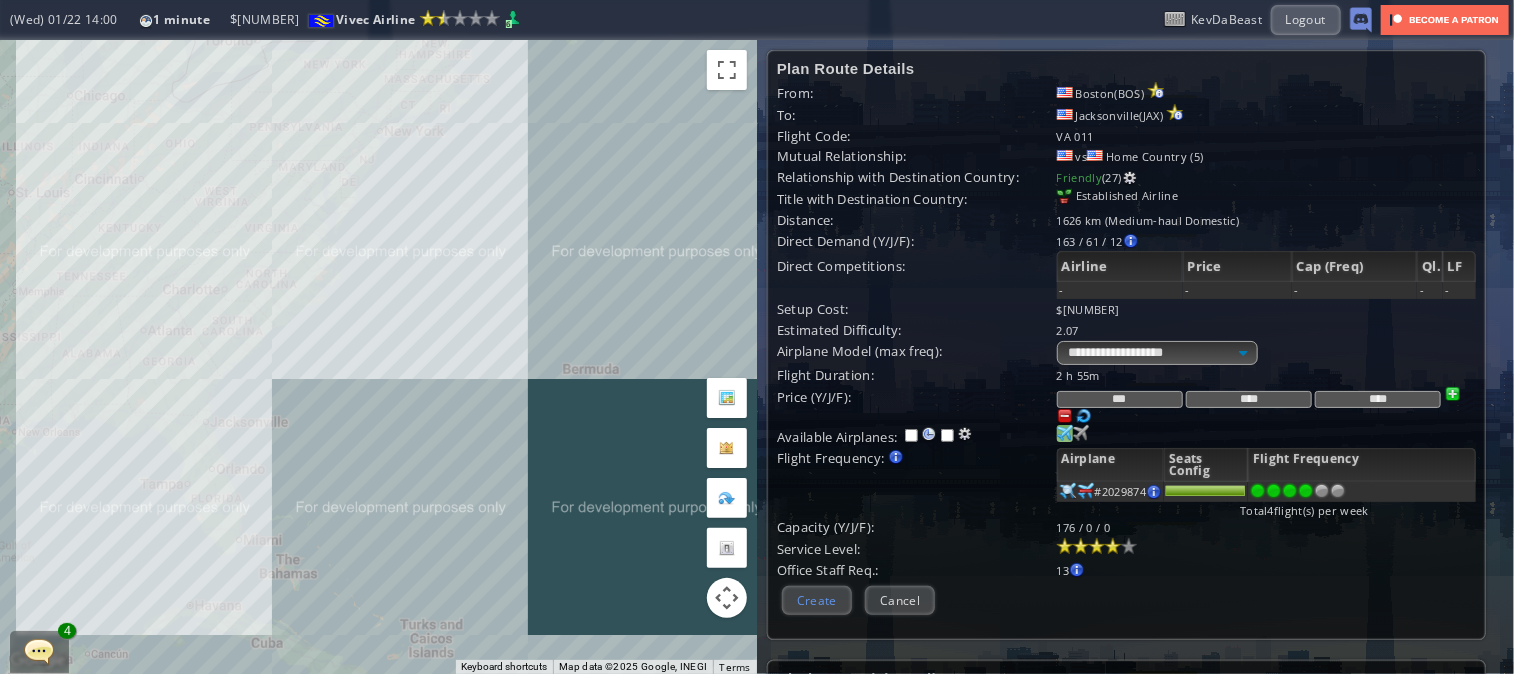 click on "Create" at bounding box center (817, 600) 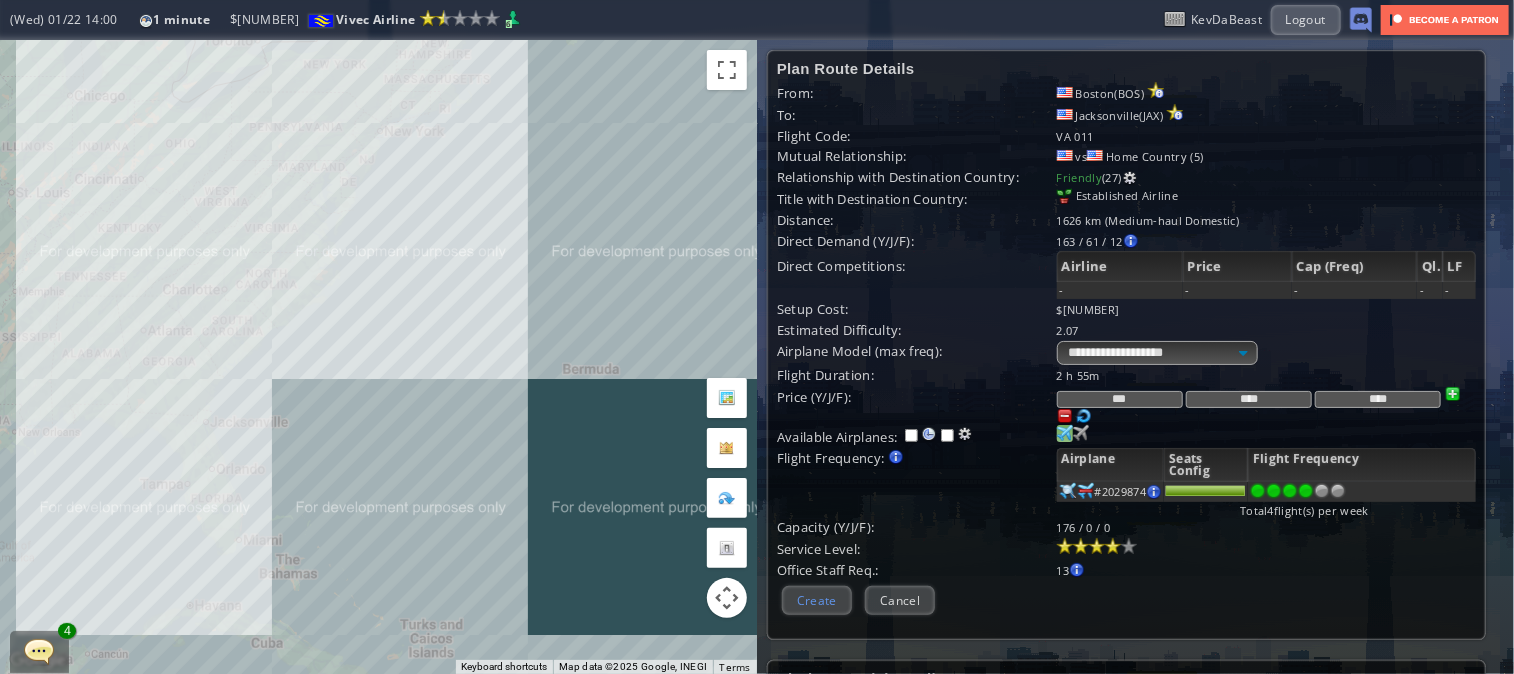 scroll, scrollTop: 208, scrollLeft: 0, axis: vertical 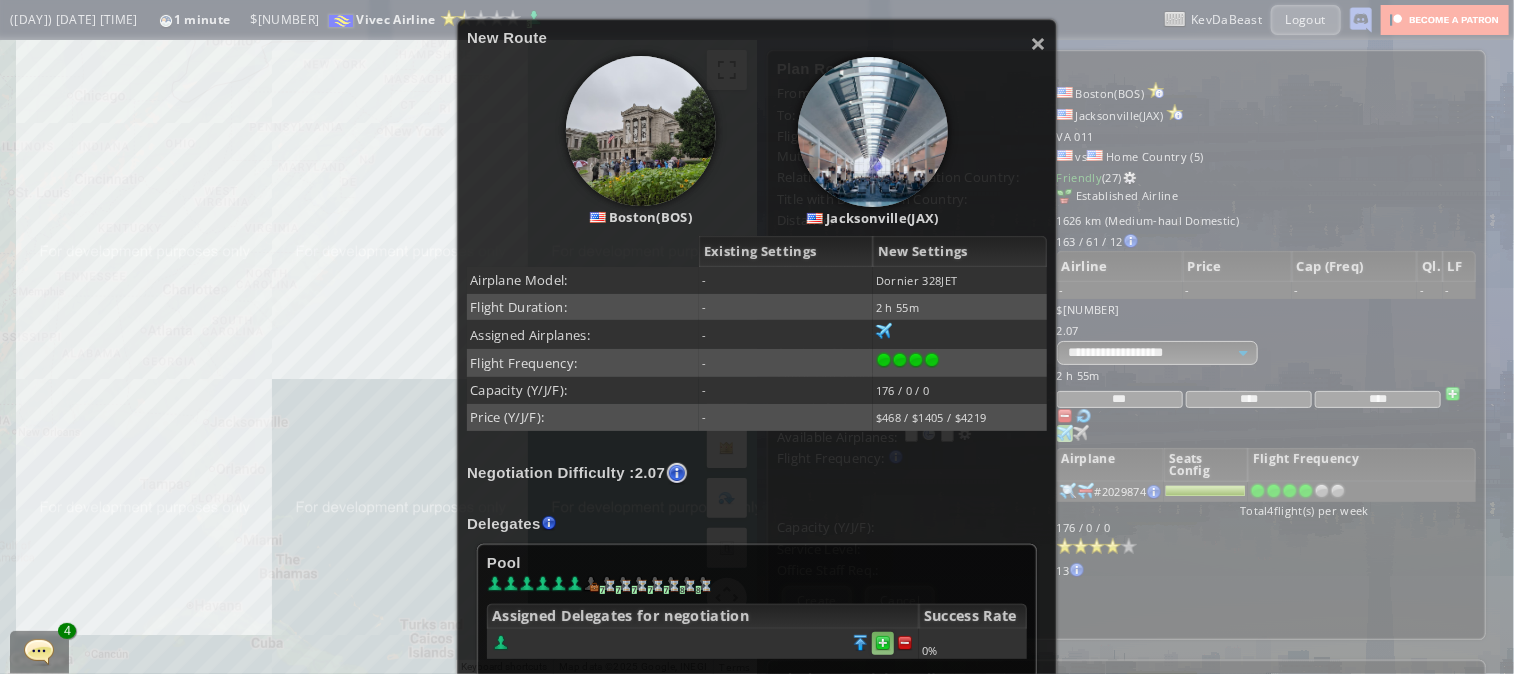 click at bounding box center (883, 643) 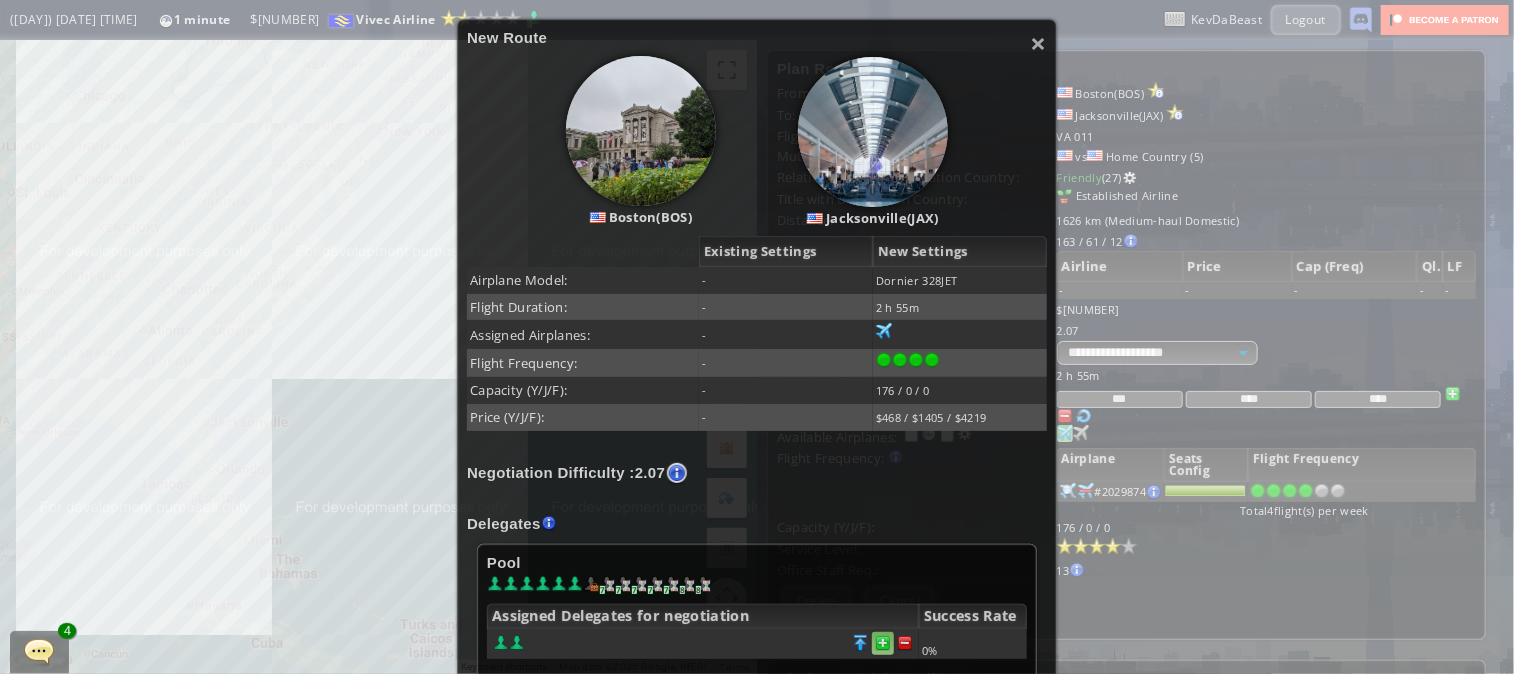 click at bounding box center [883, 643] 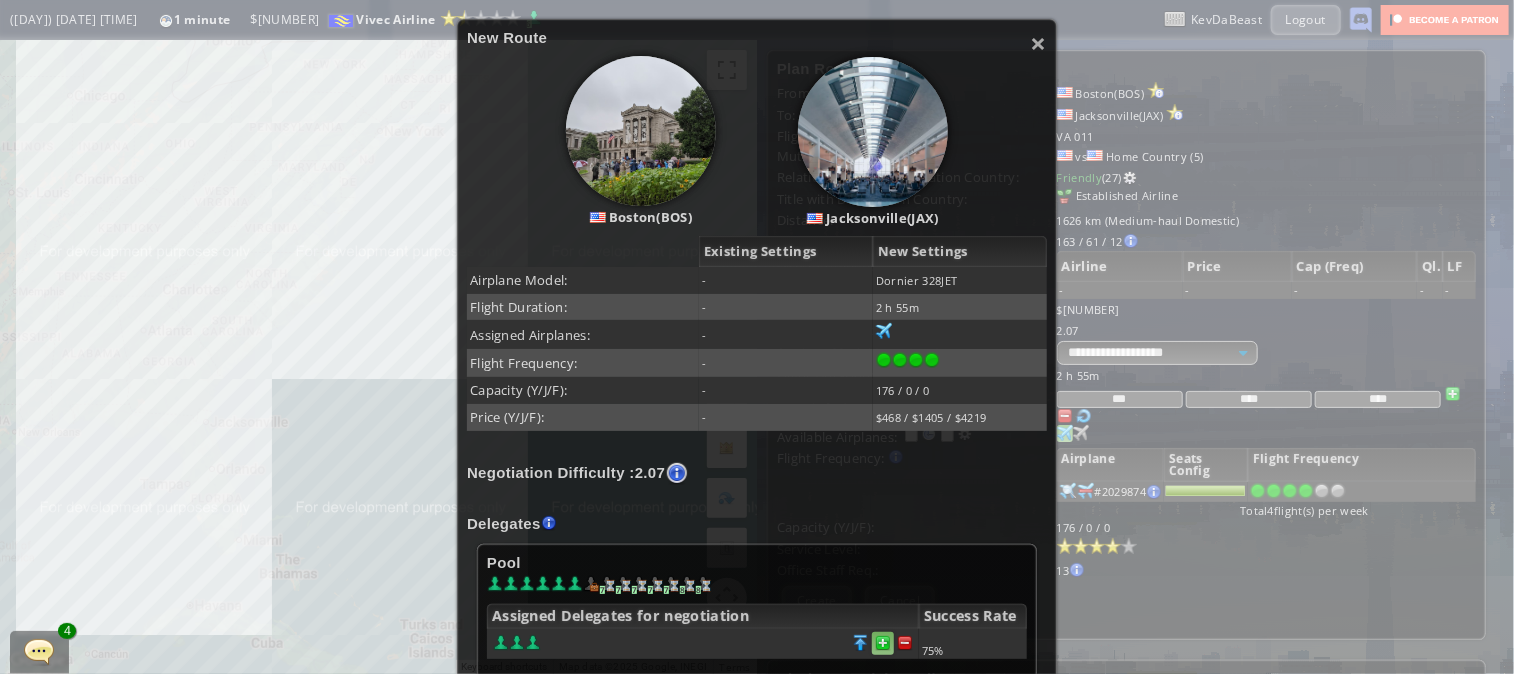click at bounding box center [883, 643] 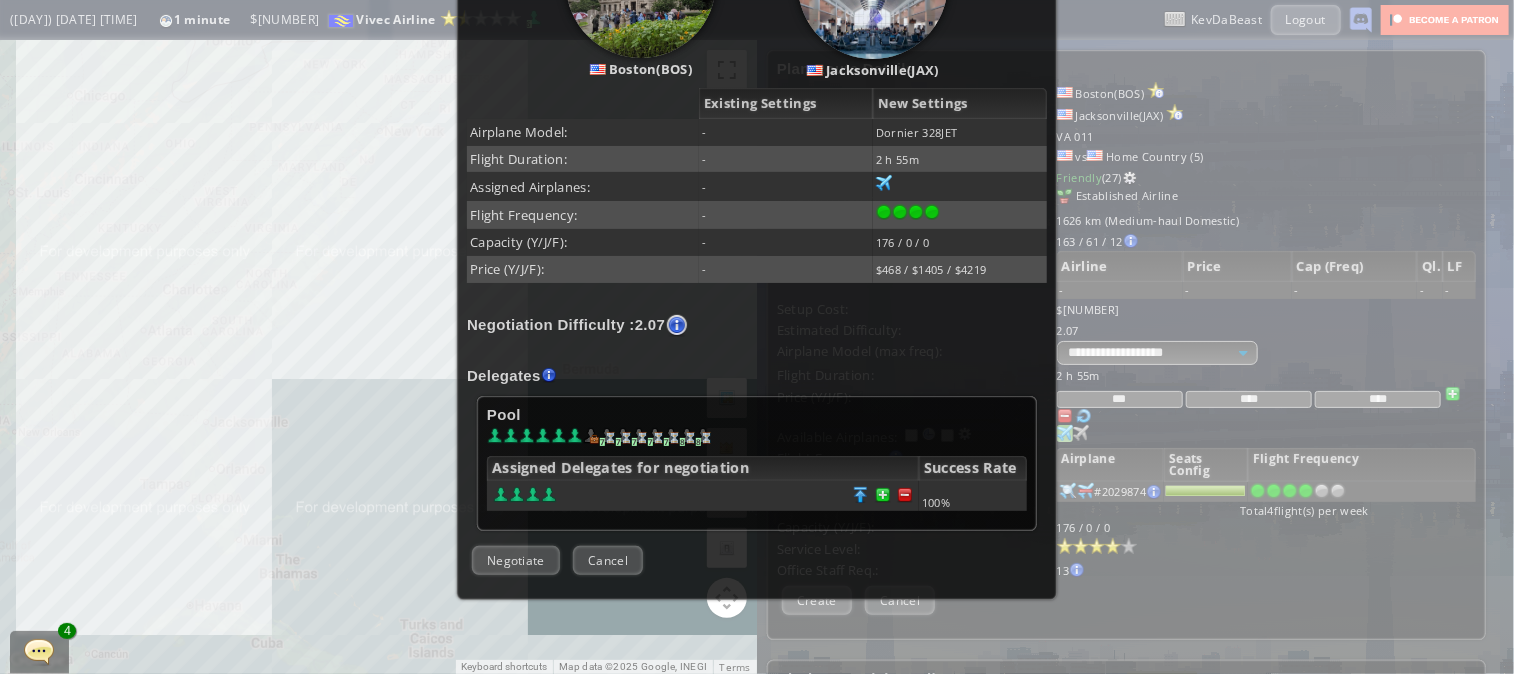 scroll, scrollTop: 364, scrollLeft: 0, axis: vertical 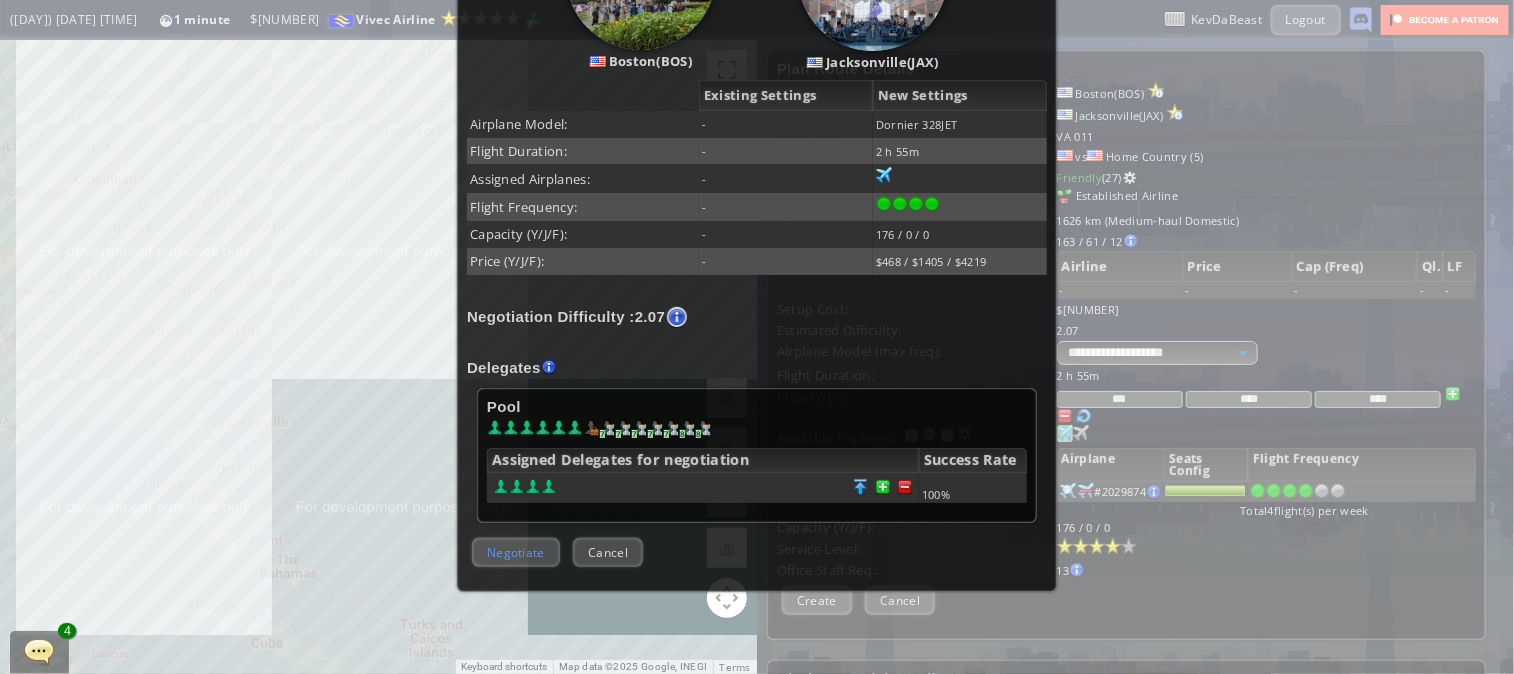 click on "Negotiate" at bounding box center (516, 552) 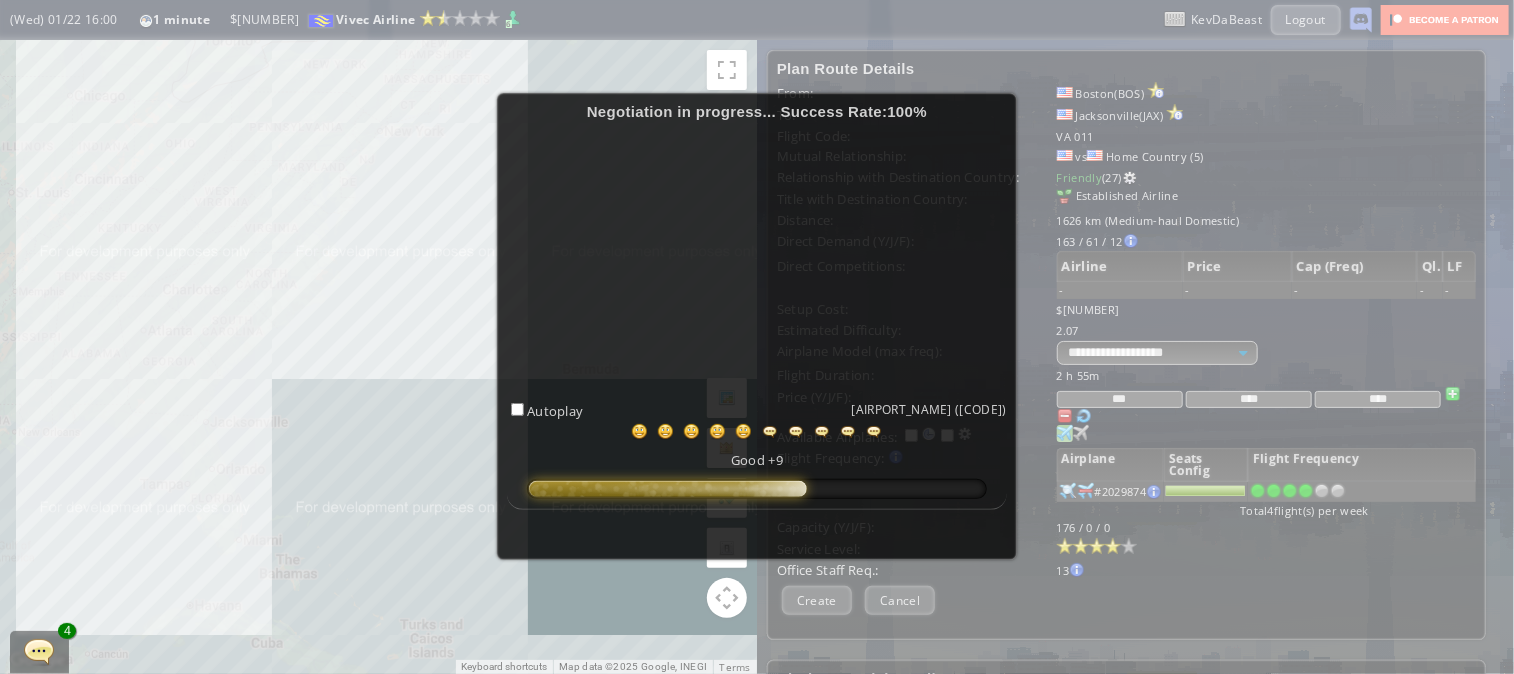 scroll, scrollTop: 135, scrollLeft: 0, axis: vertical 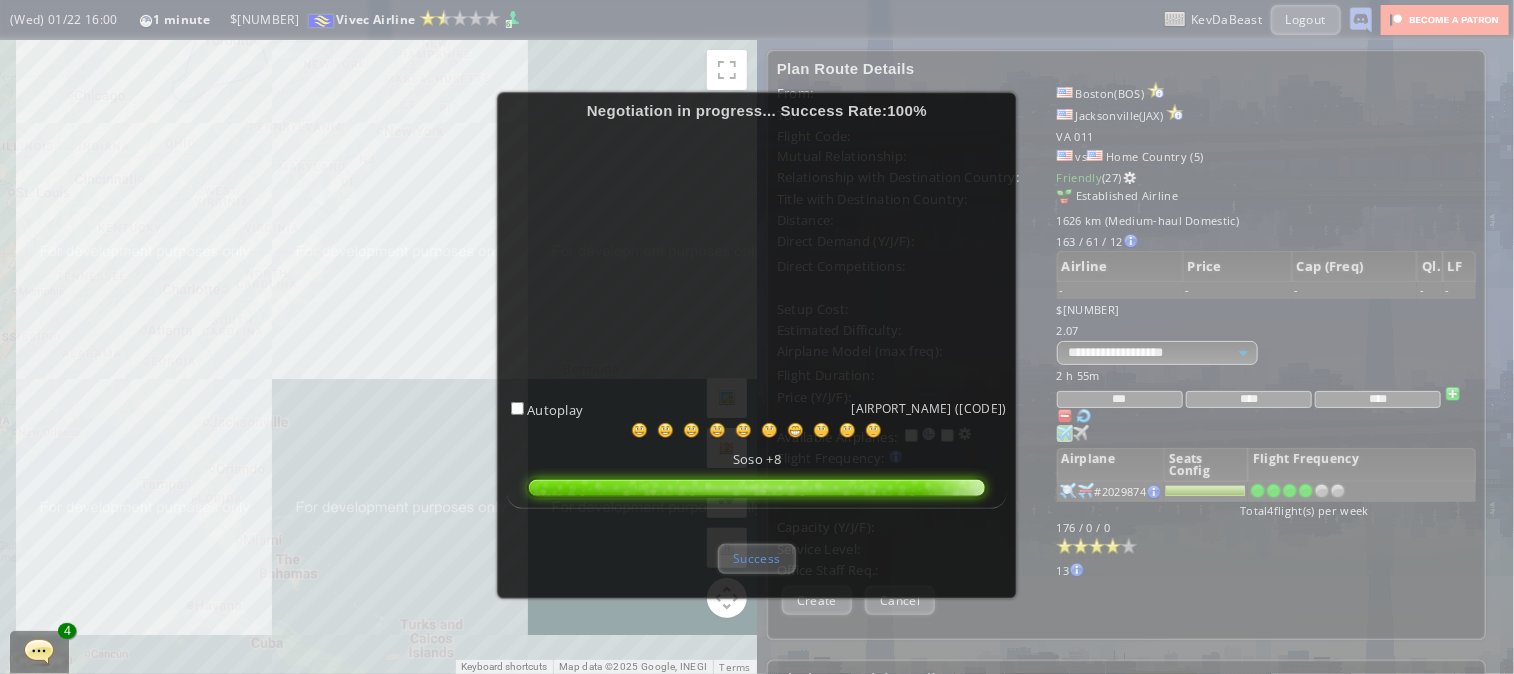 click on "Success" at bounding box center [756, 558] 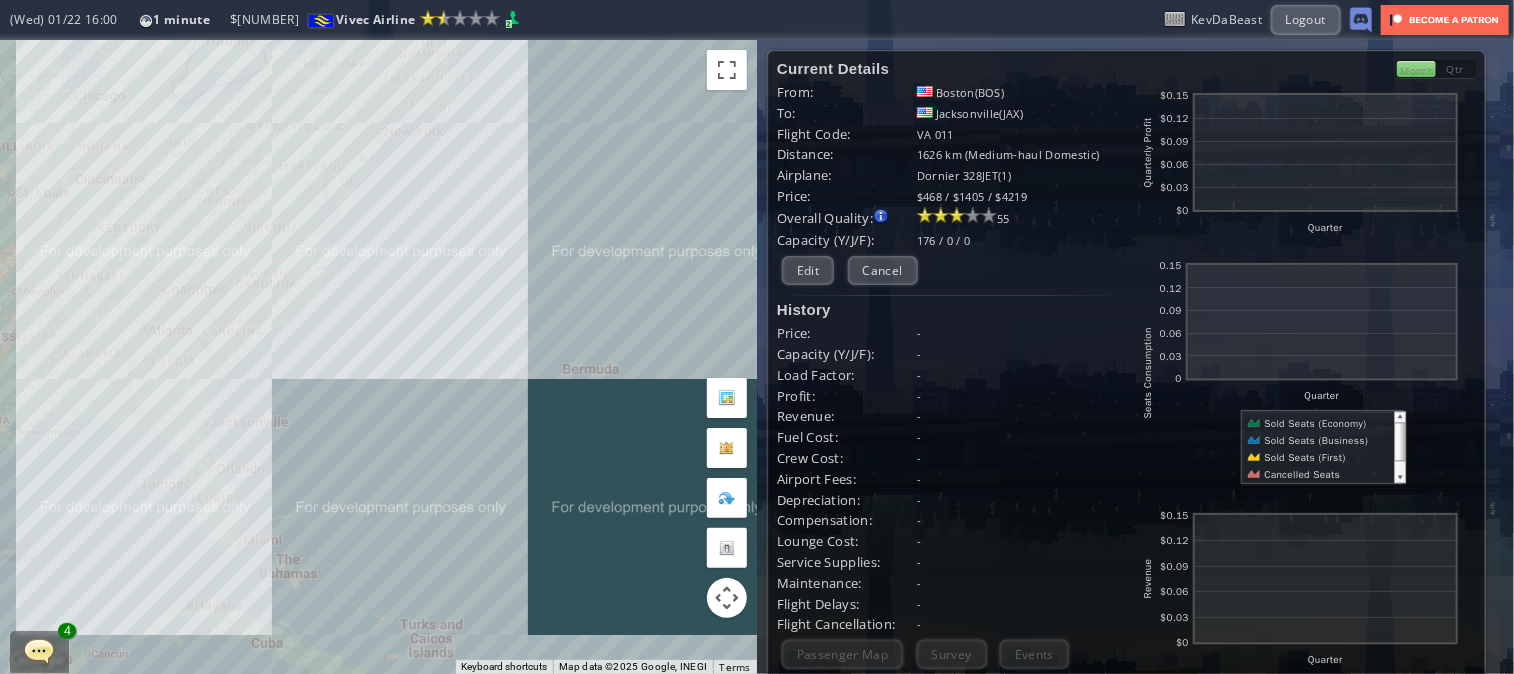 click on "To navigate, press the arrow keys." at bounding box center (378, 357) 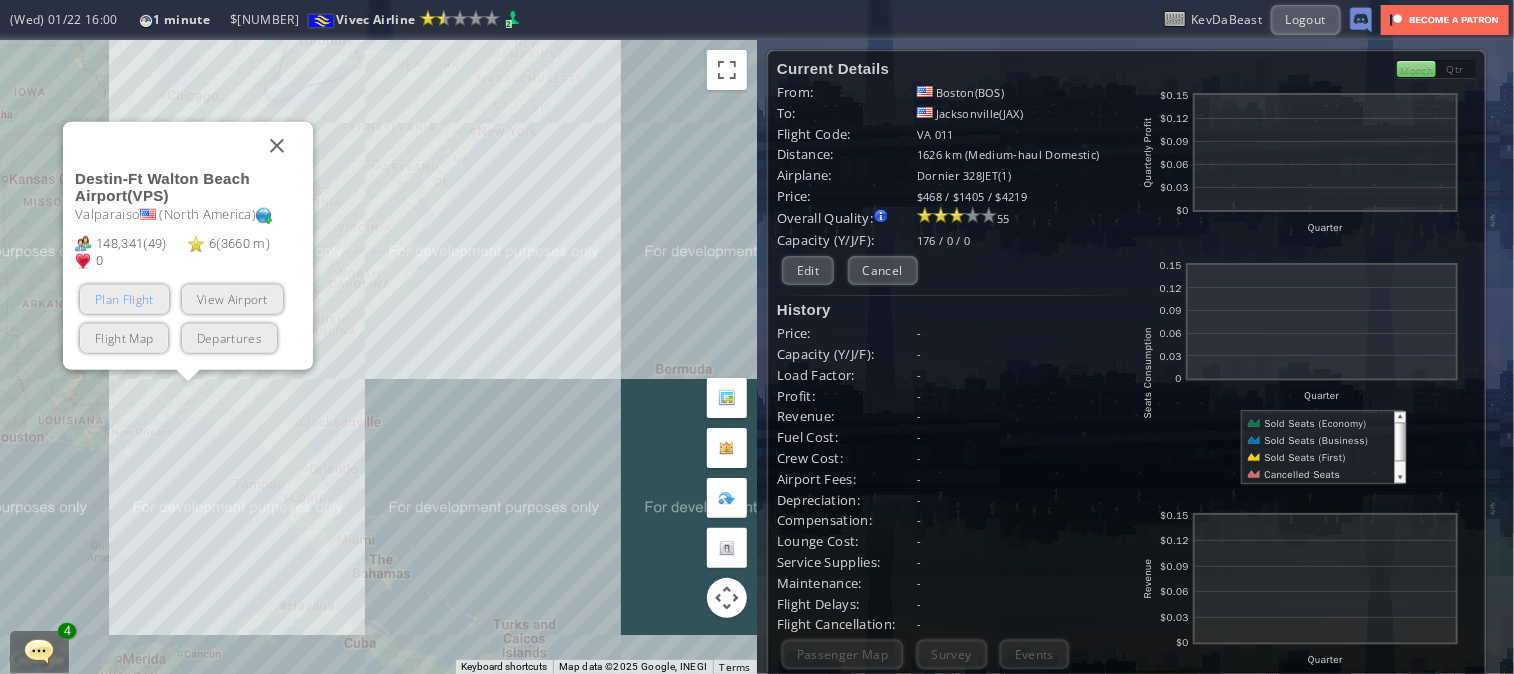 click on "Plan Flight" at bounding box center (124, 299) 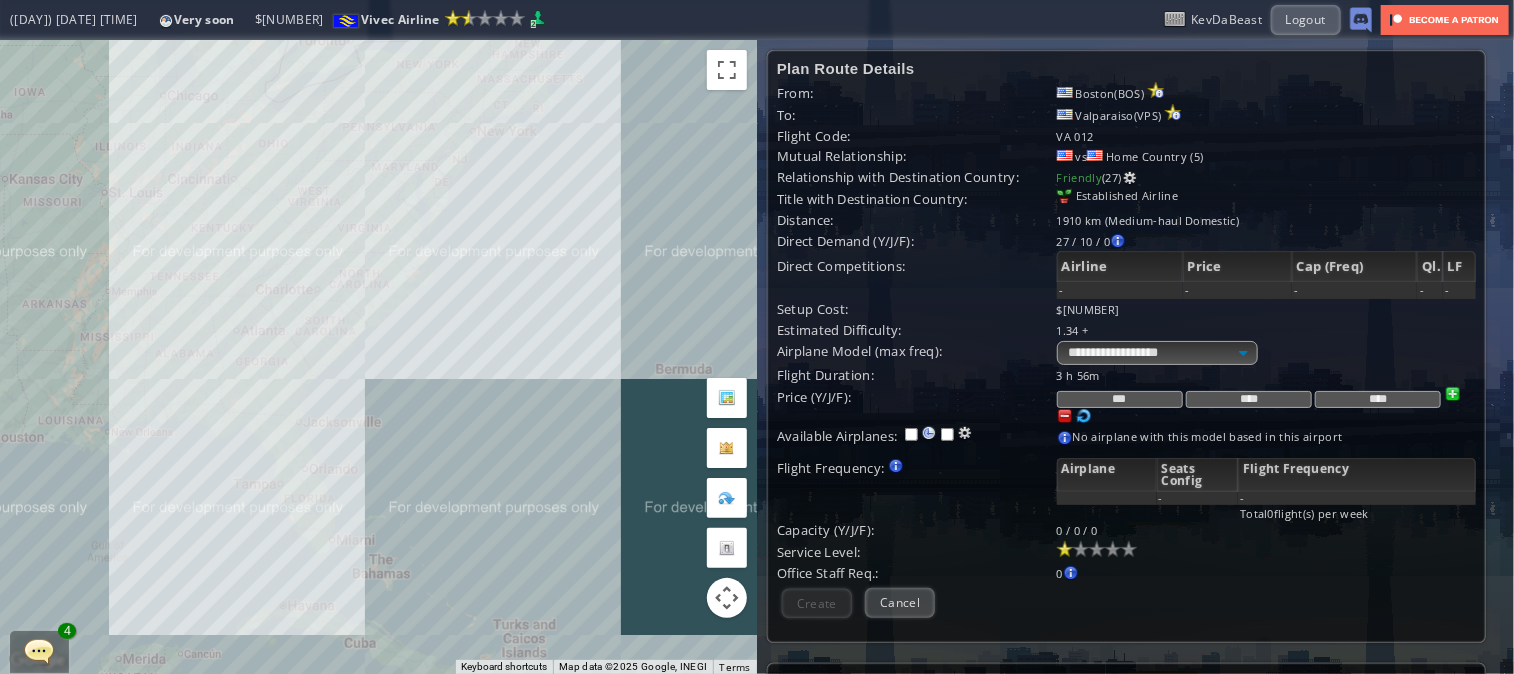 click on "To navigate, press the arrow keys." at bounding box center (378, 357) 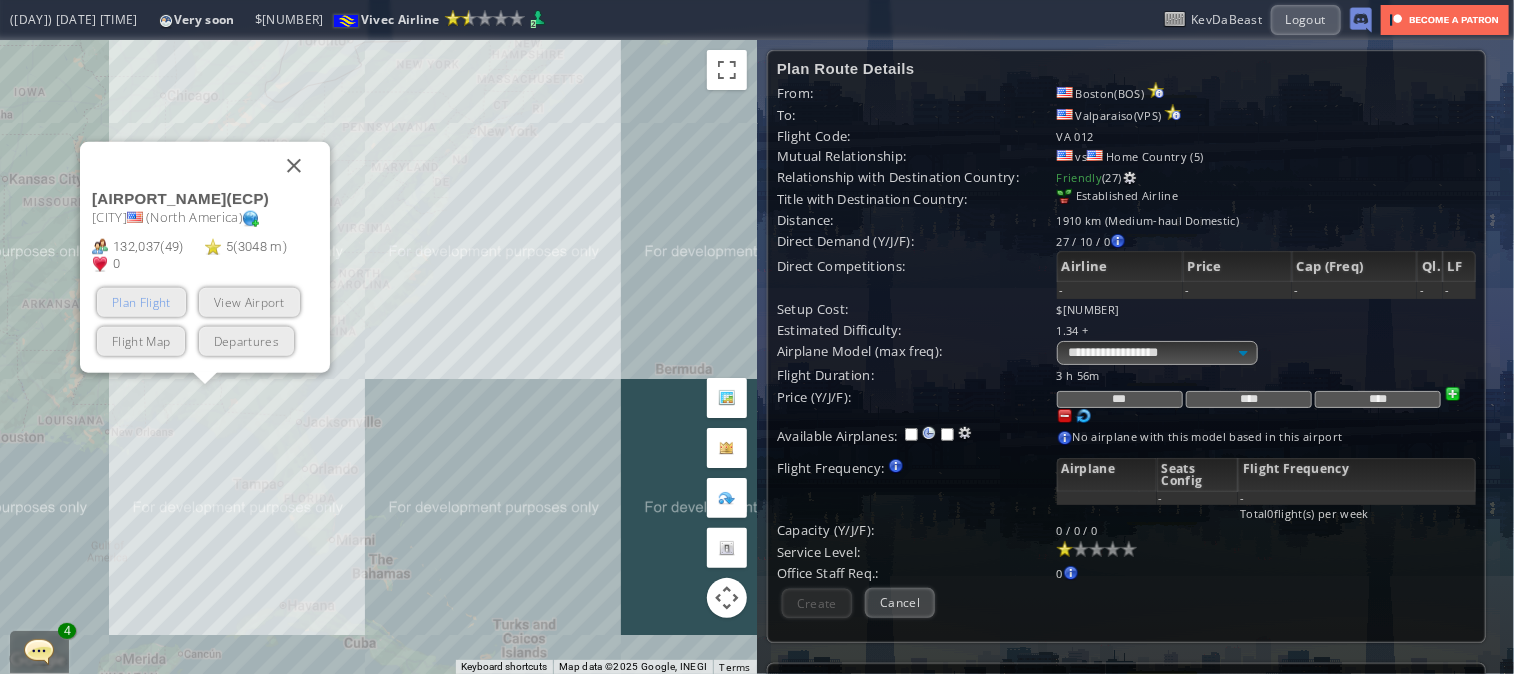 click on "Plan Flight" at bounding box center [141, 302] 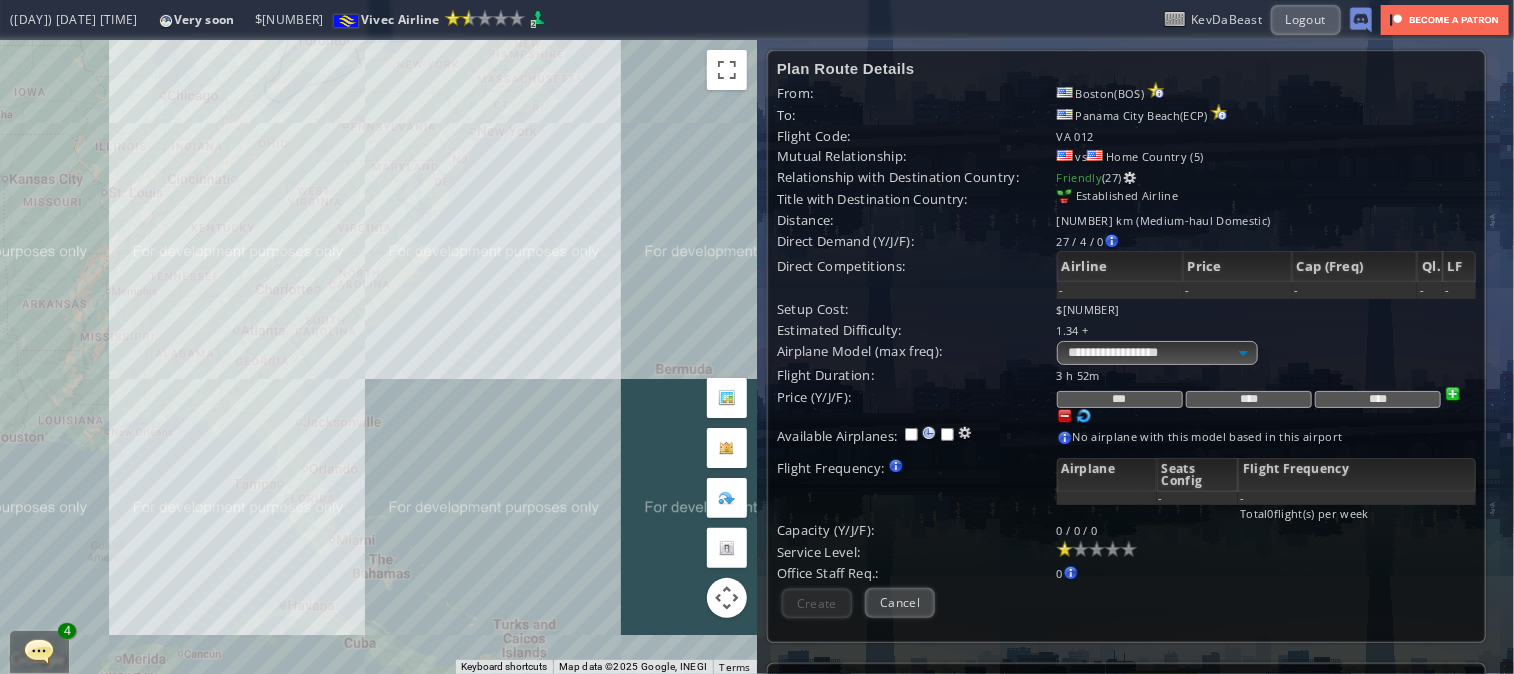 click on "To navigate, press the arrow keys." at bounding box center (378, 357) 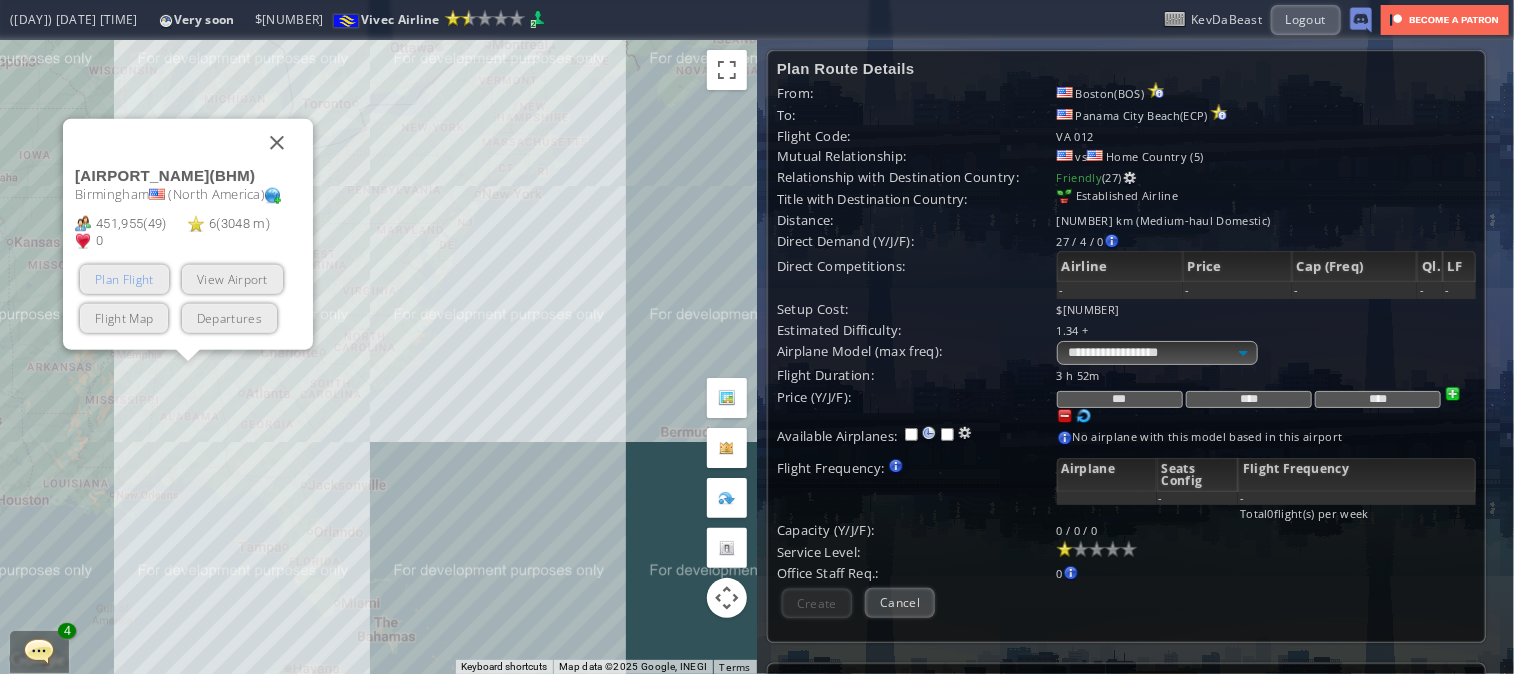 click on "Plan Flight" at bounding box center [124, 279] 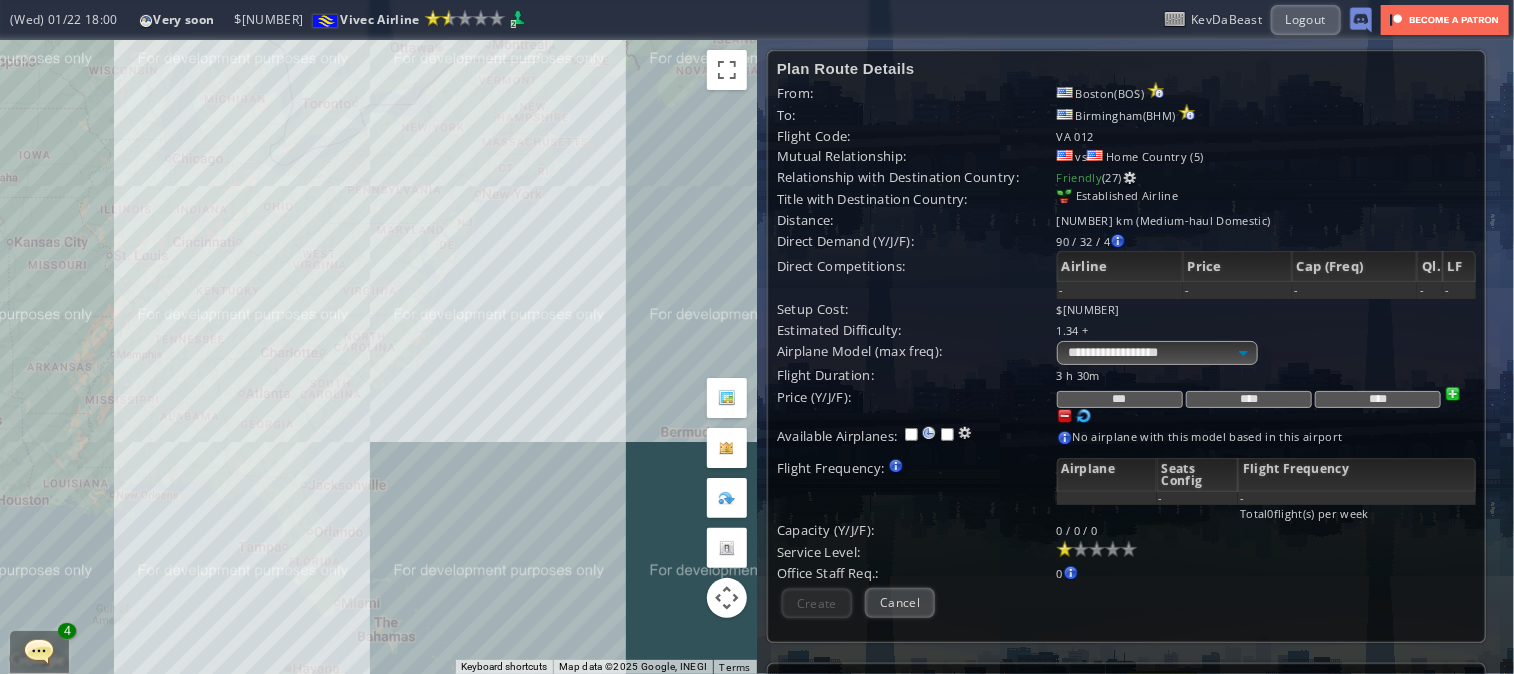 click on "To navigate, press the arrow keys." at bounding box center [378, 357] 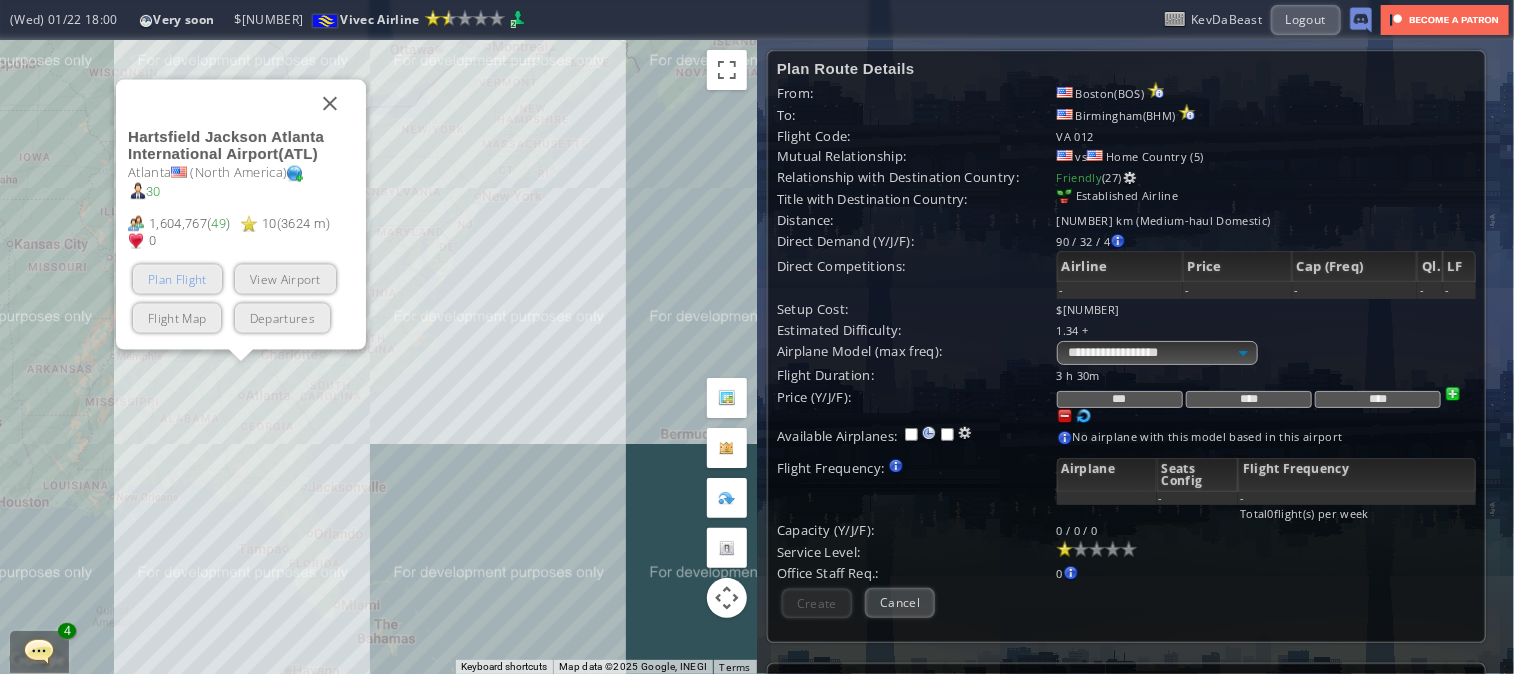 click on "Plan Flight" at bounding box center [177, 279] 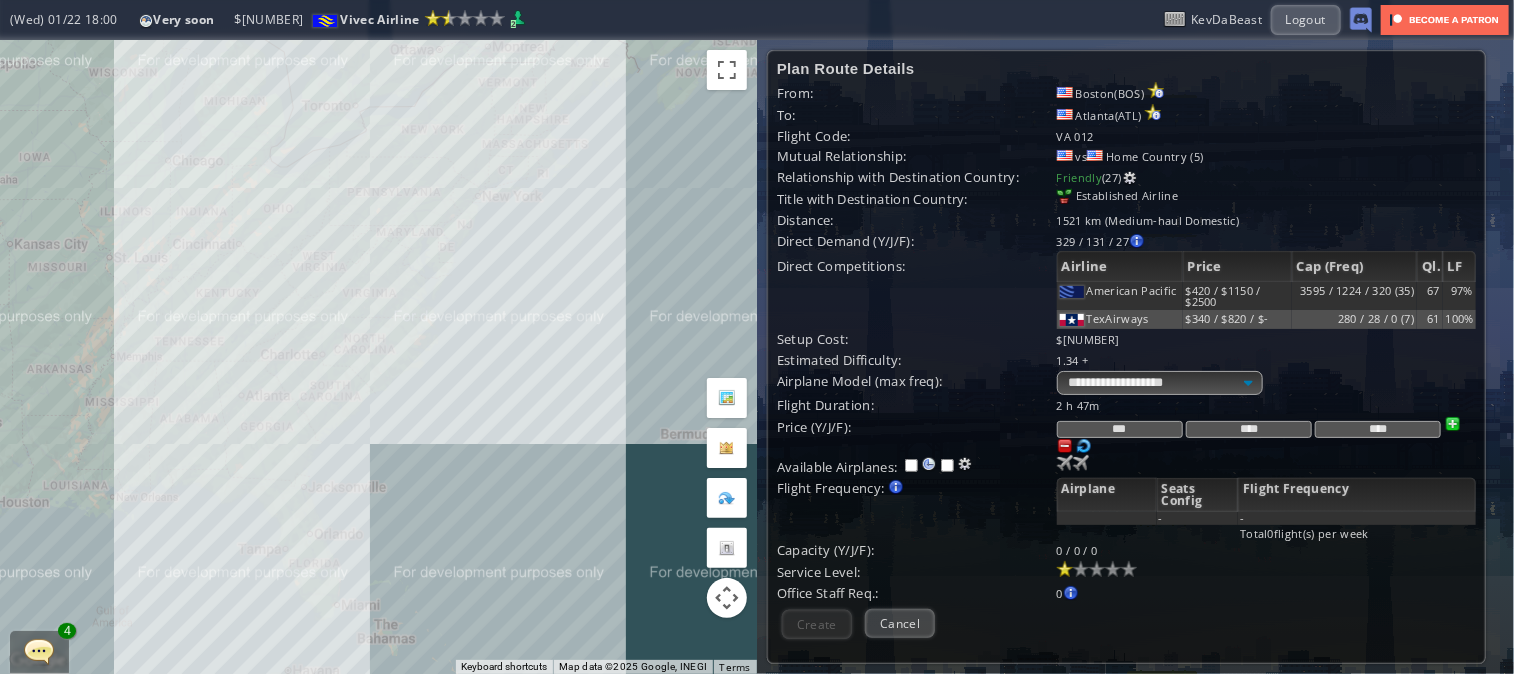 click on "***" at bounding box center [1120, 429] 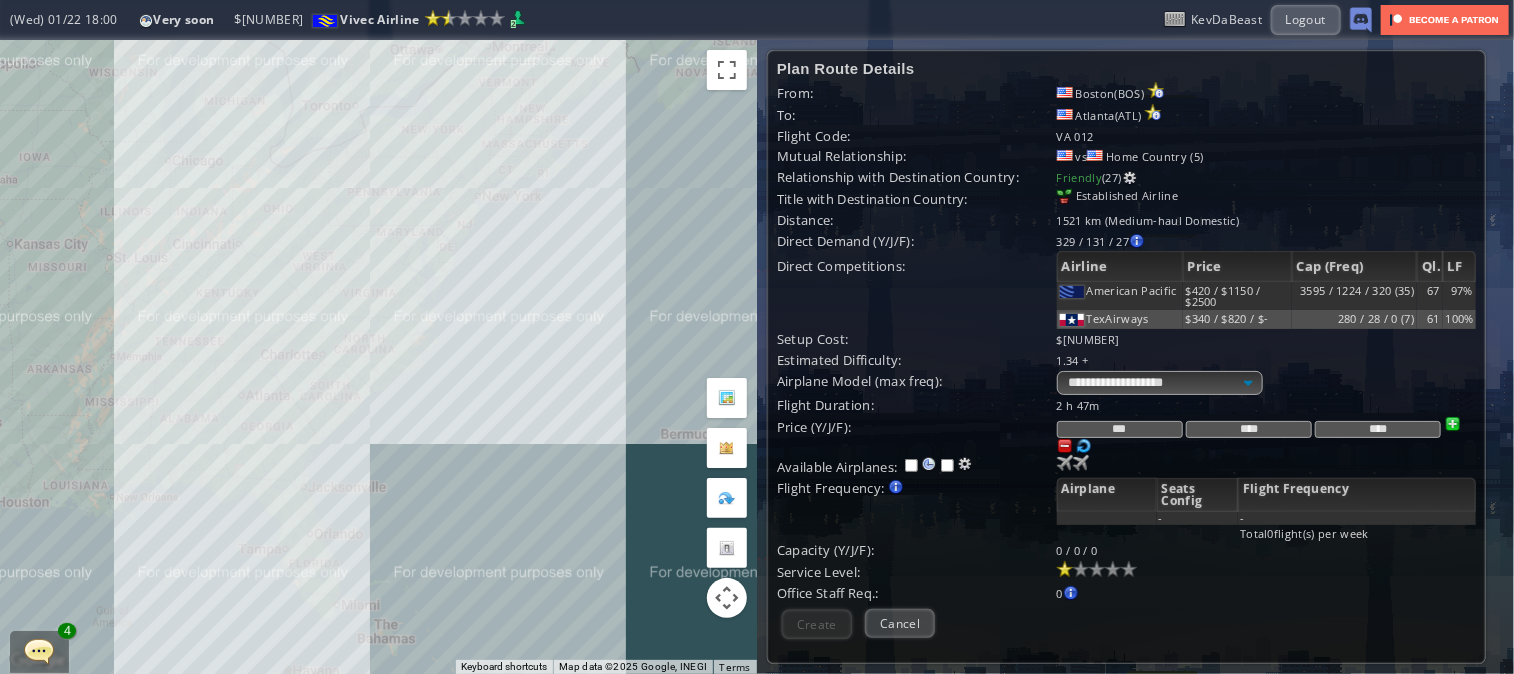 click on "***" at bounding box center [1120, 429] 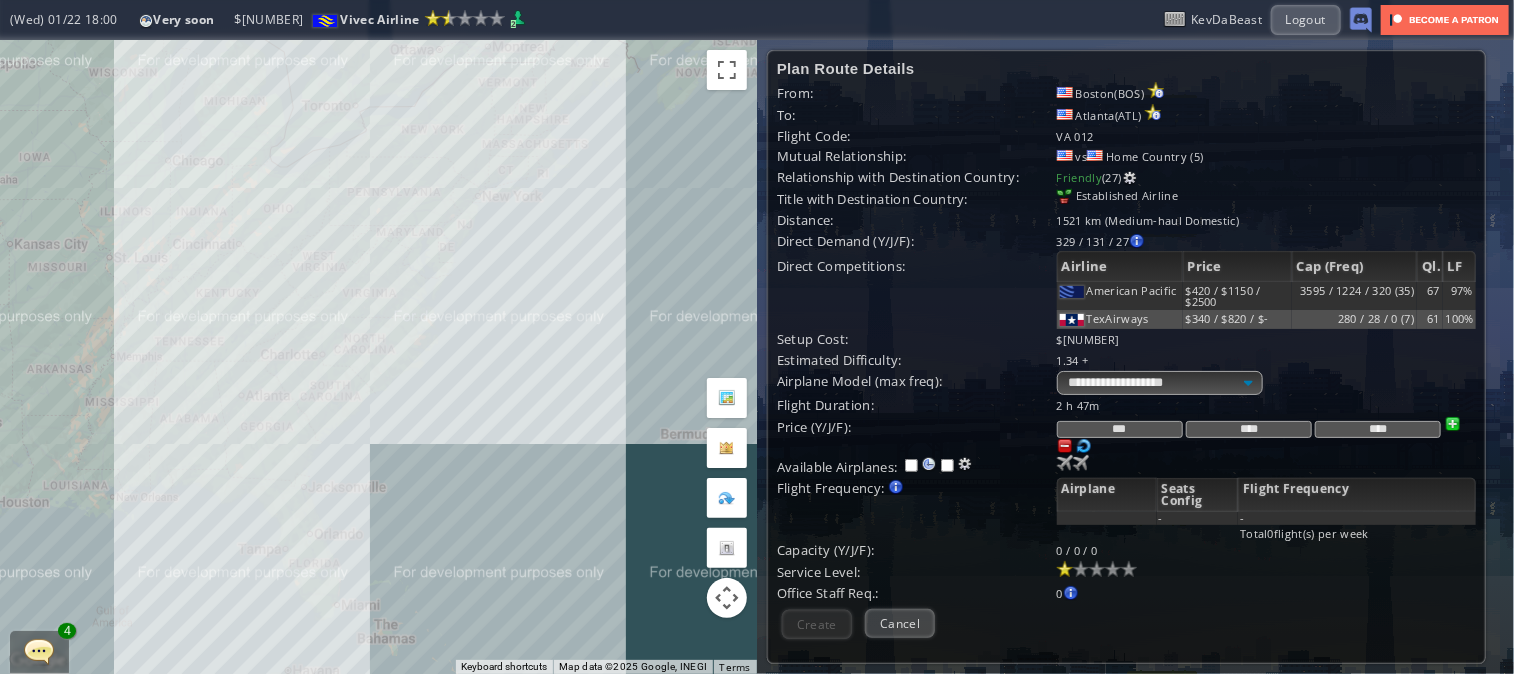 type on "***" 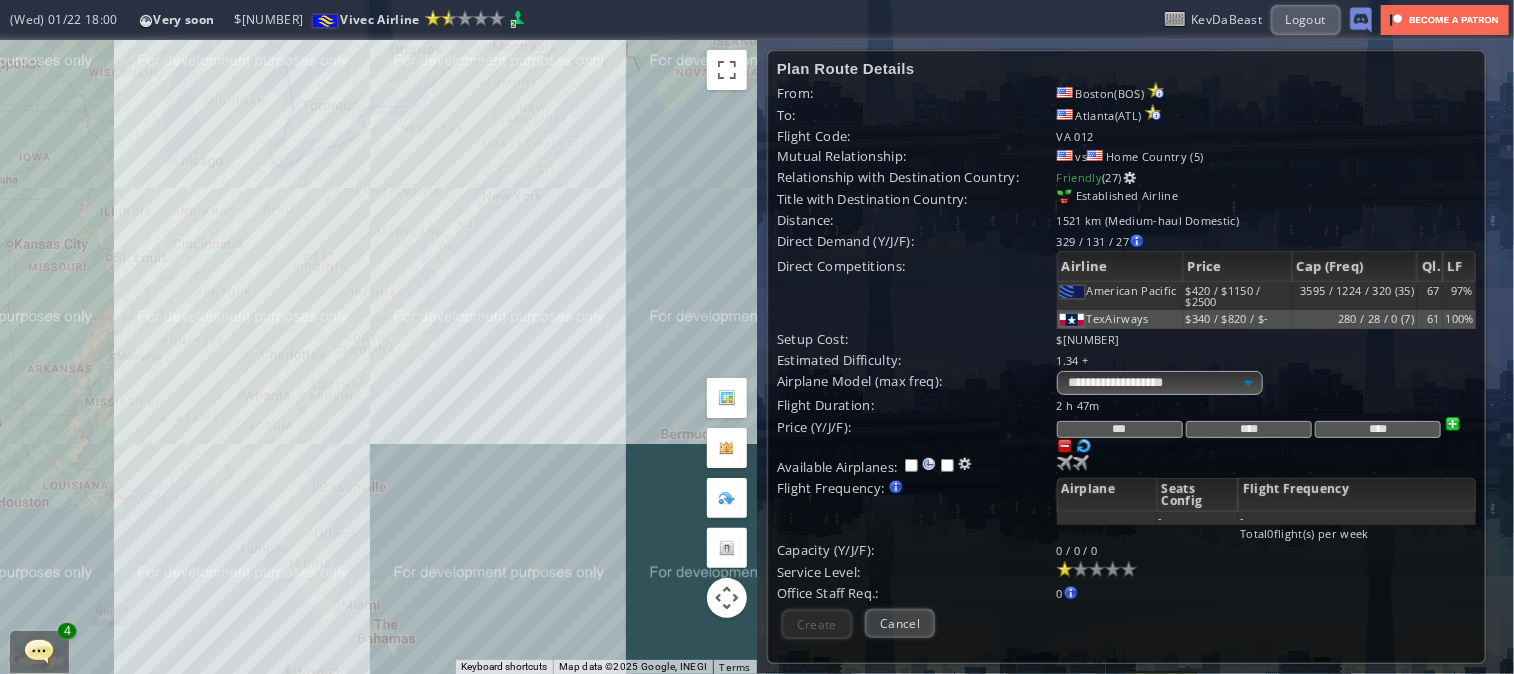click on "****" at bounding box center (1249, 429) 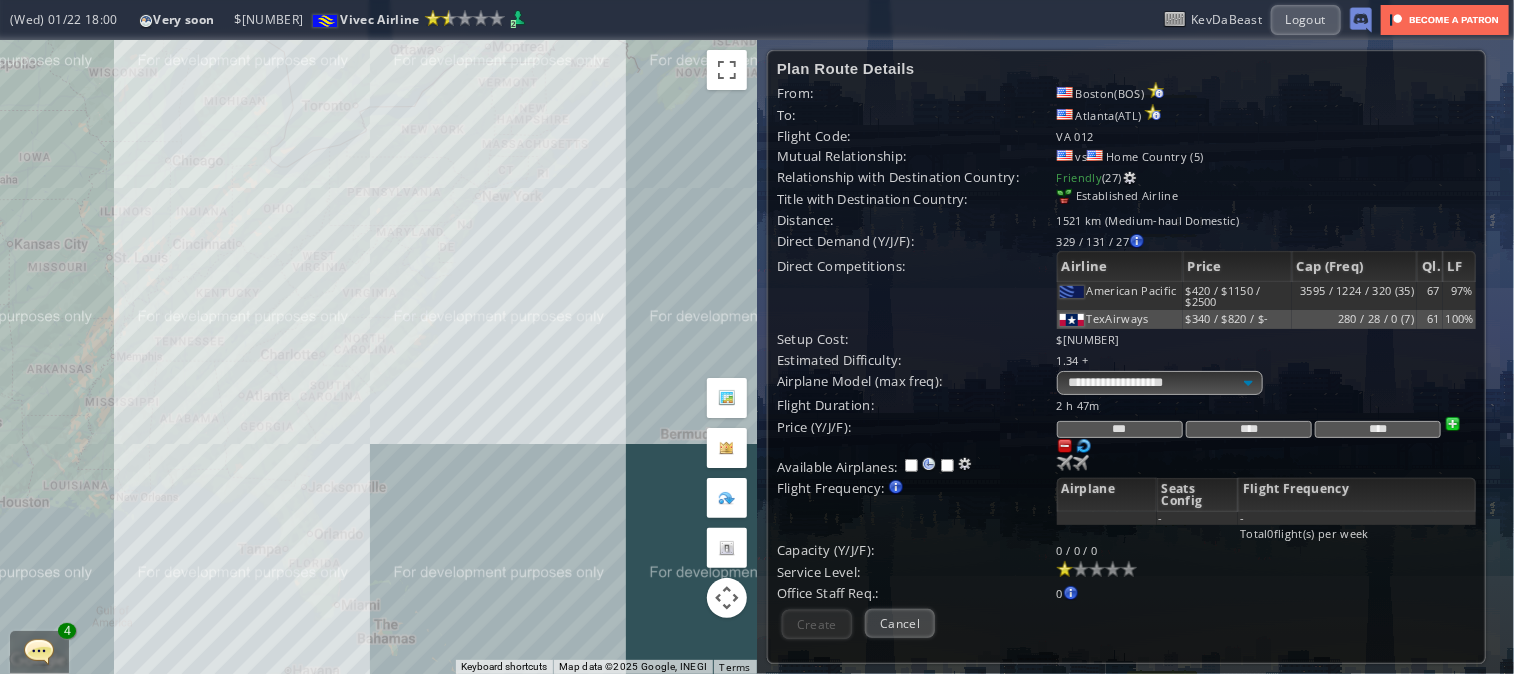 click on "****" at bounding box center (1249, 429) 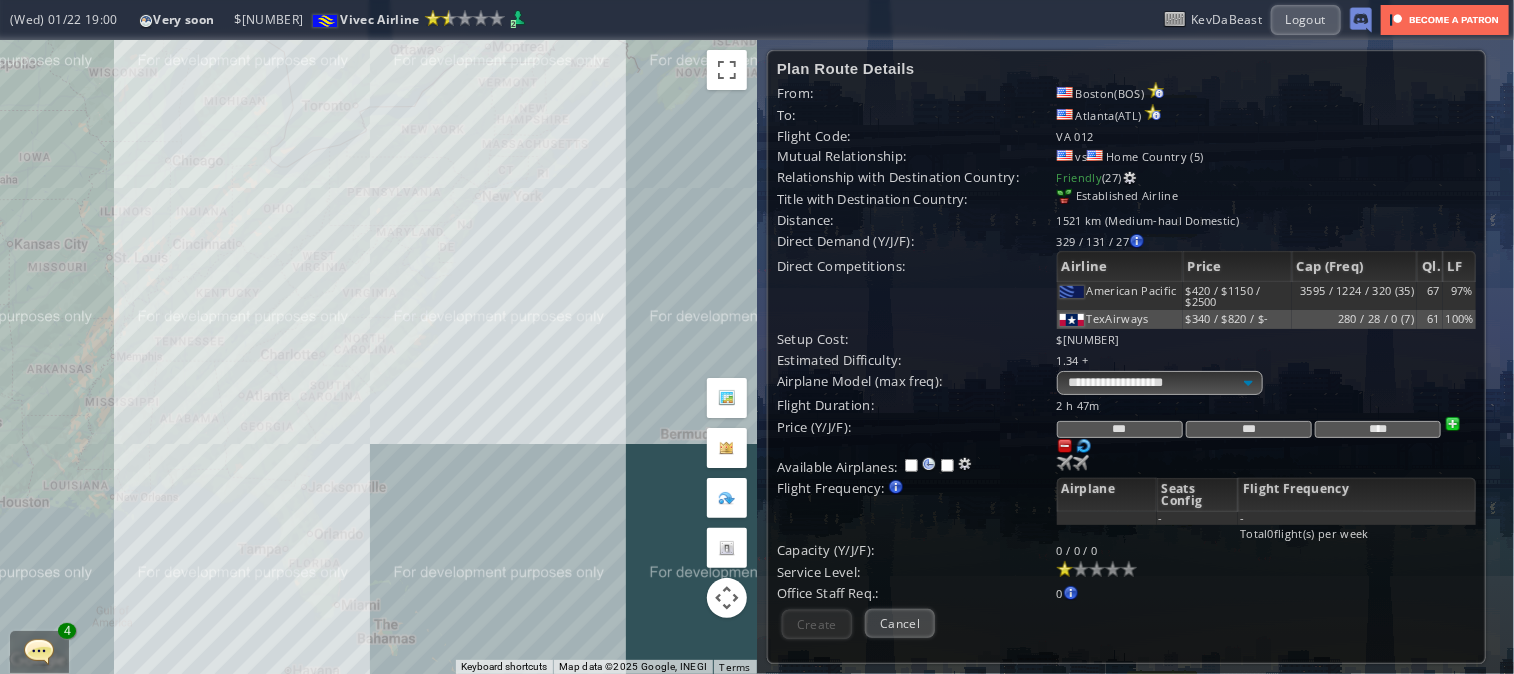 type on "***" 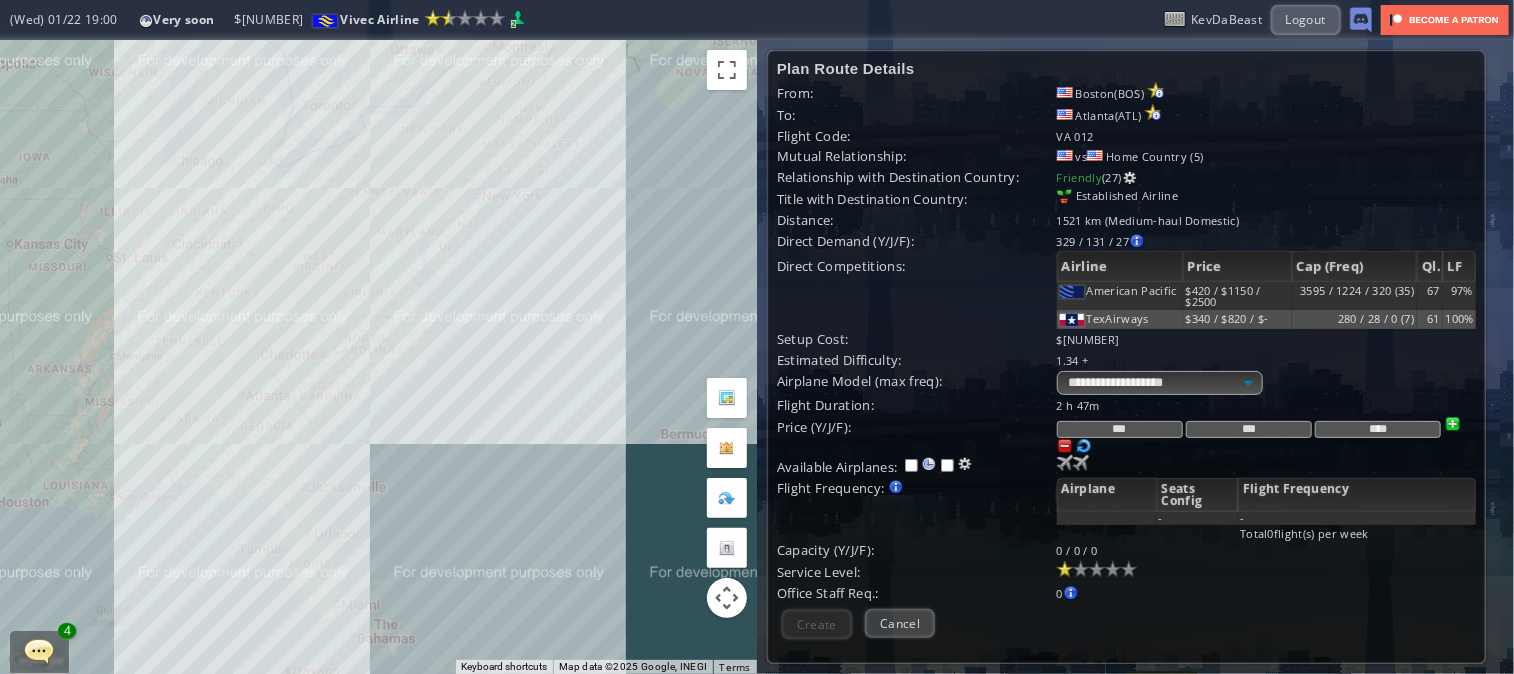 click on "****" at bounding box center (1378, 429) 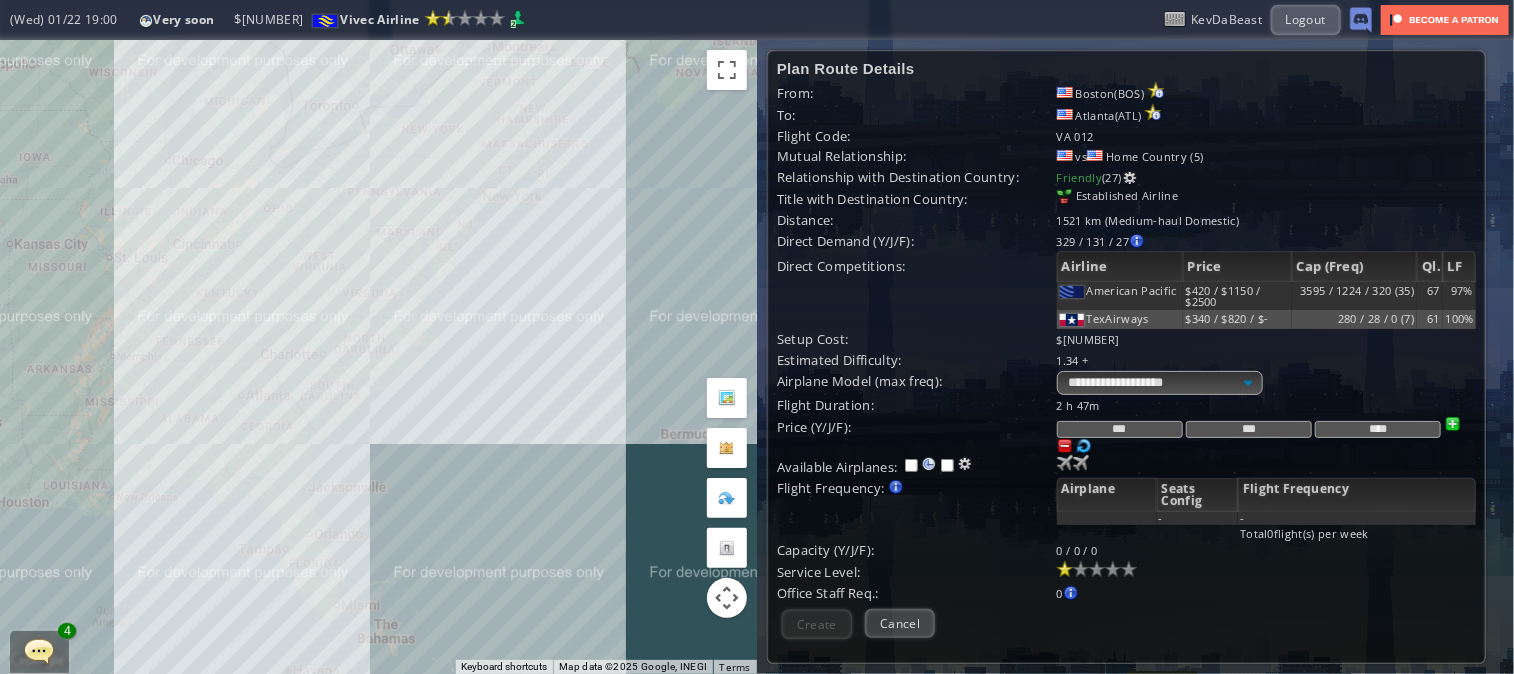 click on "****" at bounding box center (1378, 429) 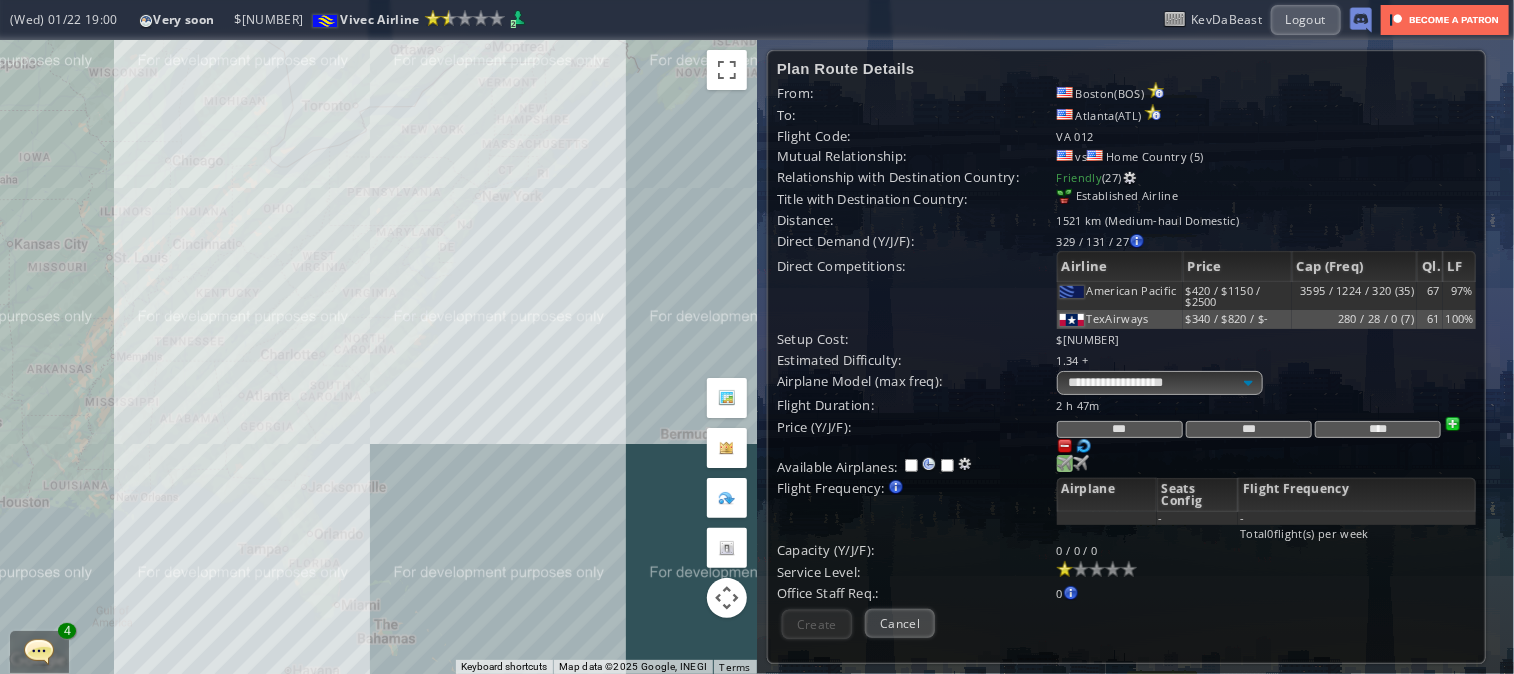 type on "****" 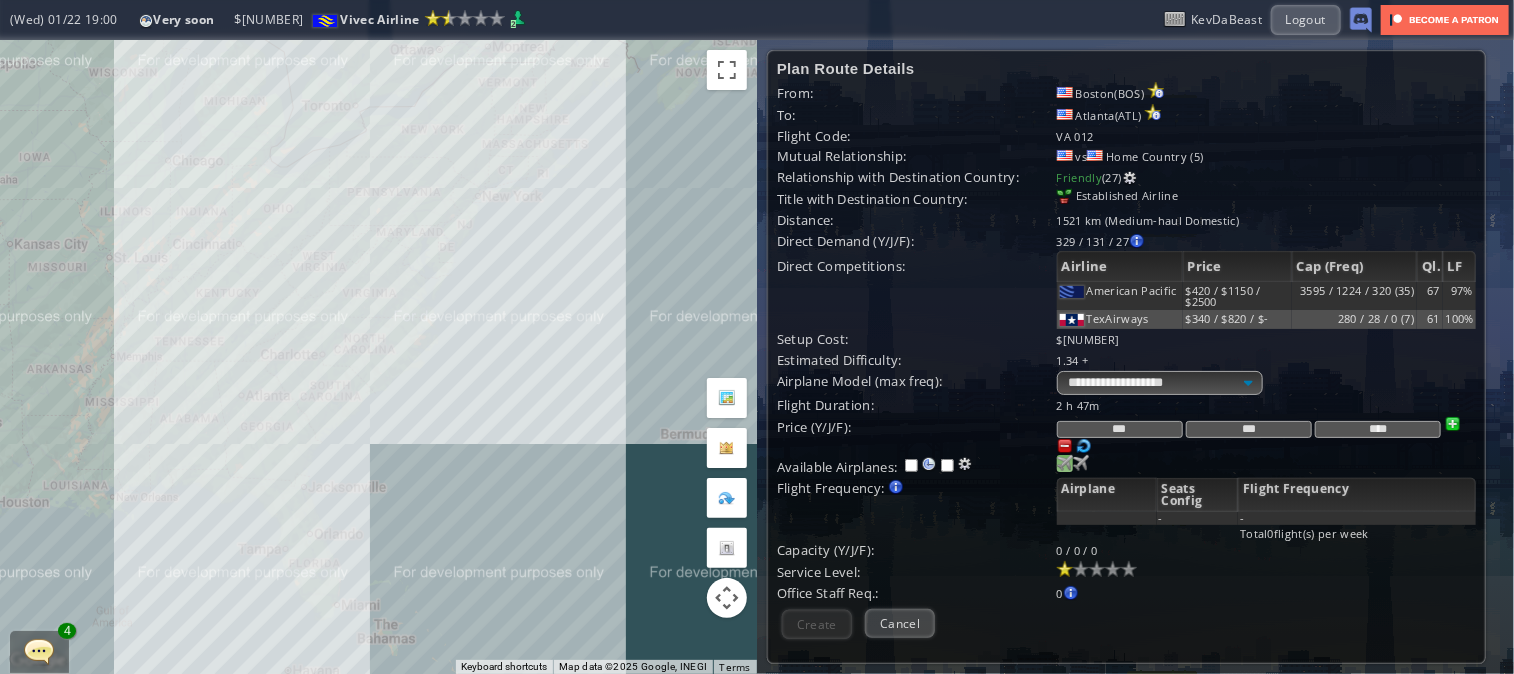 click at bounding box center [1065, 463] 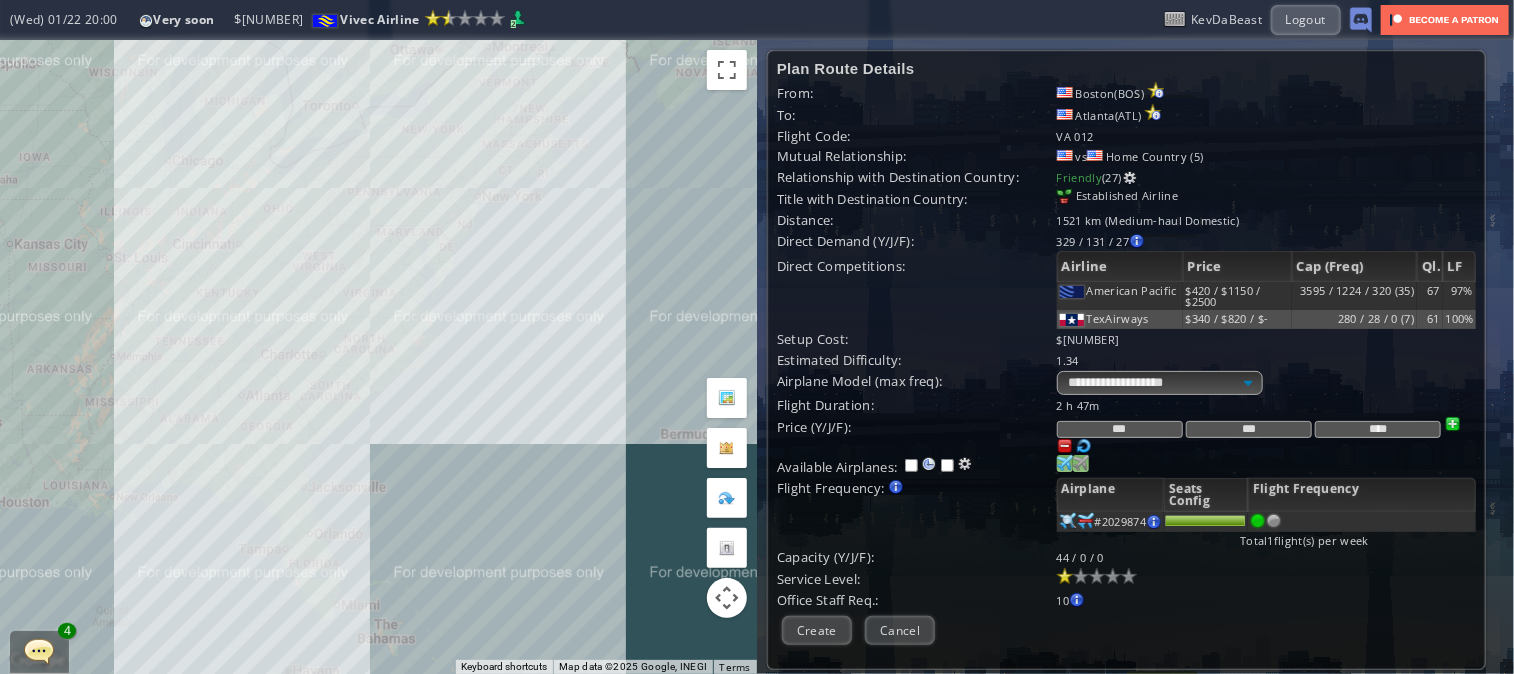 click at bounding box center [1065, 463] 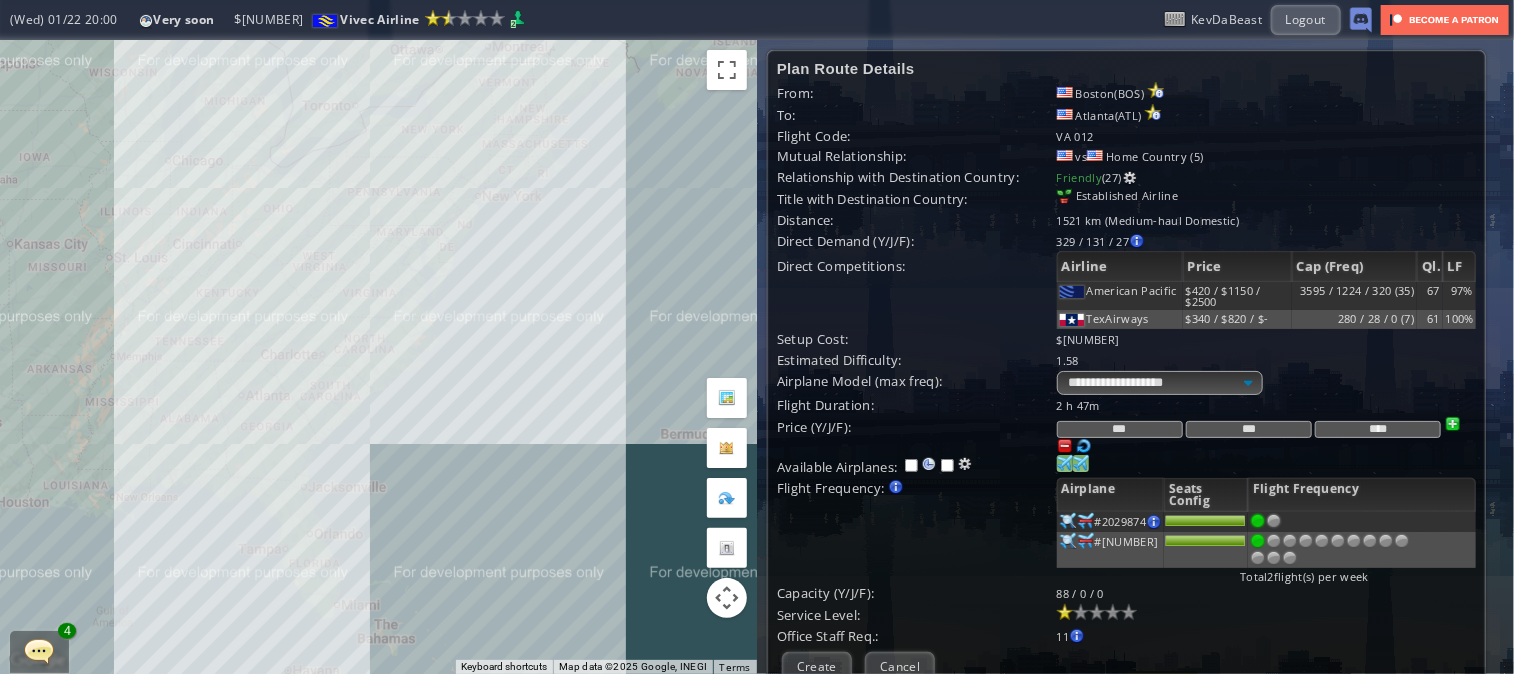 click at bounding box center [1065, 463] 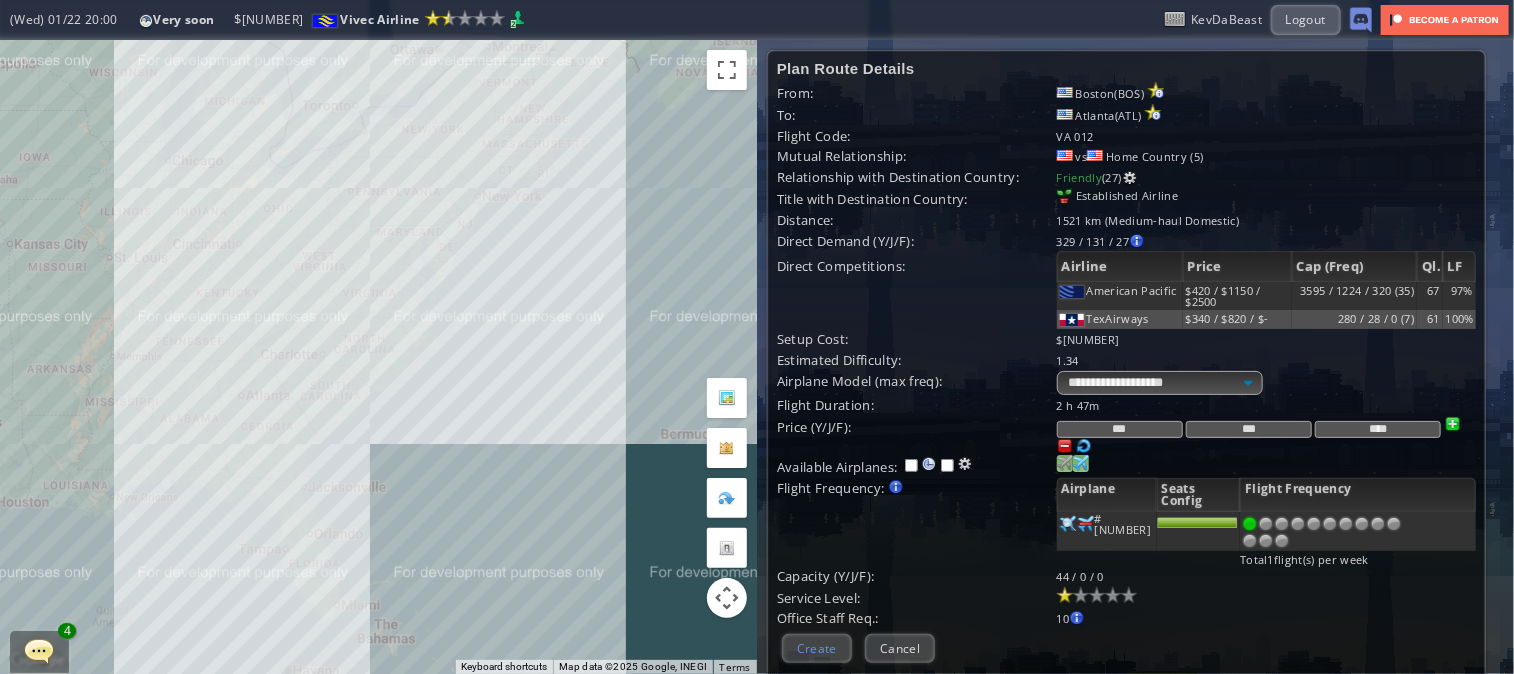 click on "Create" at bounding box center [817, 648] 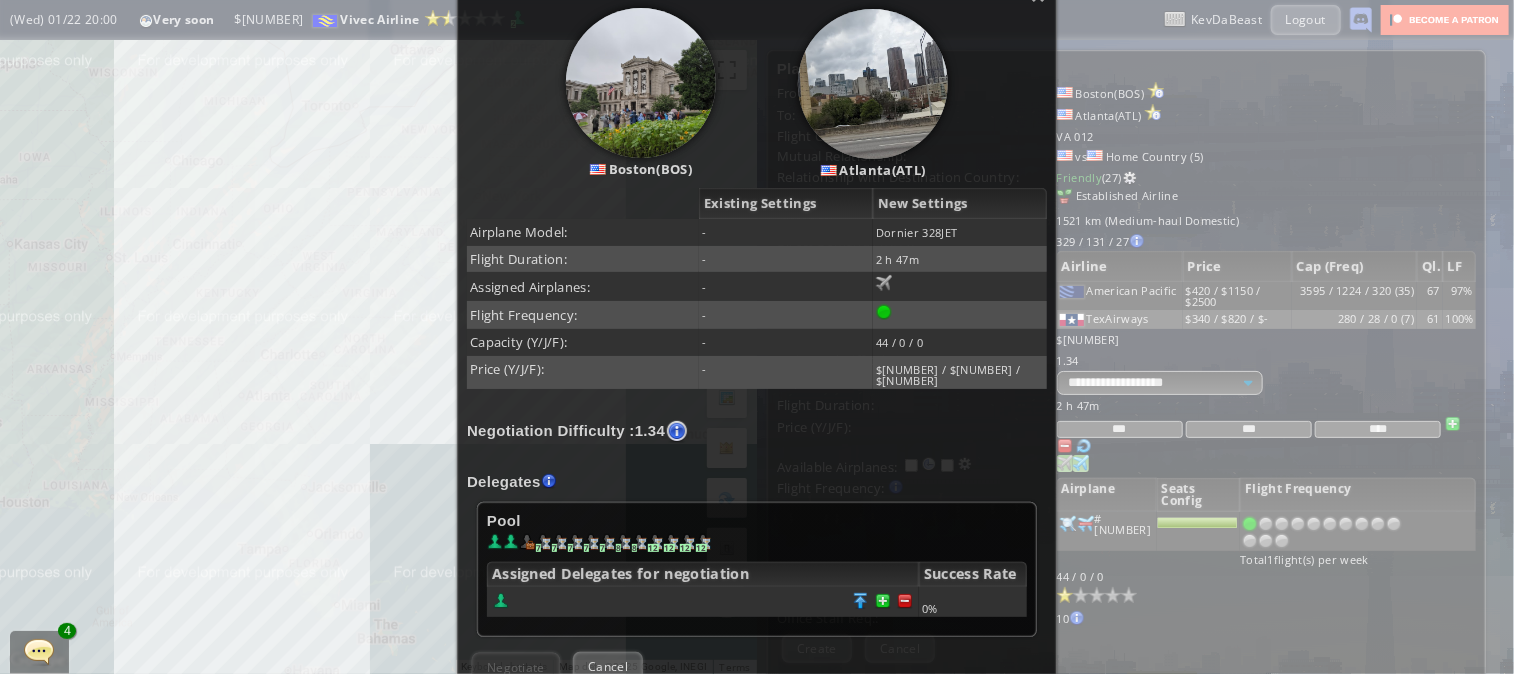 scroll, scrollTop: 260, scrollLeft: 0, axis: vertical 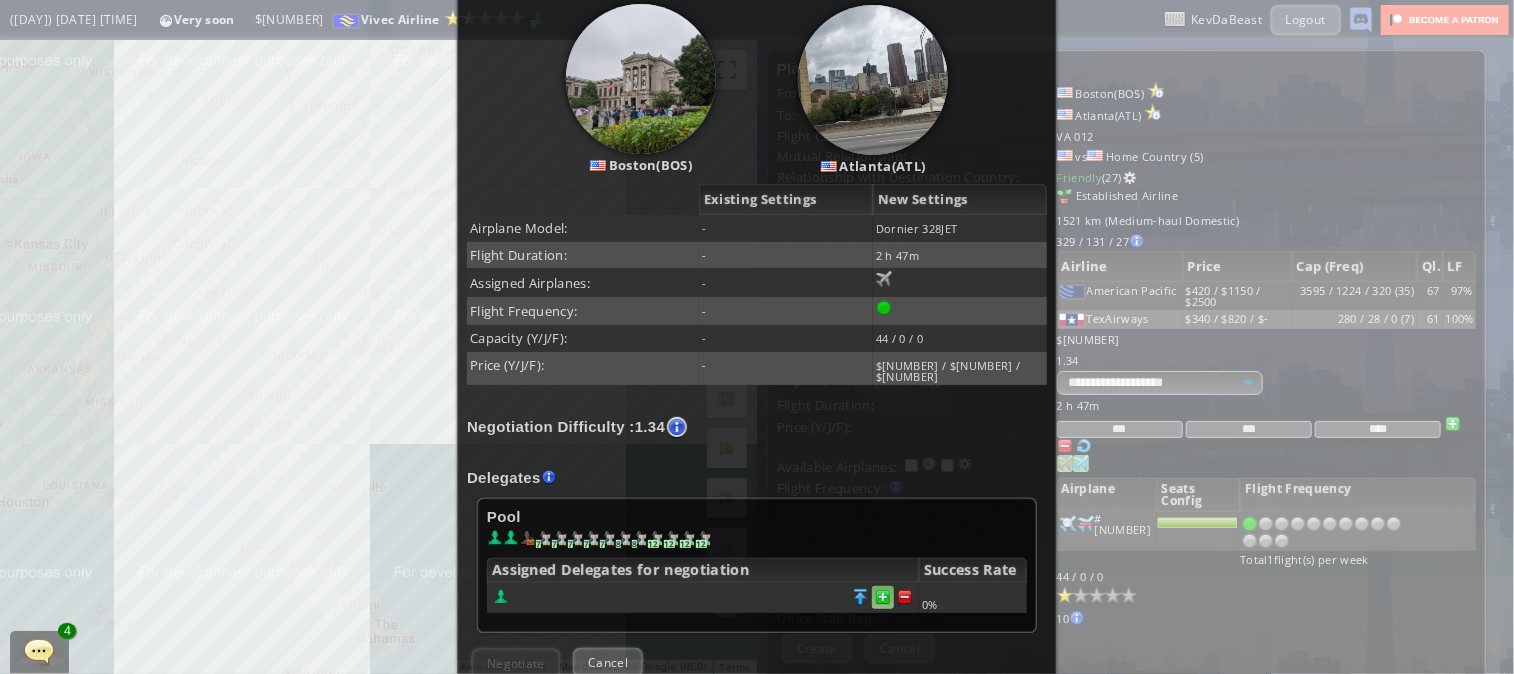 click at bounding box center [905, 597] 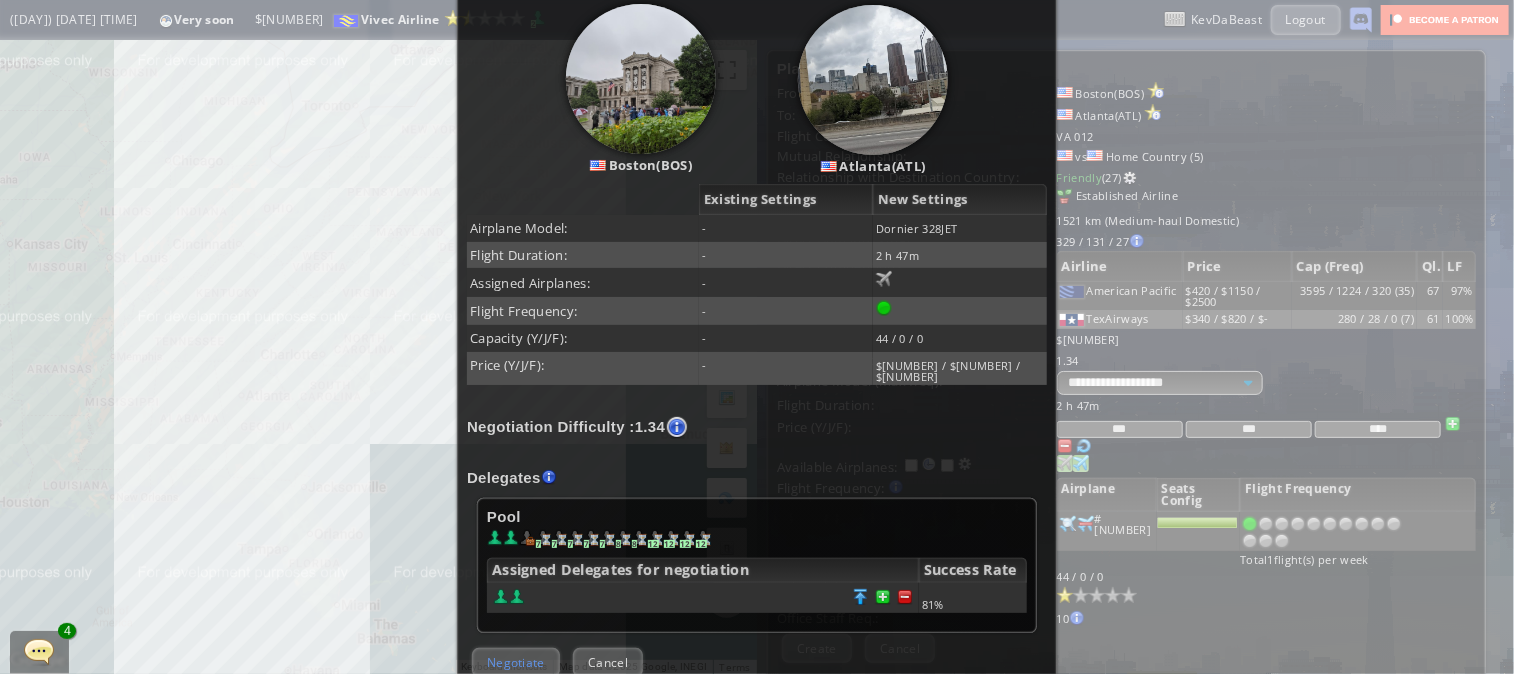 click on "Negotiate" at bounding box center [516, 662] 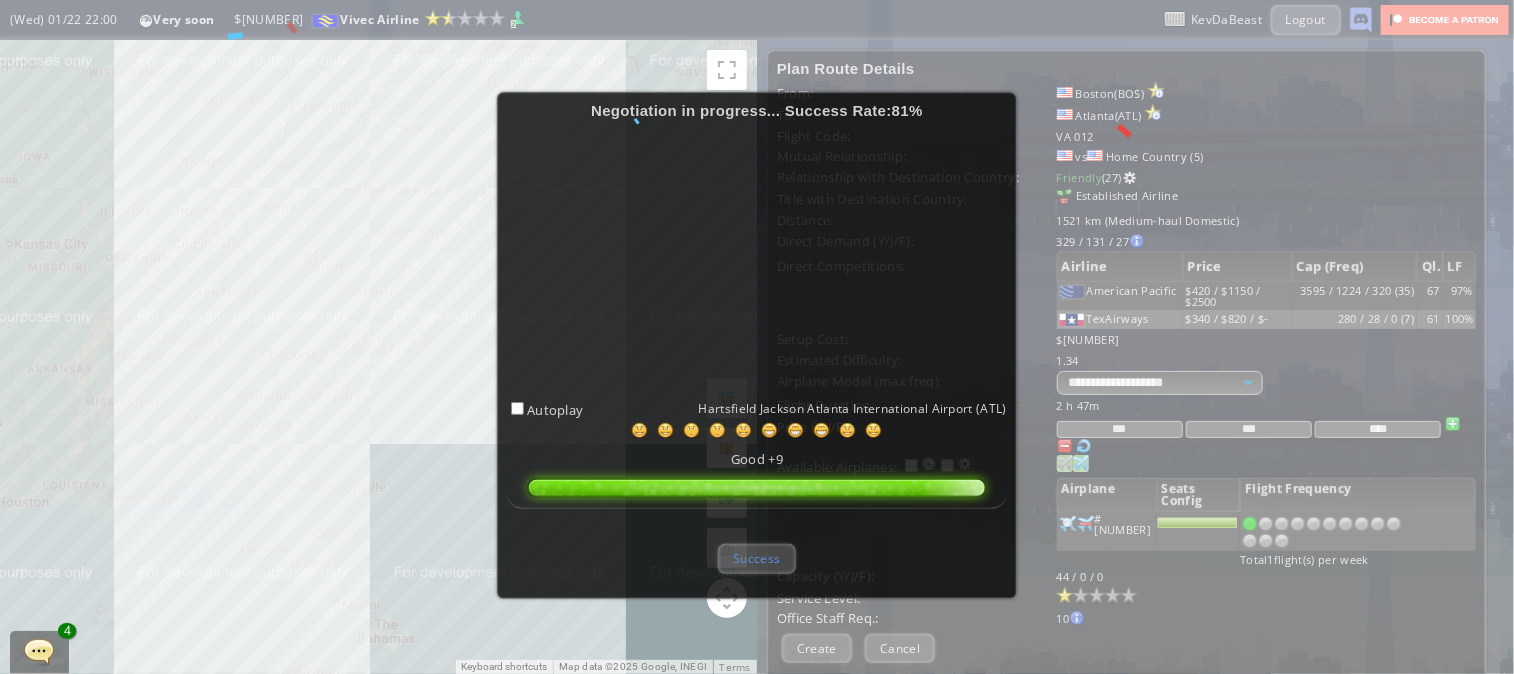 click on "Success" at bounding box center [756, 558] 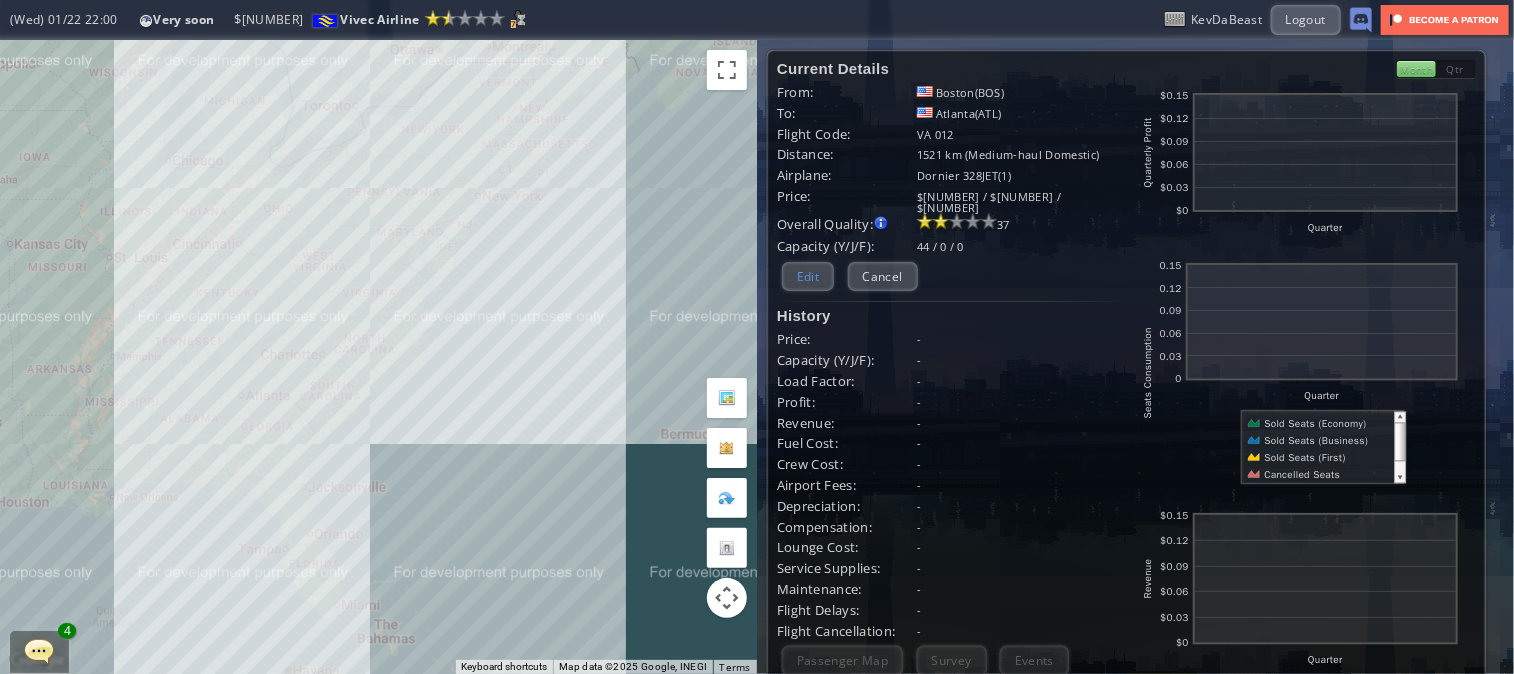 click on "Edit" at bounding box center [808, 276] 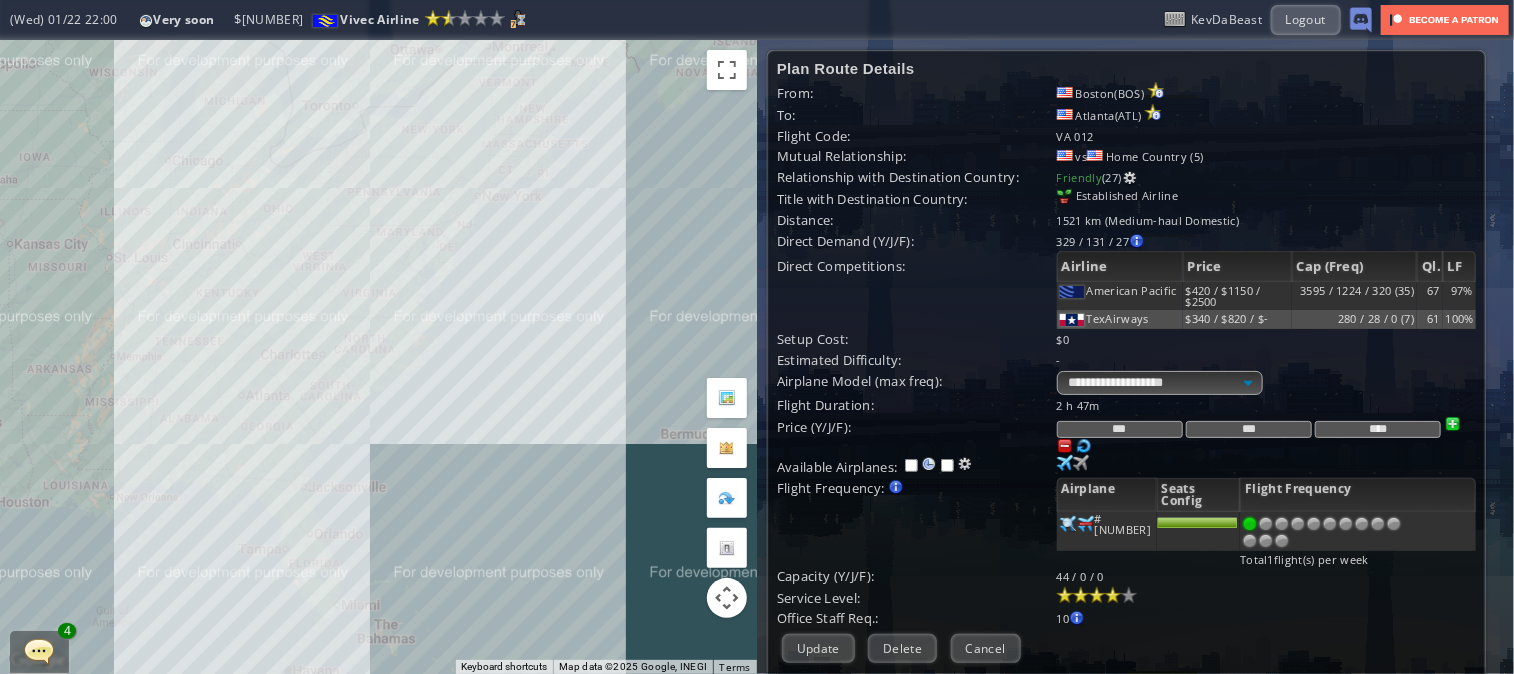 click at bounding box center (1113, 595) 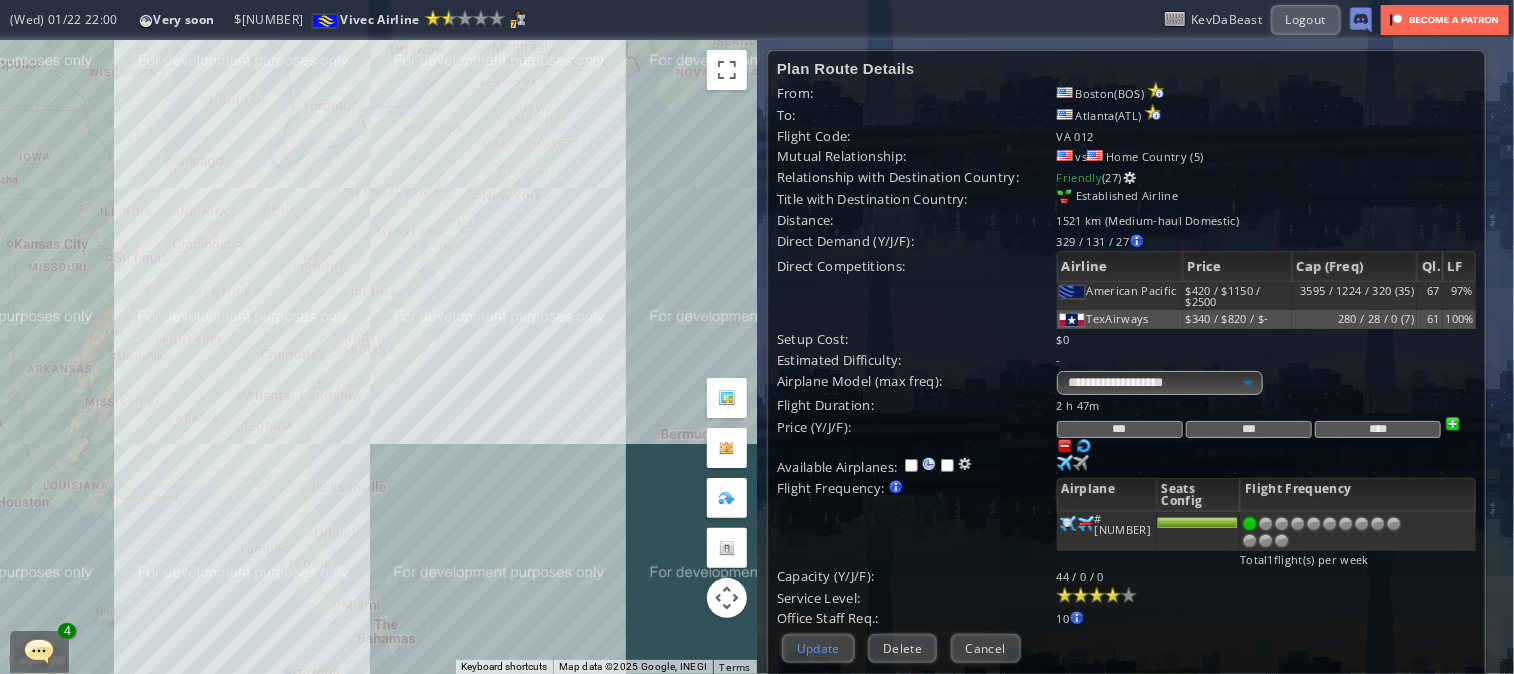 click on "Update" at bounding box center [818, 648] 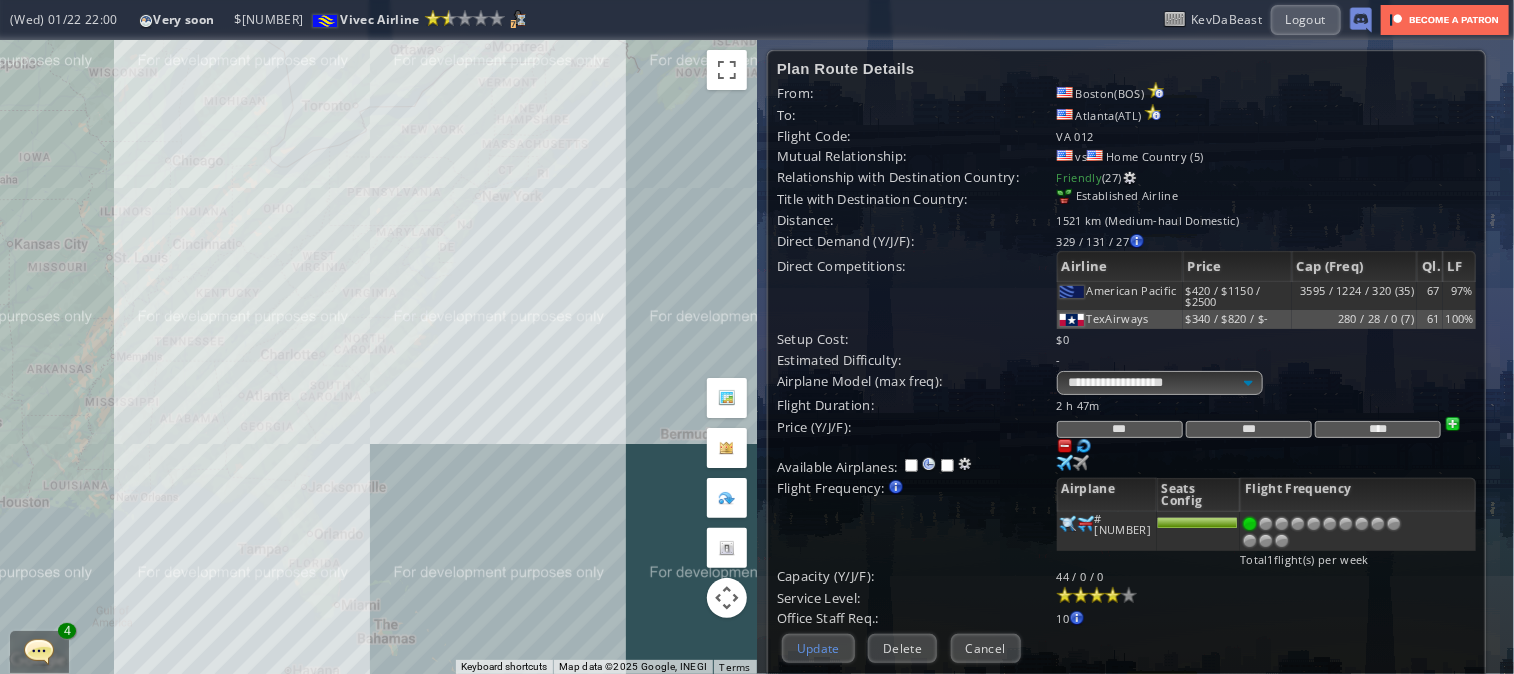 scroll, scrollTop: 208, scrollLeft: 0, axis: vertical 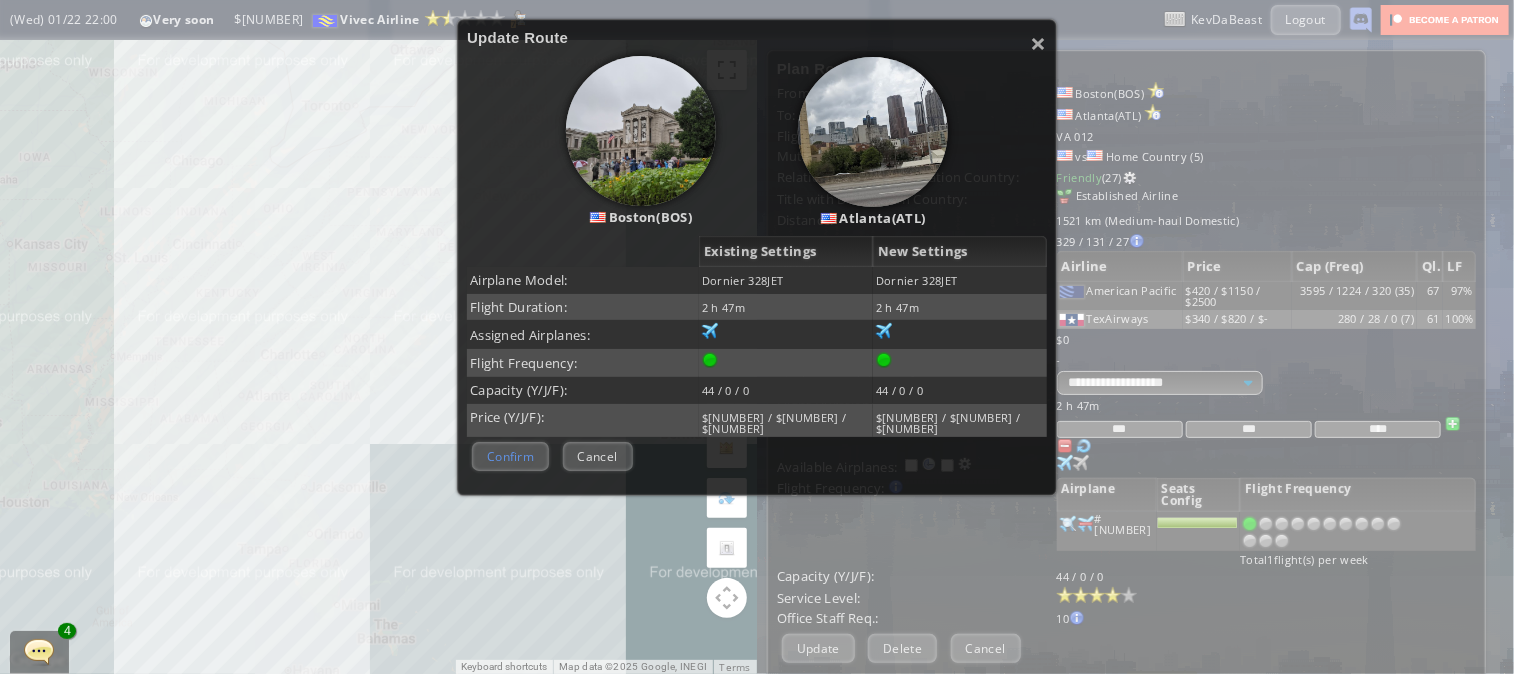 click on "Confirm" at bounding box center [510, 456] 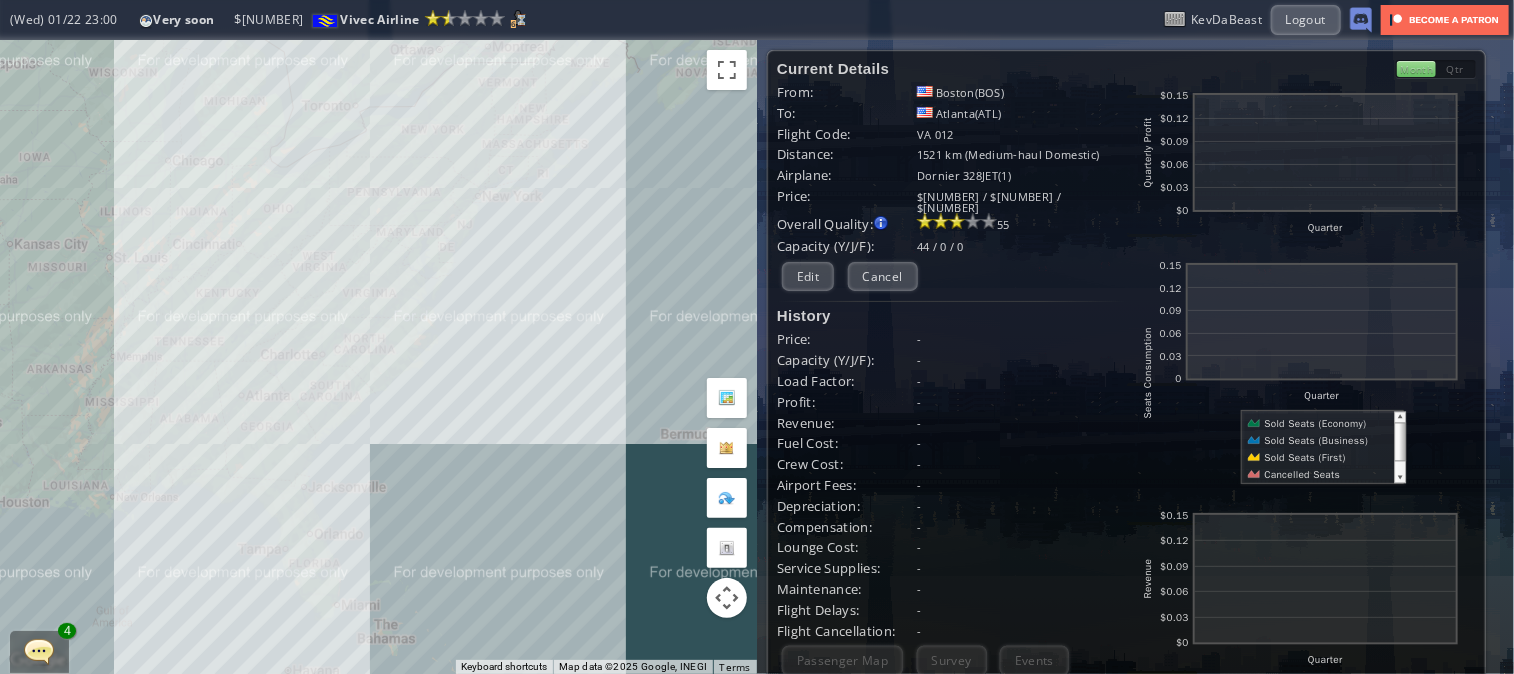 click on "To navigate, press the arrow keys." at bounding box center [378, 357] 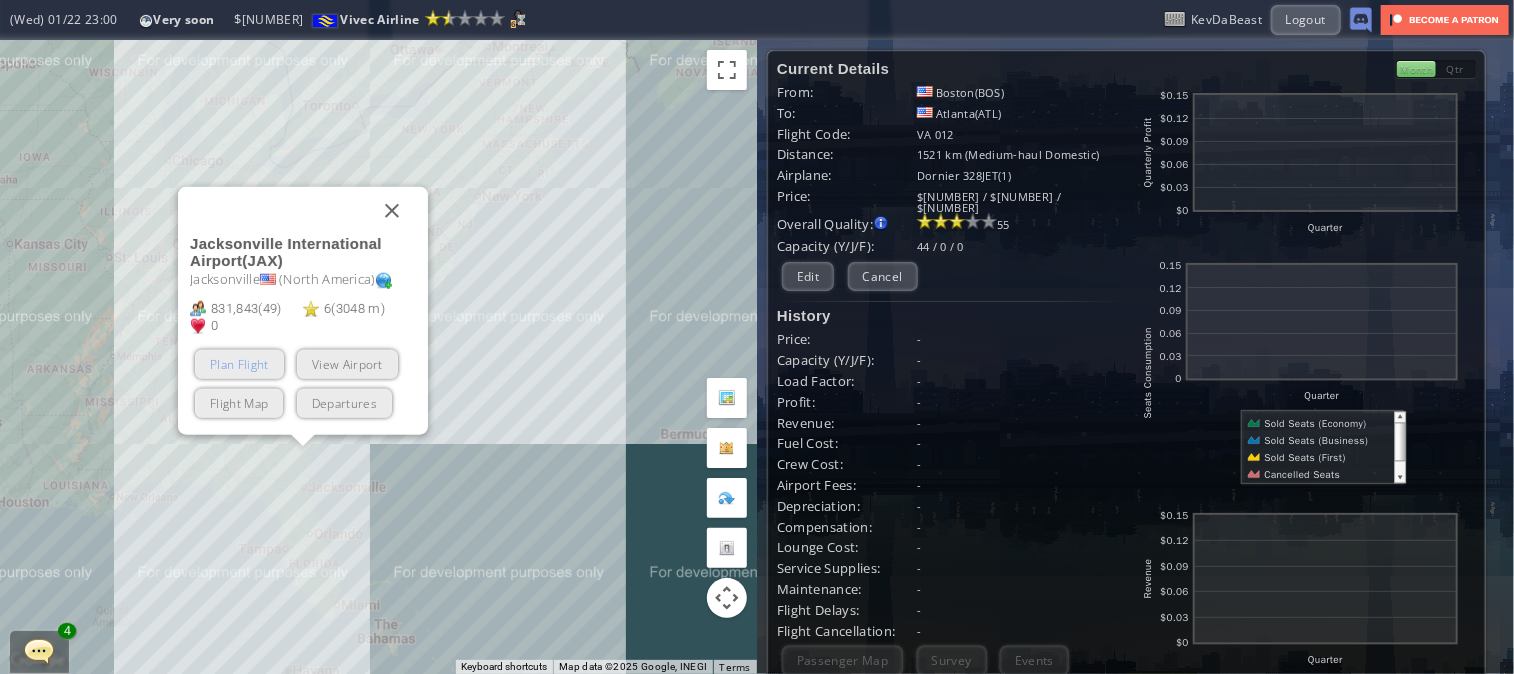 click on "Plan Flight" at bounding box center (239, 364) 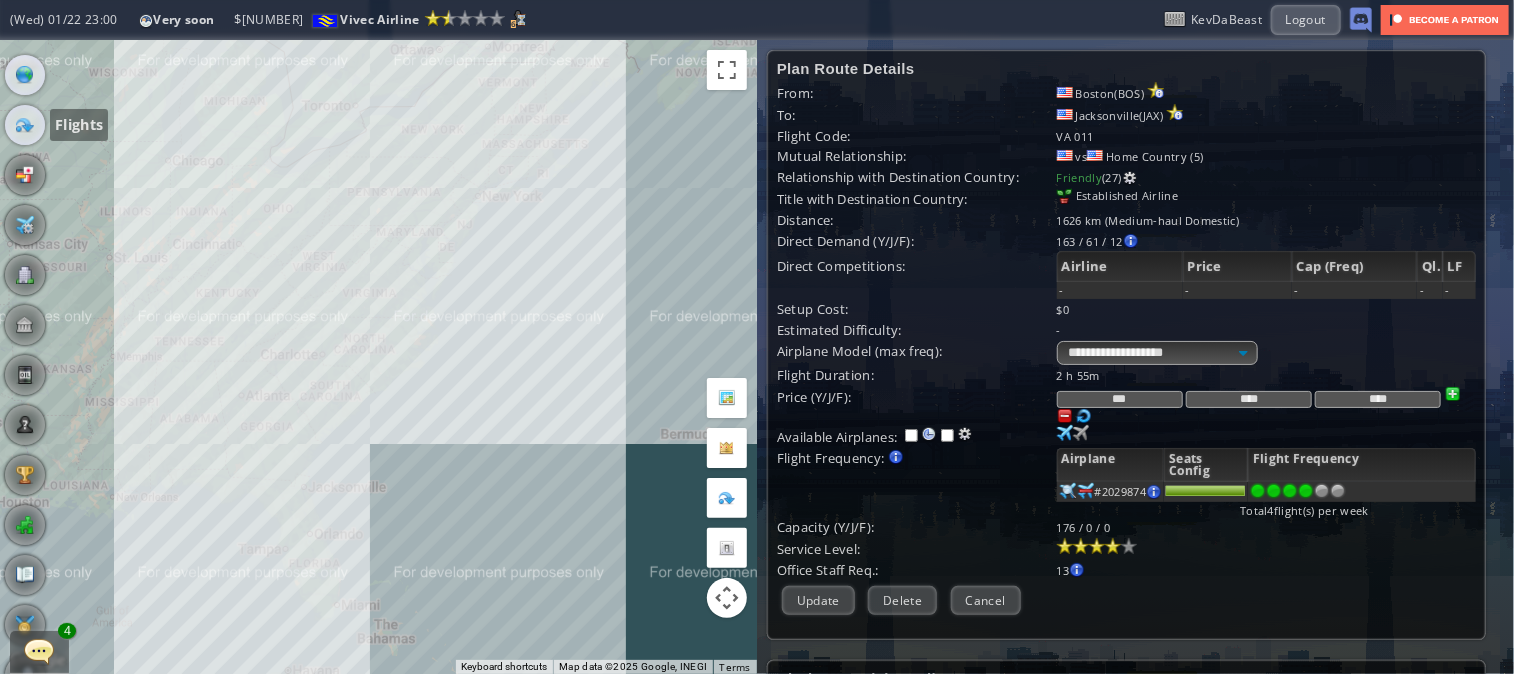 click at bounding box center (25, 125) 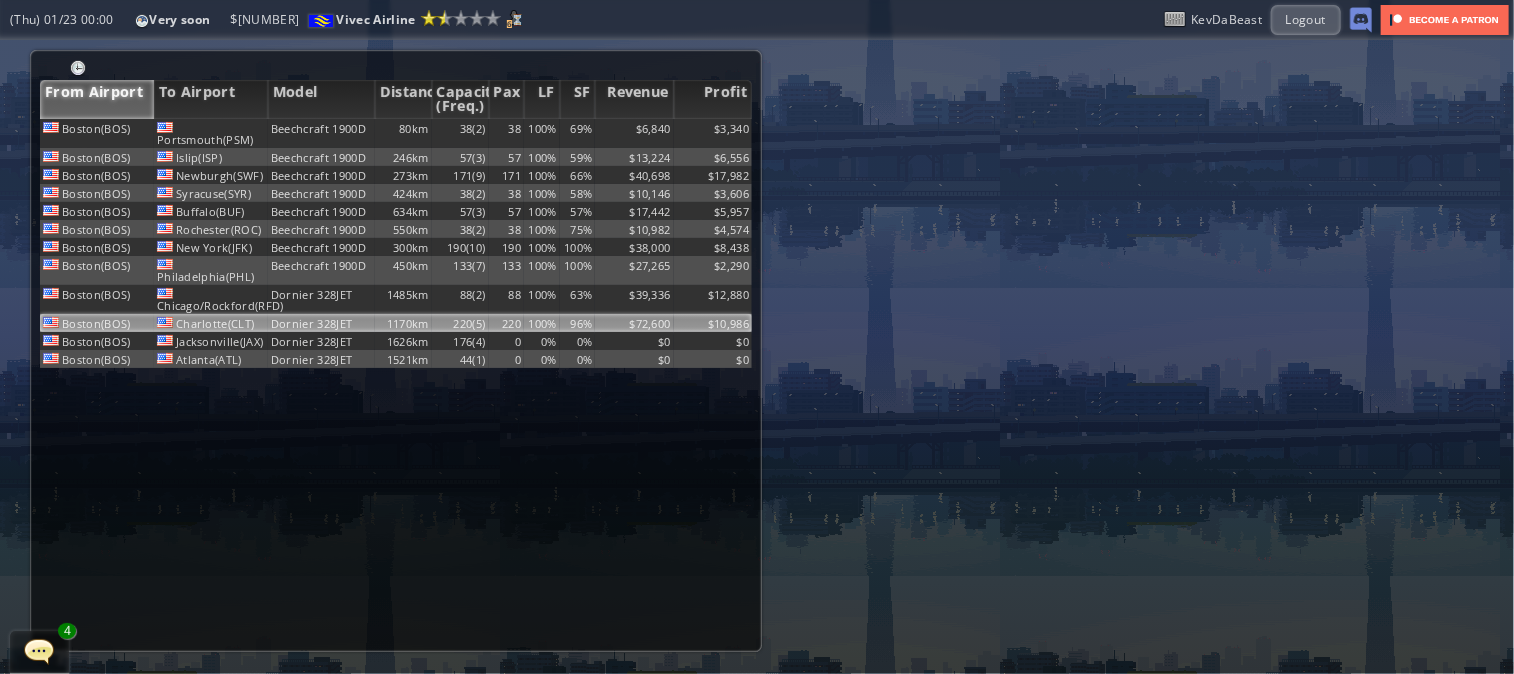 click on "Dornier 328JET" at bounding box center (321, 133) 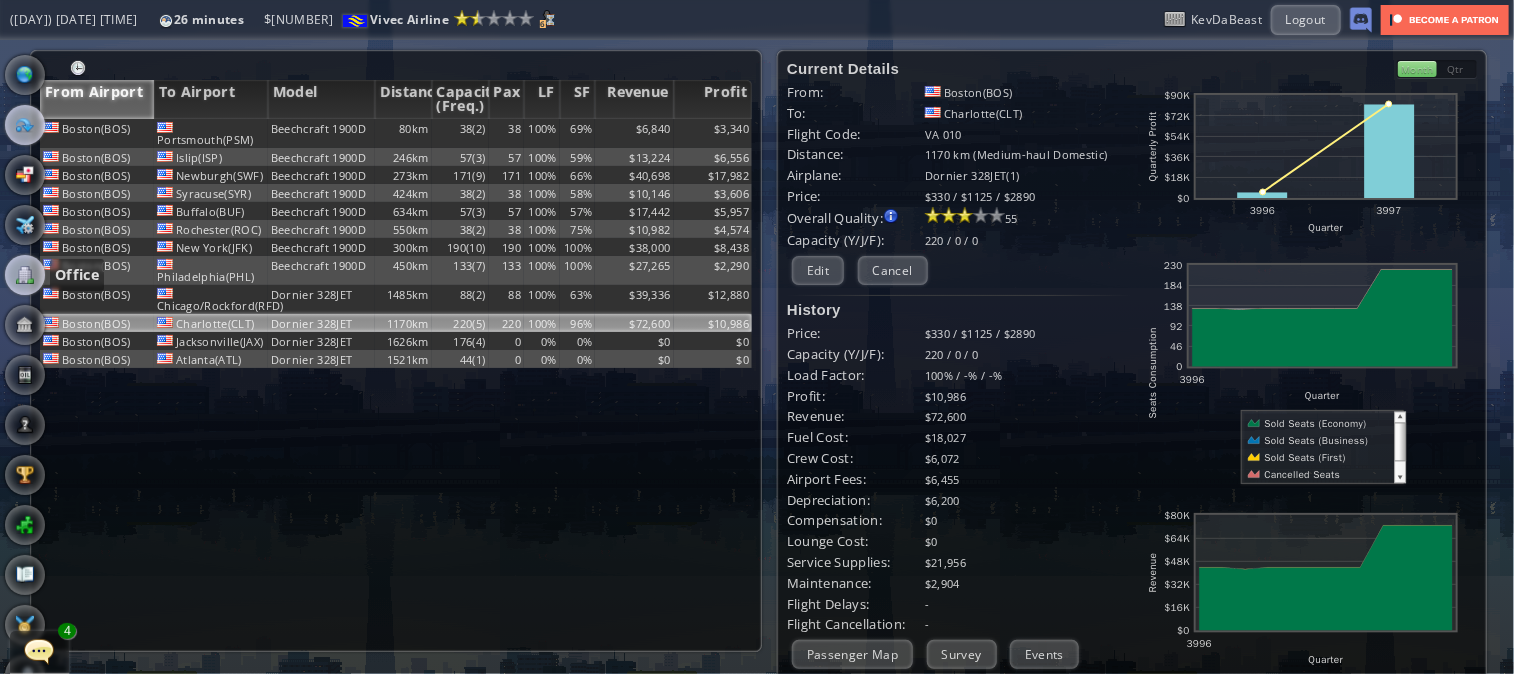 click at bounding box center [25, 275] 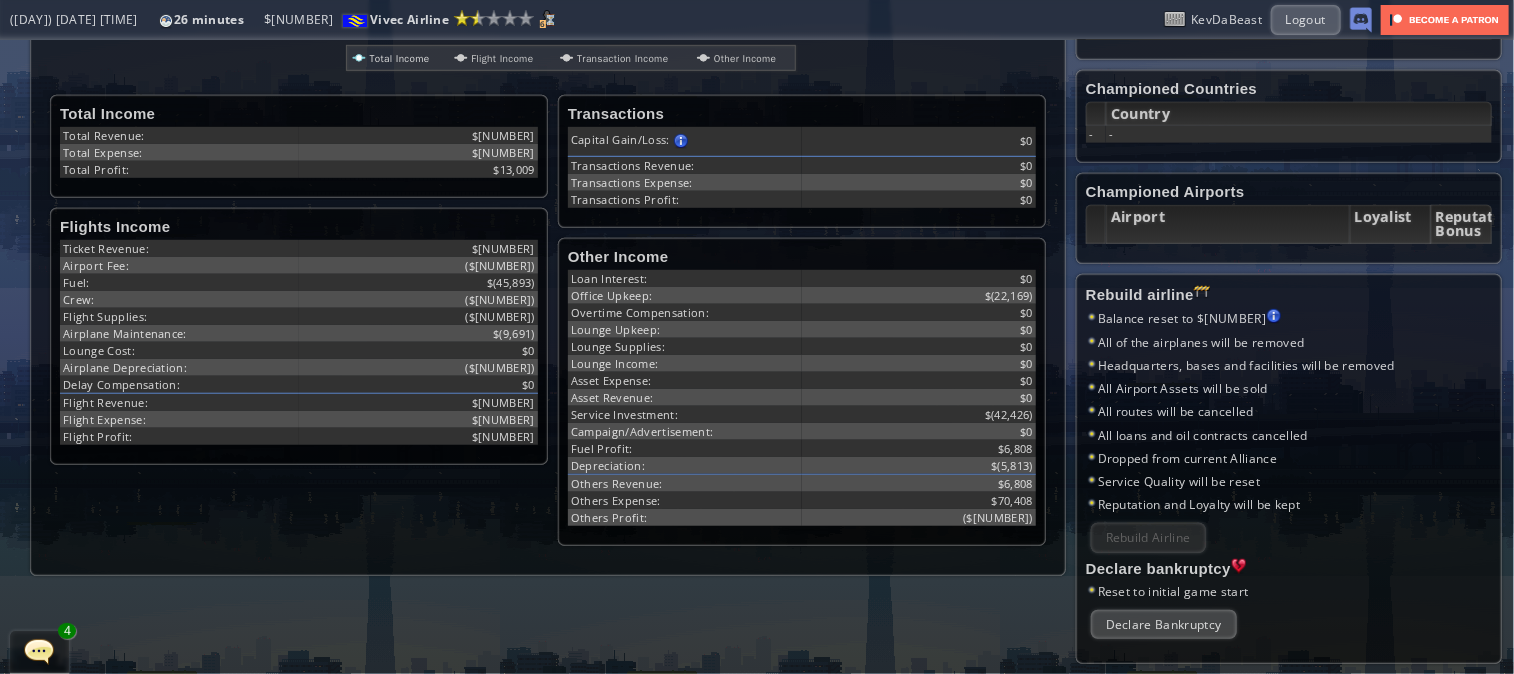 scroll, scrollTop: 562, scrollLeft: 0, axis: vertical 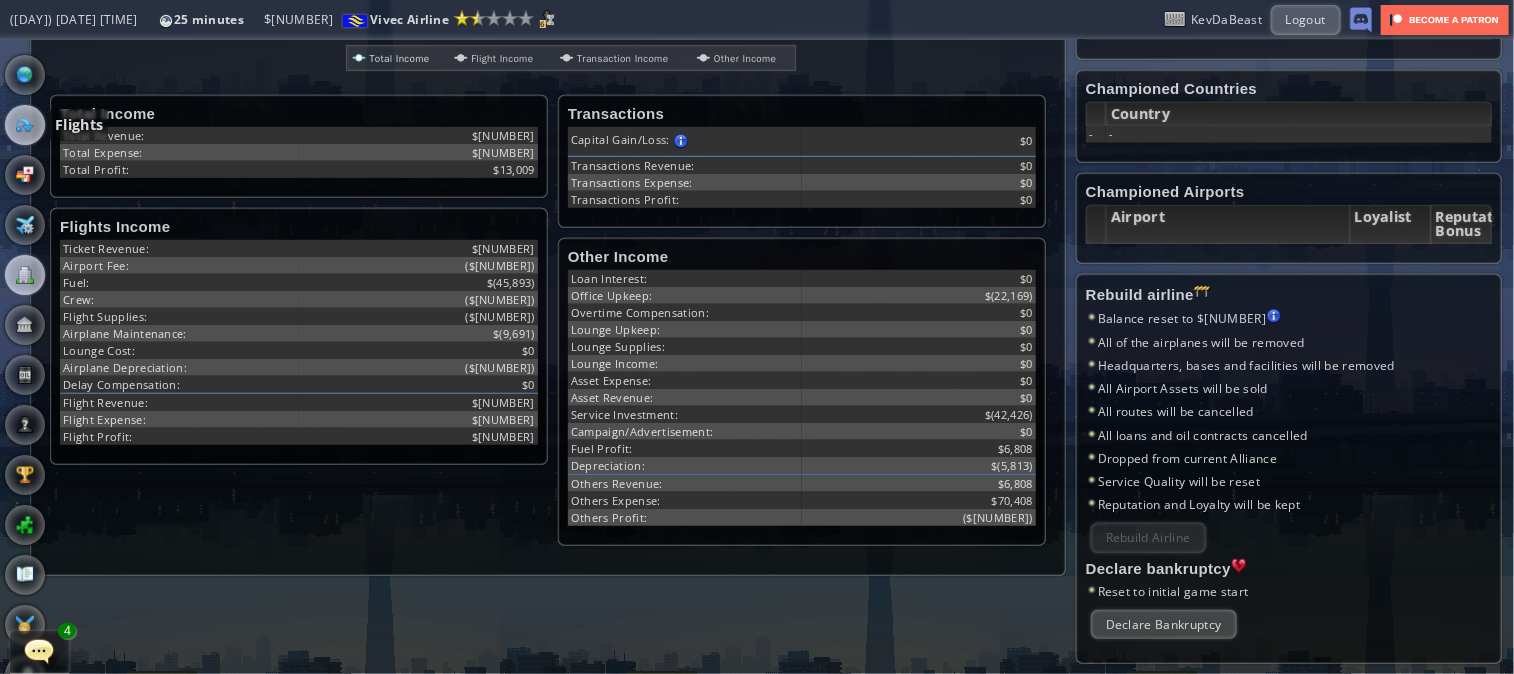 click at bounding box center [25, 125] 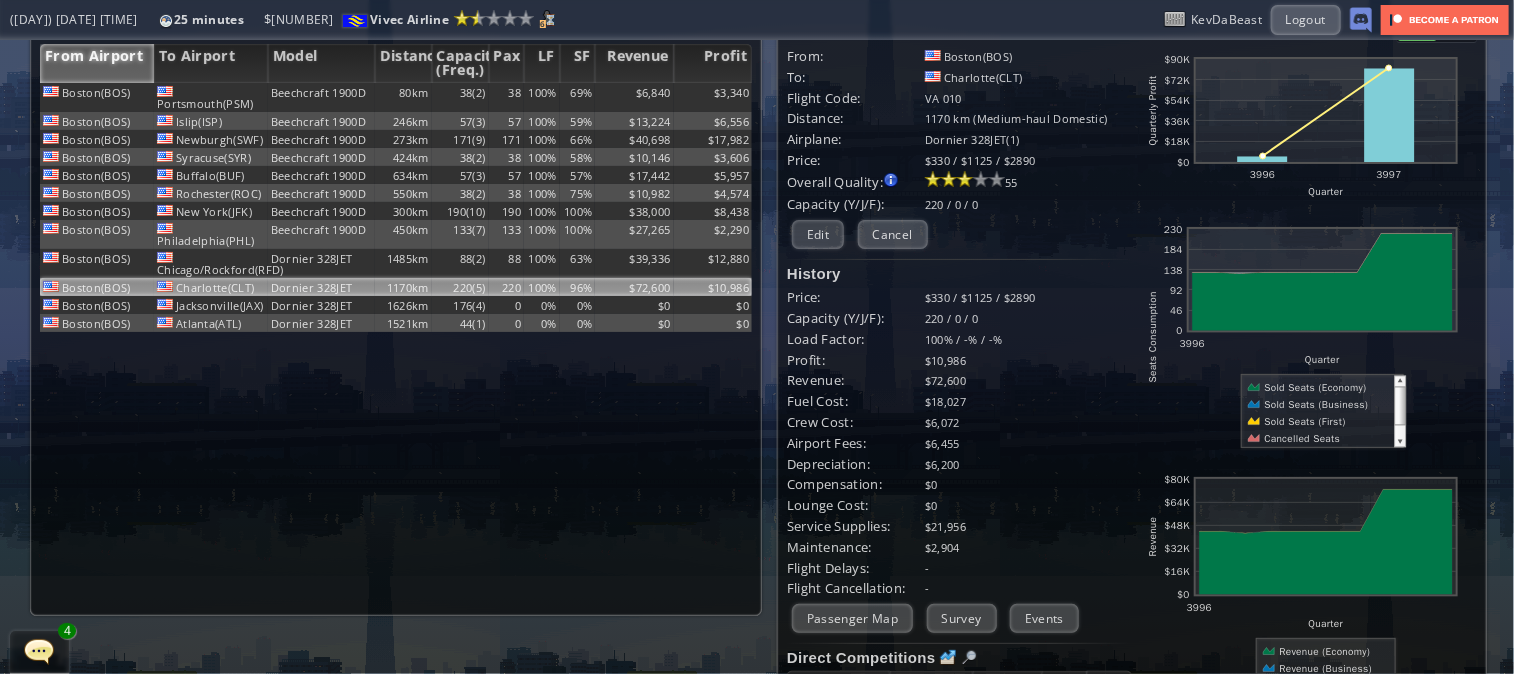 scroll, scrollTop: 18, scrollLeft: 0, axis: vertical 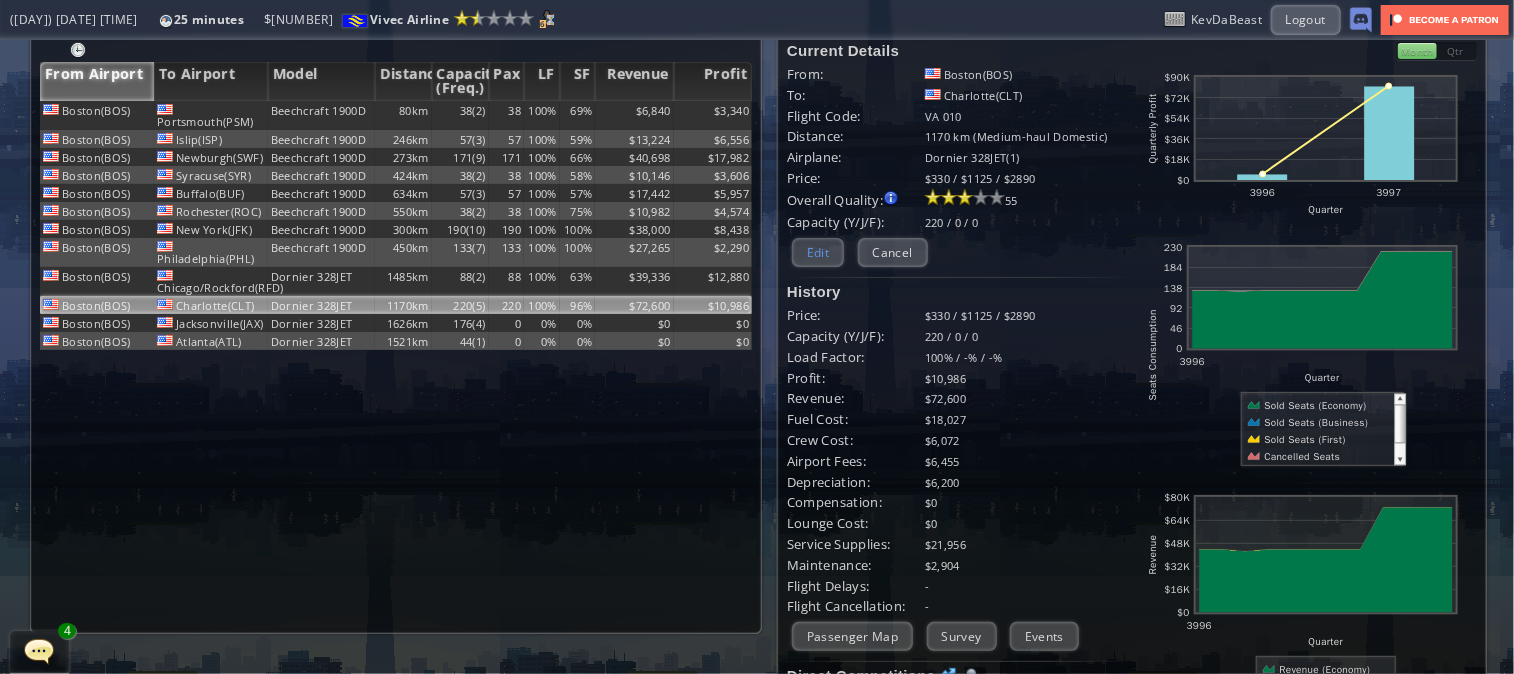 click on "Edit" at bounding box center (818, 252) 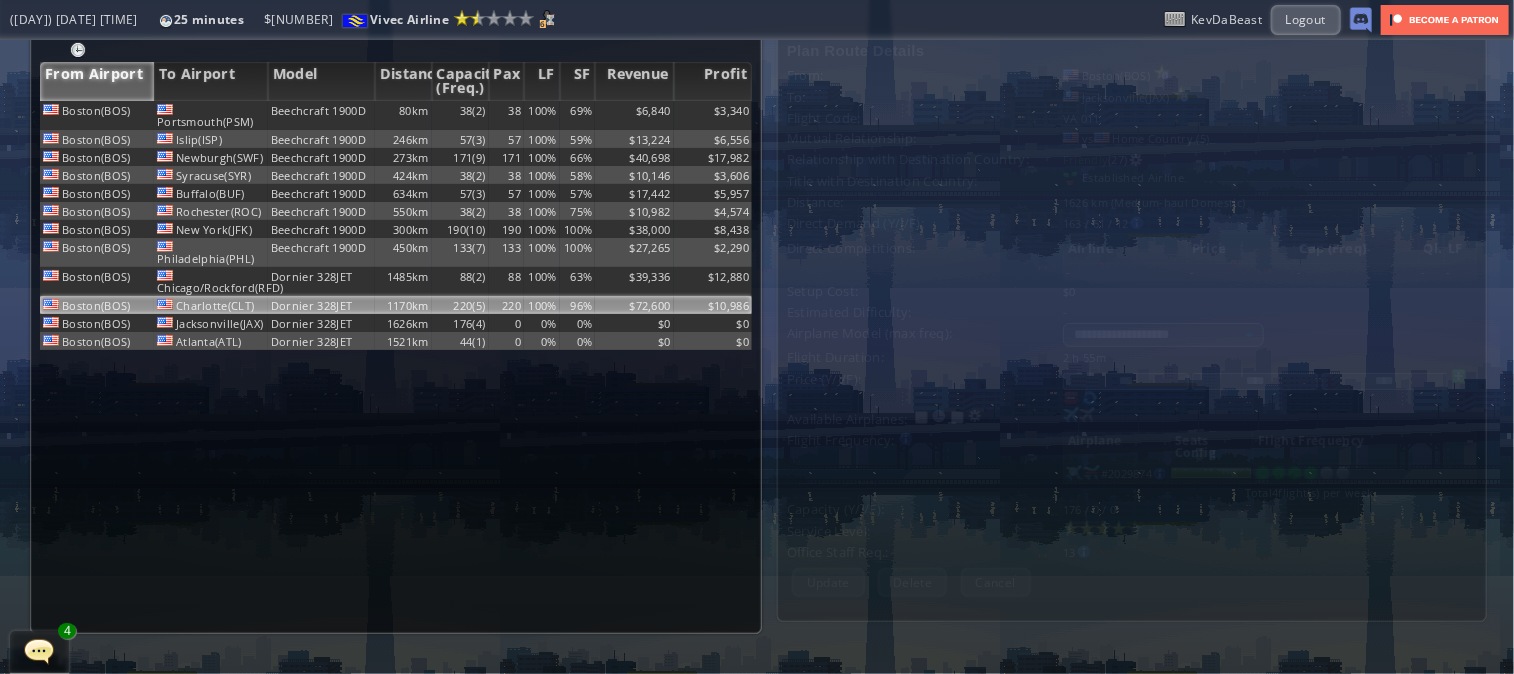 scroll, scrollTop: 0, scrollLeft: 0, axis: both 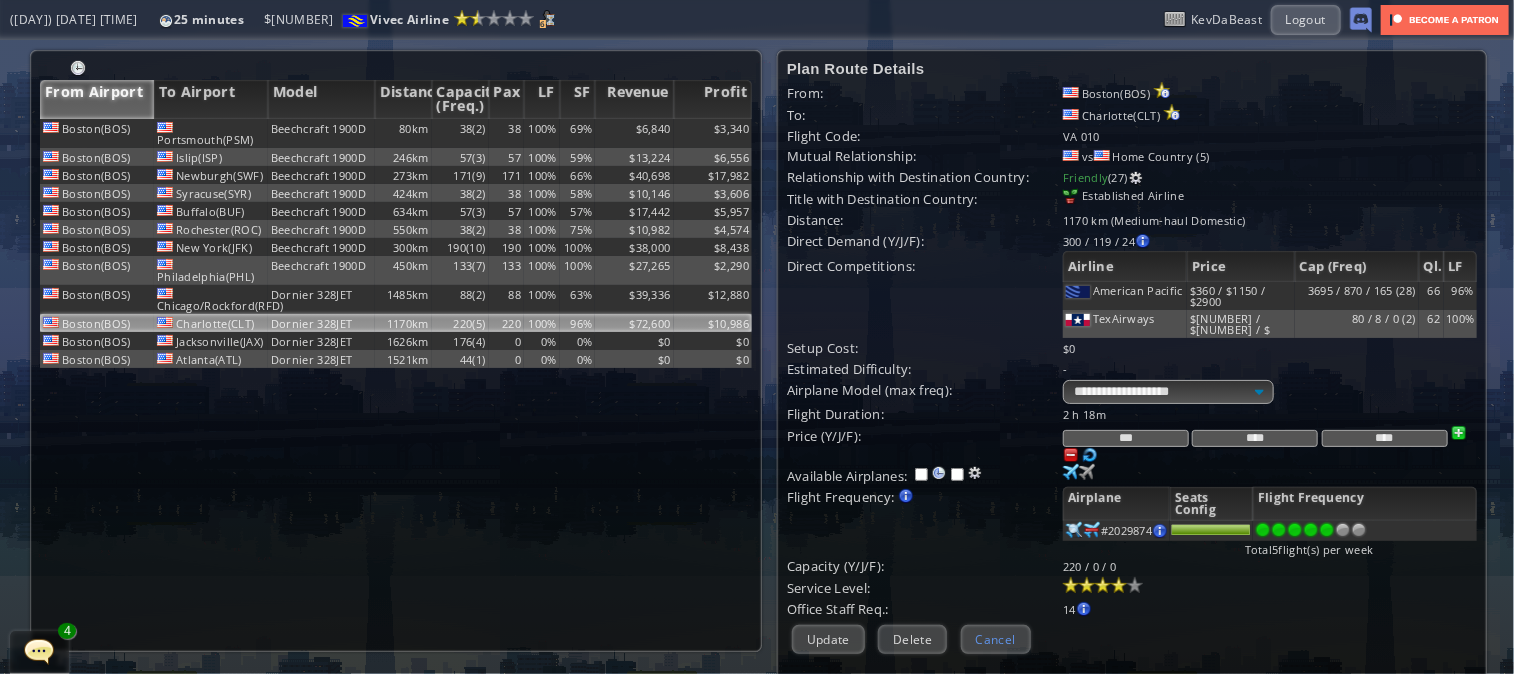 click on "Cancel" at bounding box center [996, 639] 